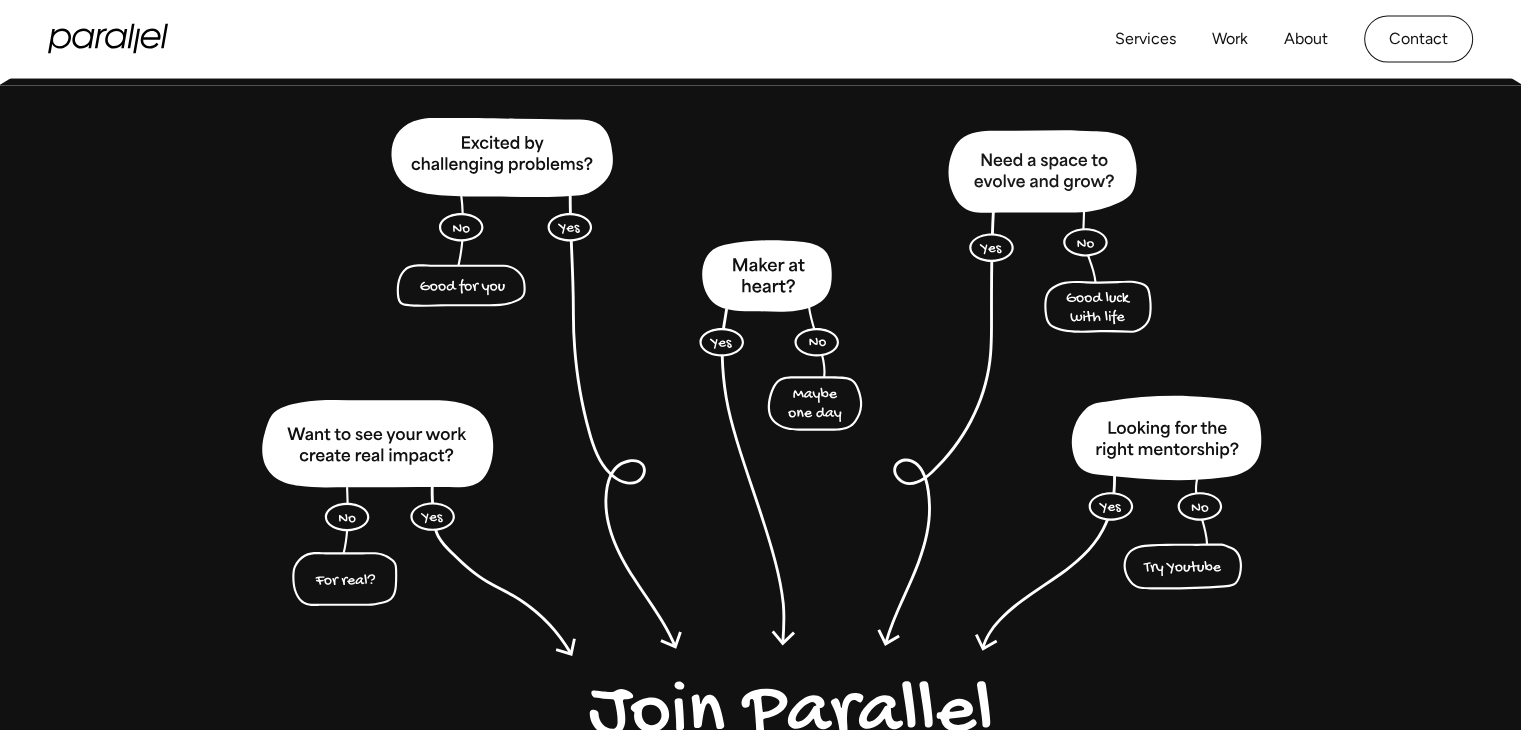 scroll, scrollTop: 4720, scrollLeft: 0, axis: vertical 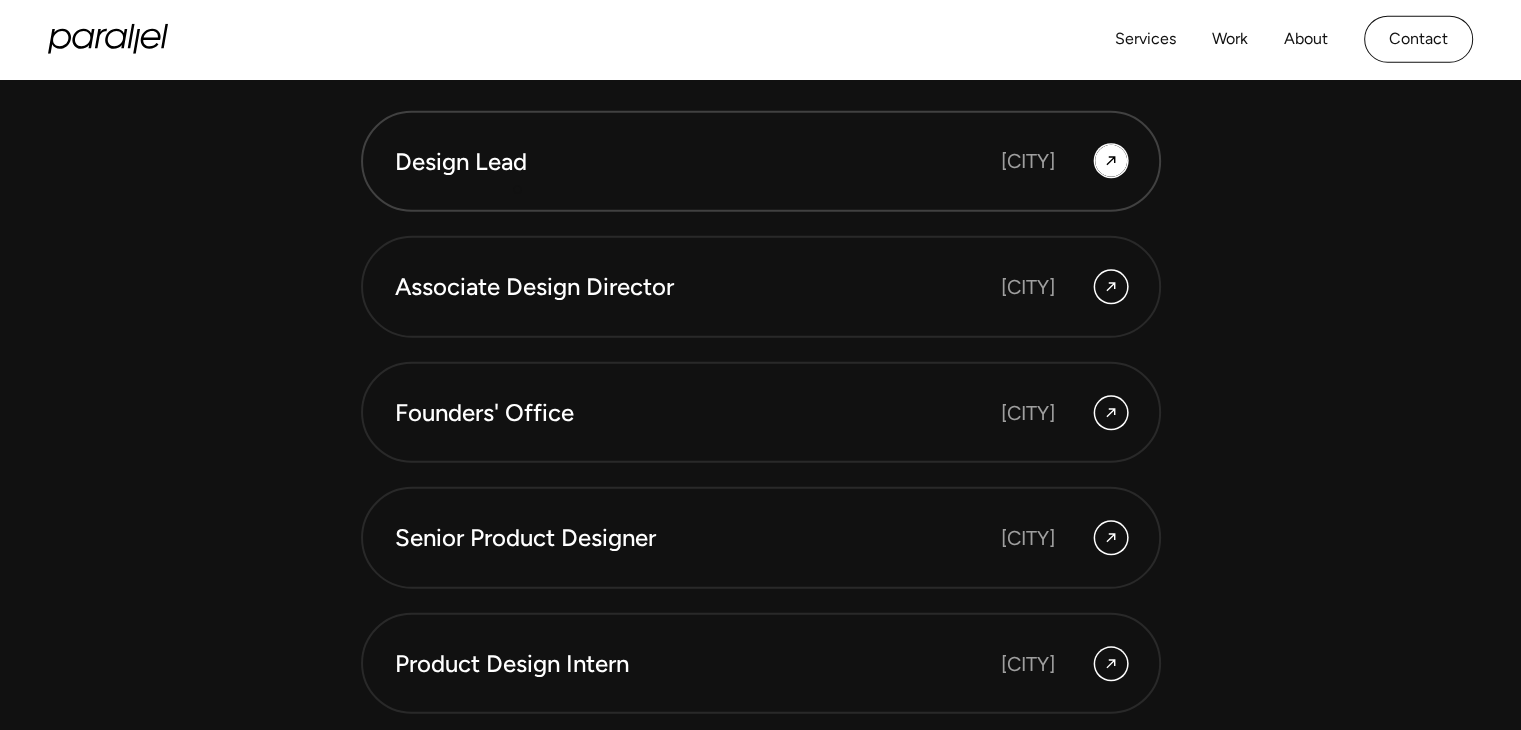 click on "Design Lead
[CITY]" at bounding box center [761, 162] 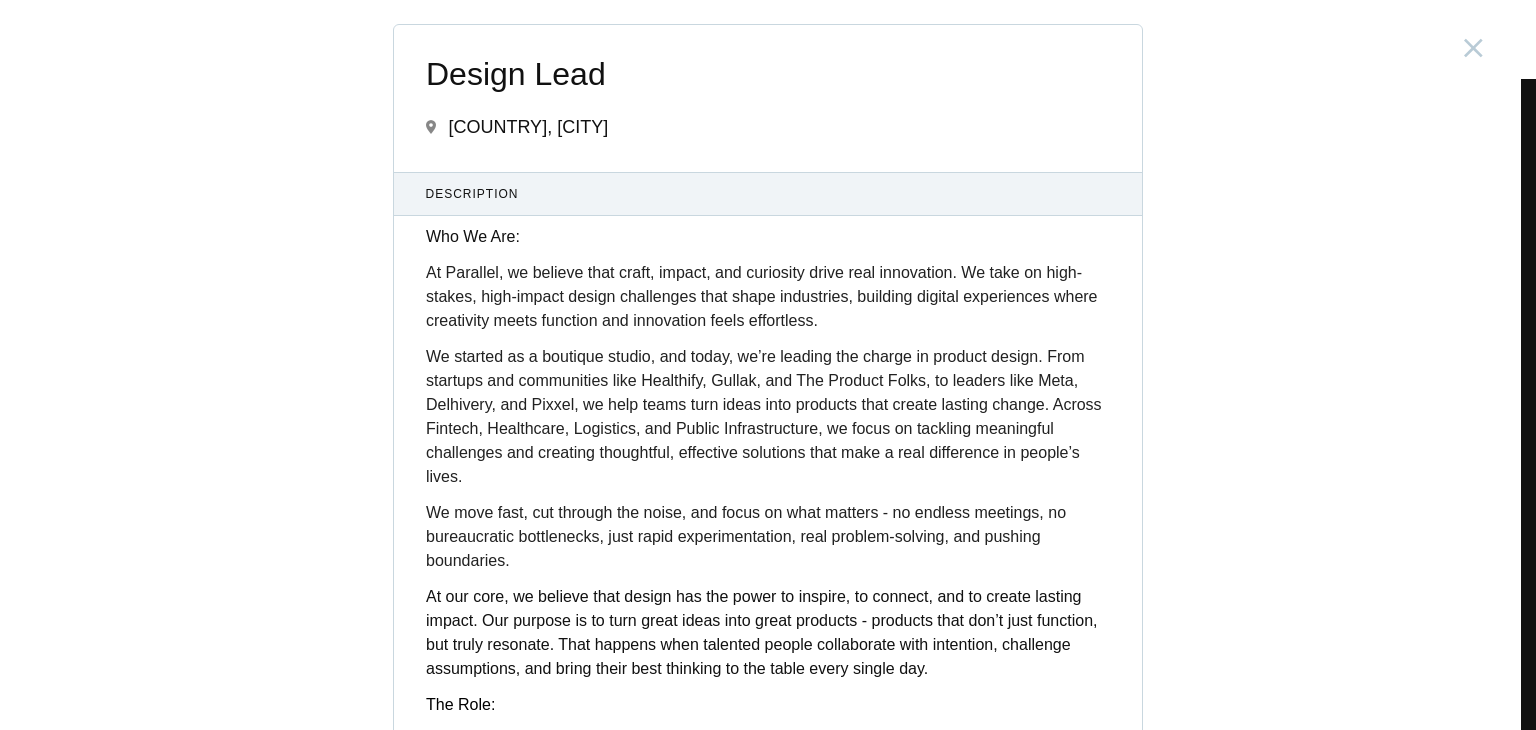 scroll, scrollTop: 0, scrollLeft: 0, axis: both 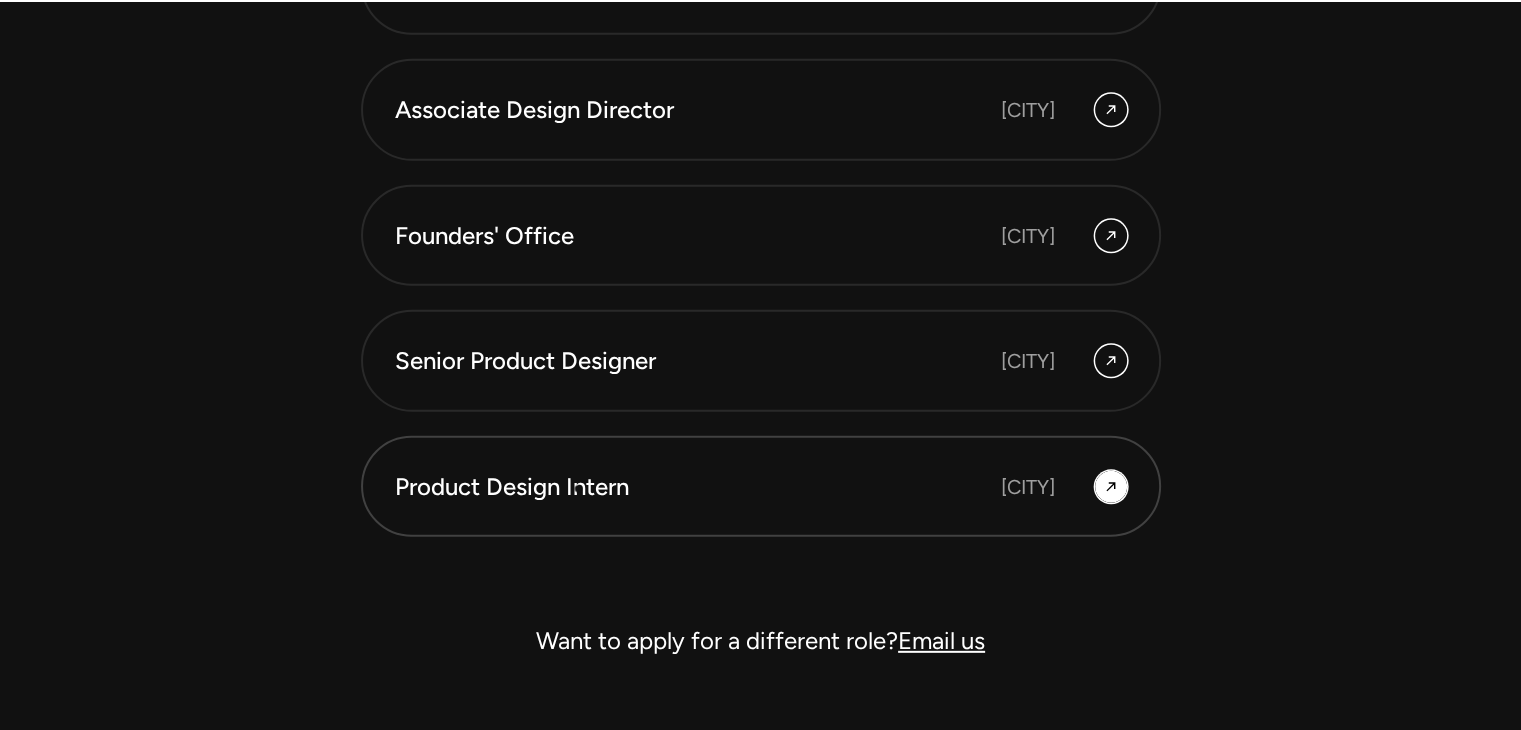 click on "Product Design Intern" at bounding box center (635, 487) 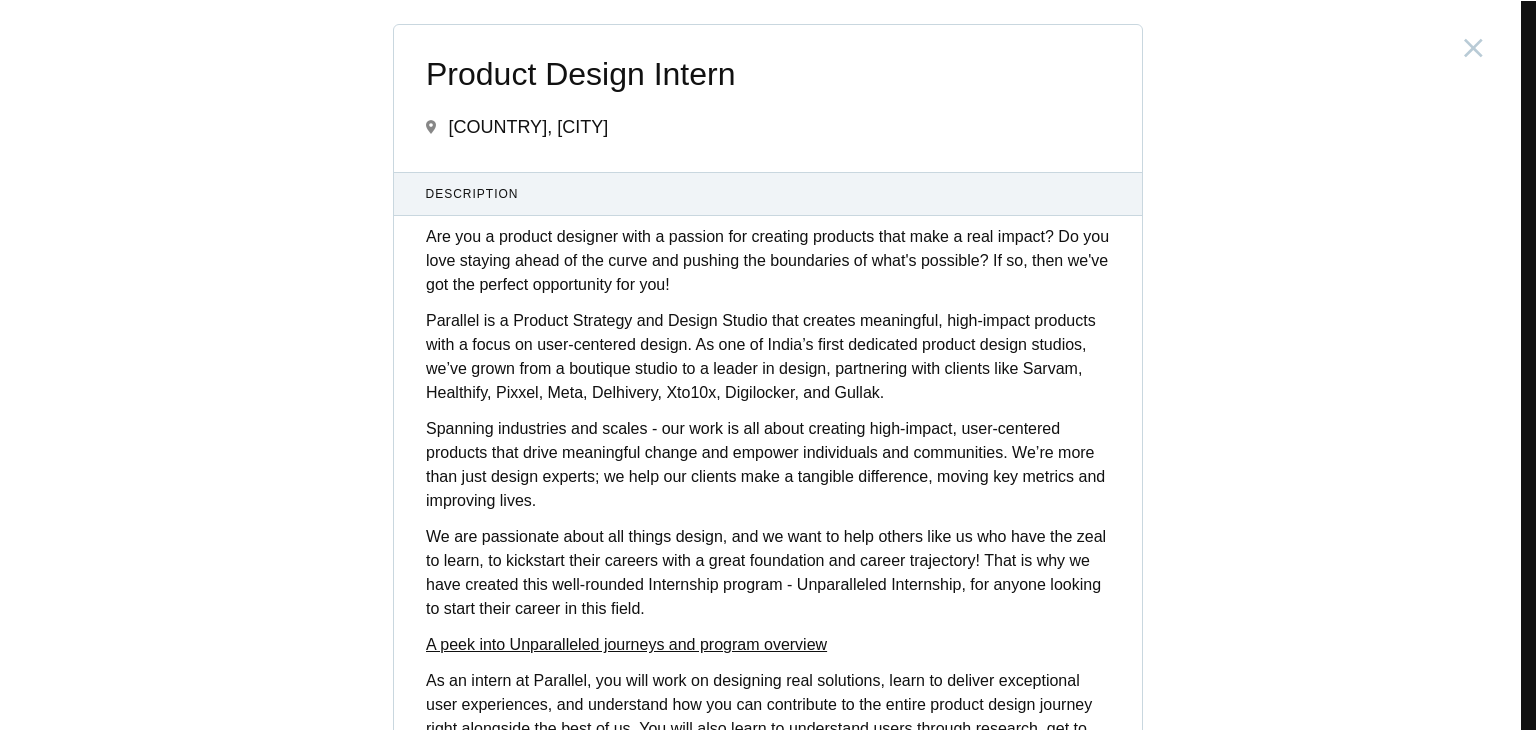 scroll, scrollTop: 0, scrollLeft: 0, axis: both 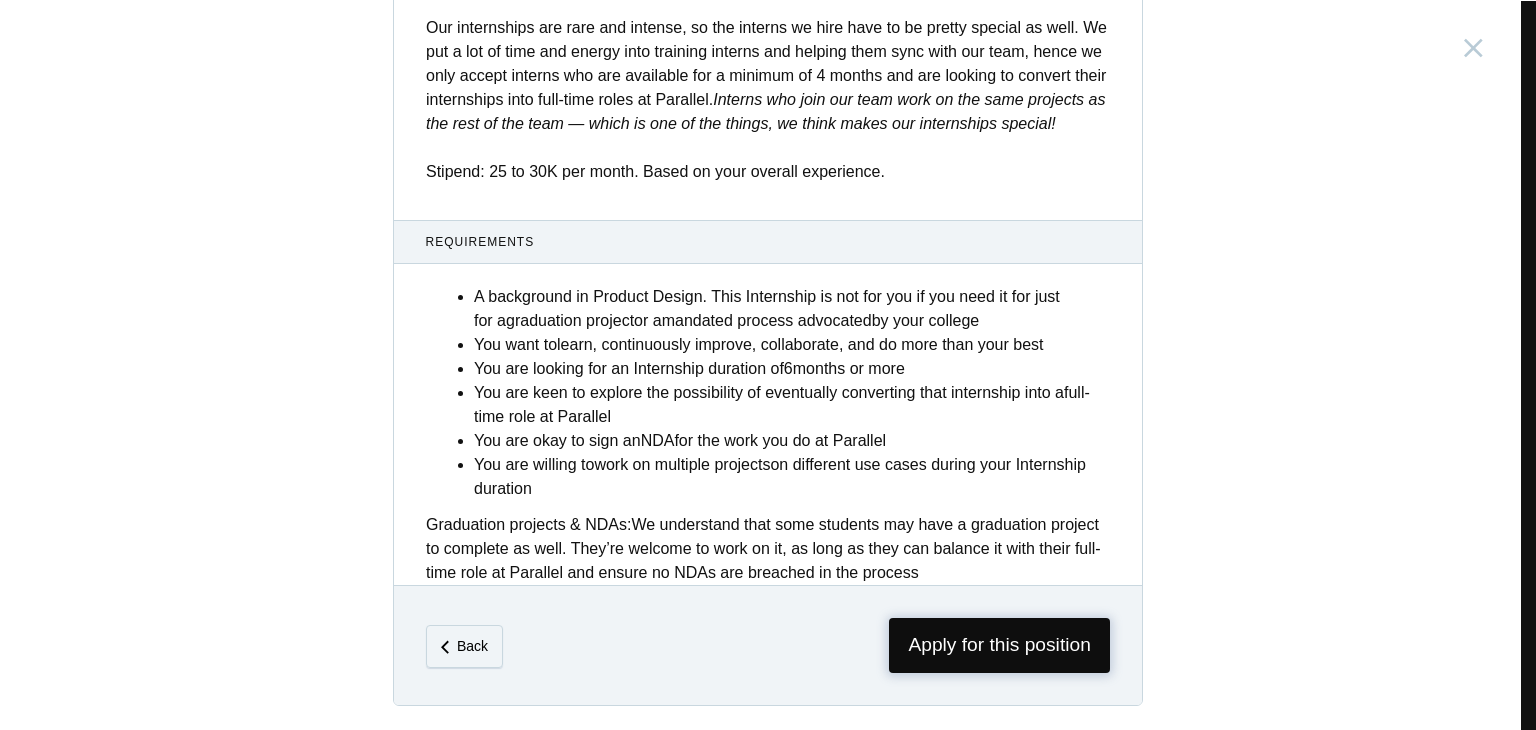 click on "Apply for this position" at bounding box center [999, 645] 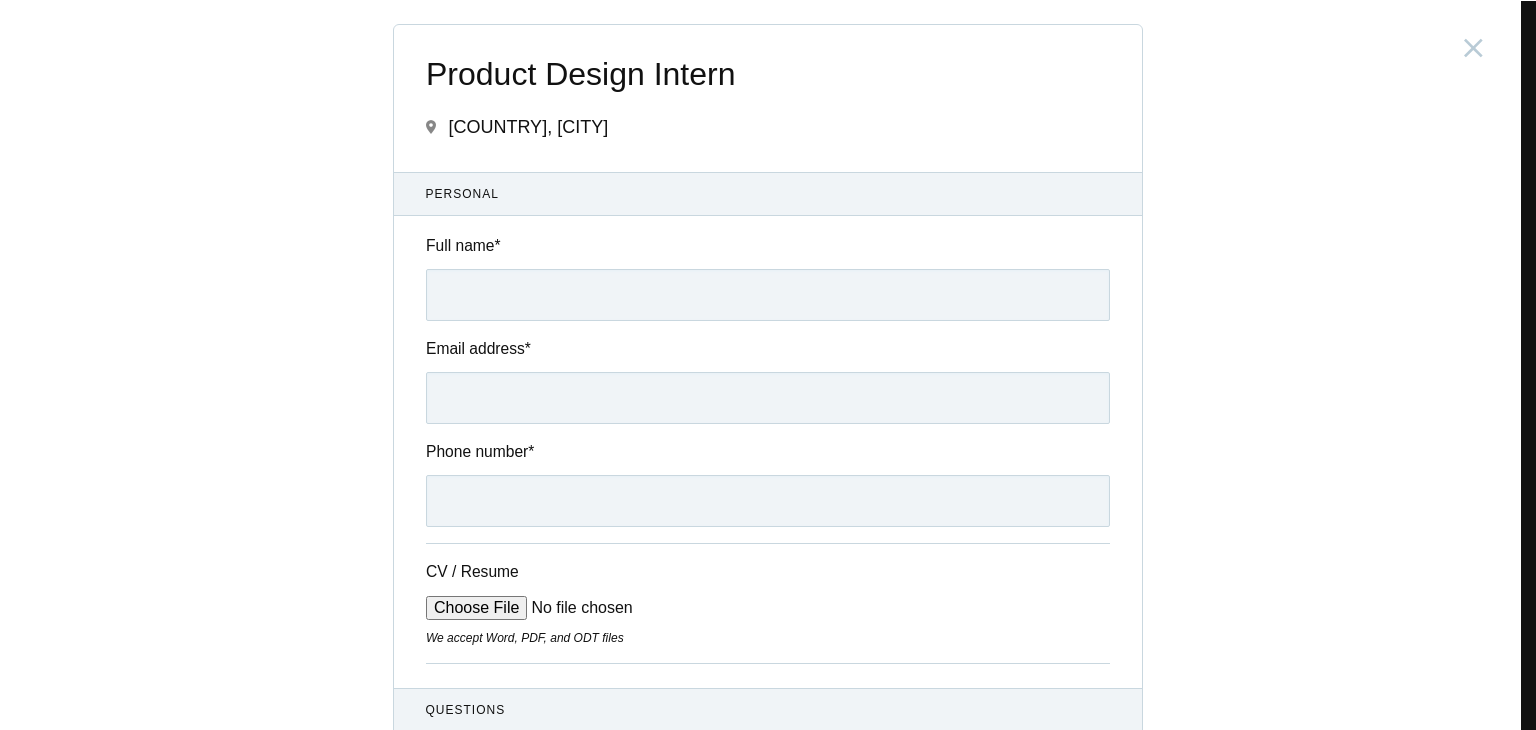 scroll, scrollTop: 0, scrollLeft: 0, axis: both 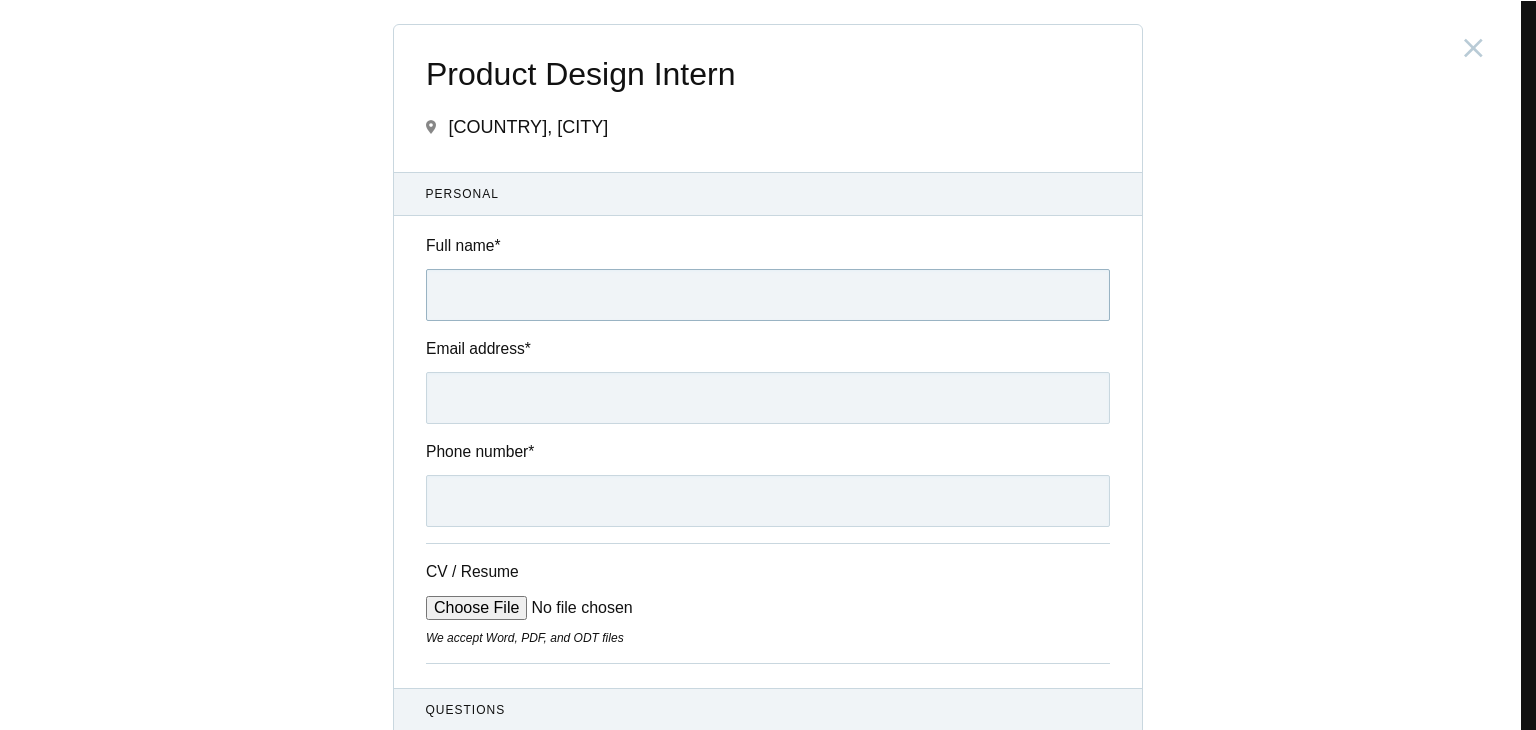 click on "Full name  *" at bounding box center [768, 295] 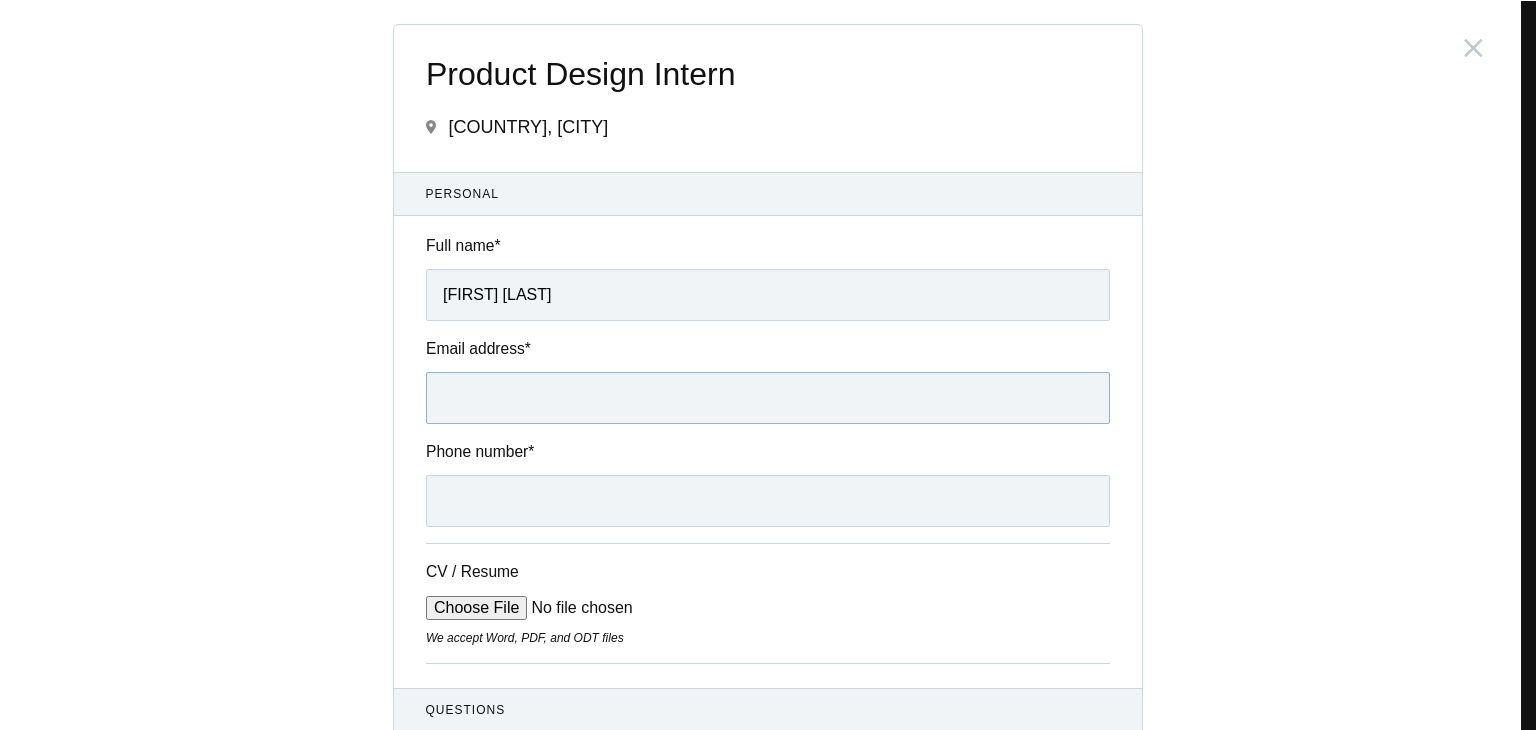 click on "Email address  *" at bounding box center (768, 398) 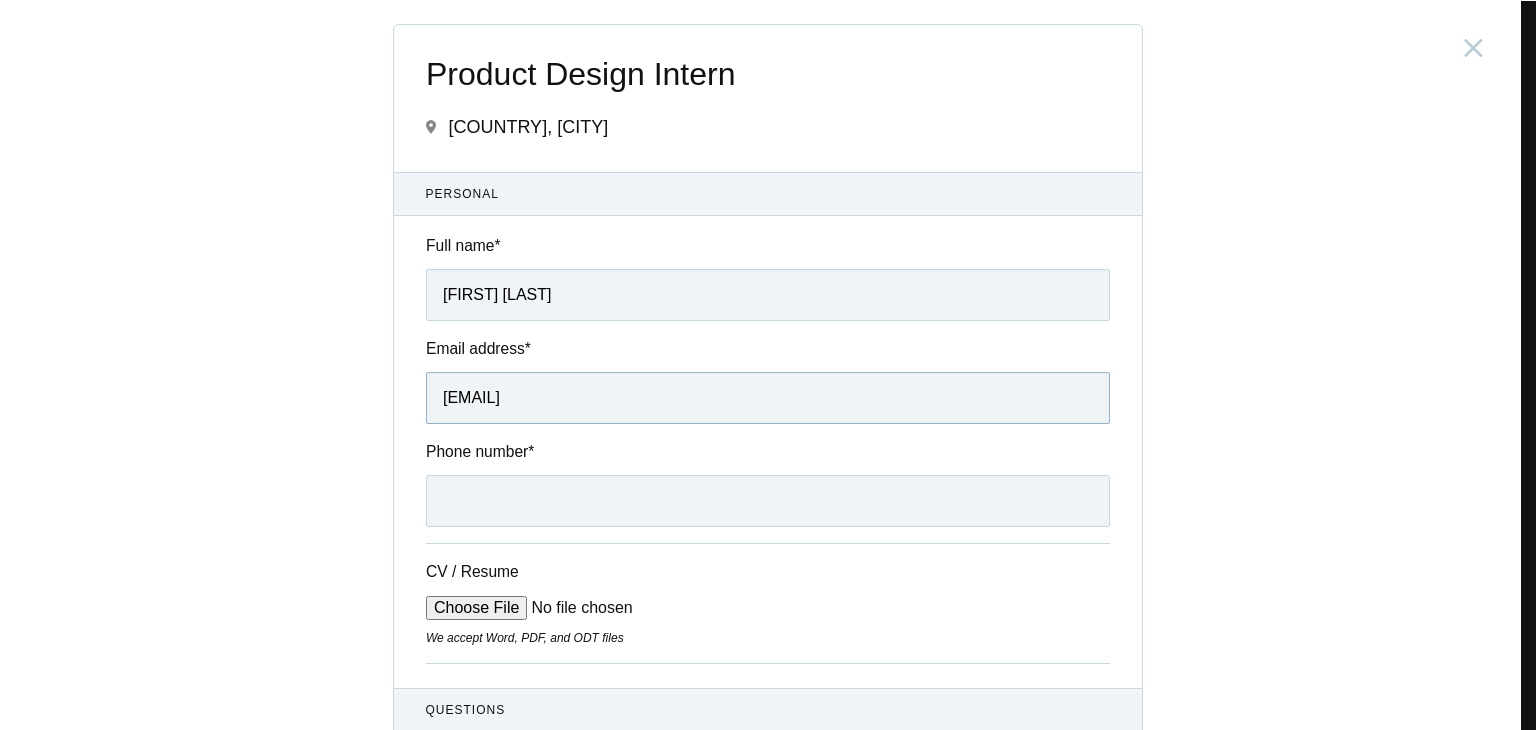type on "[EMAIL]" 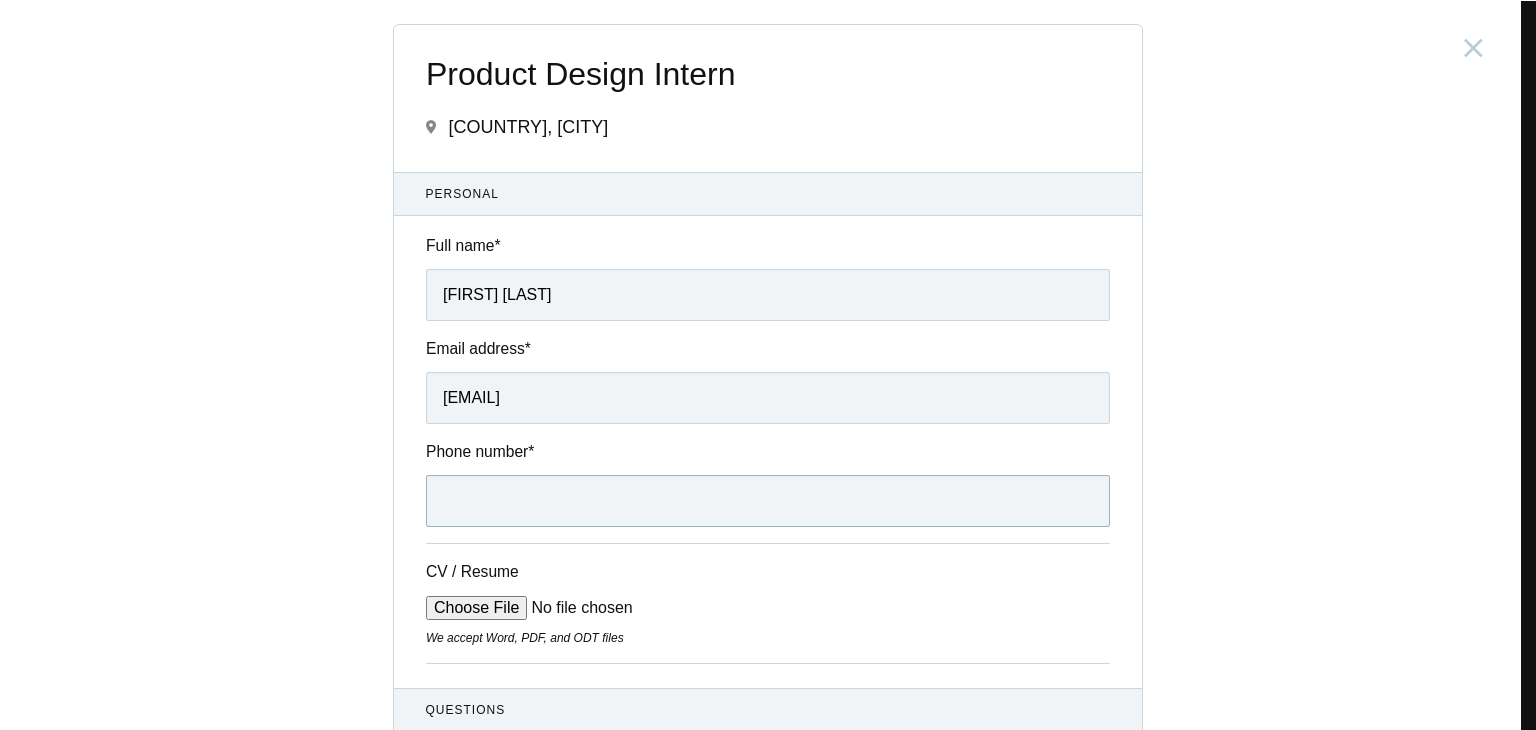 click on "Phone number  *" at bounding box center [768, 501] 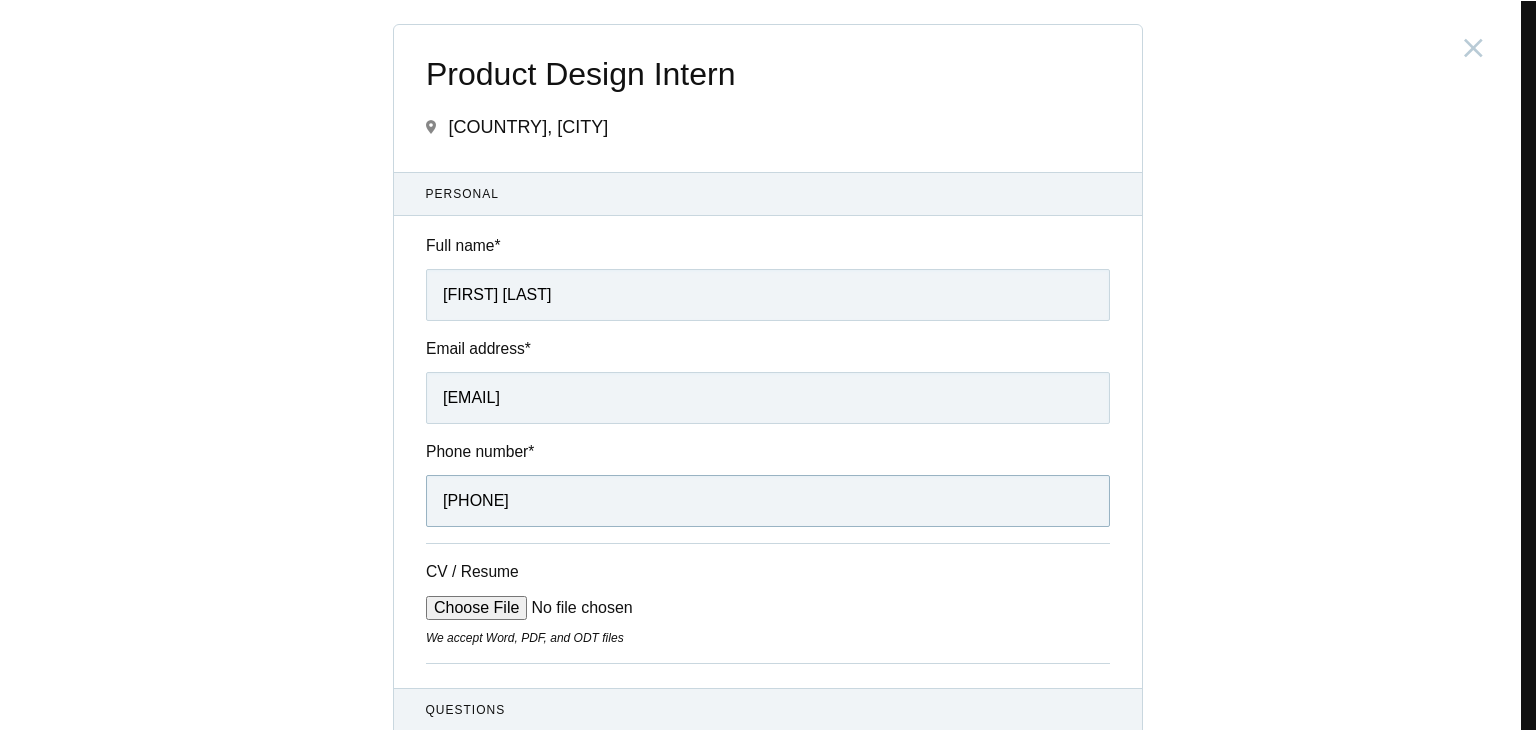 scroll, scrollTop: 142, scrollLeft: 0, axis: vertical 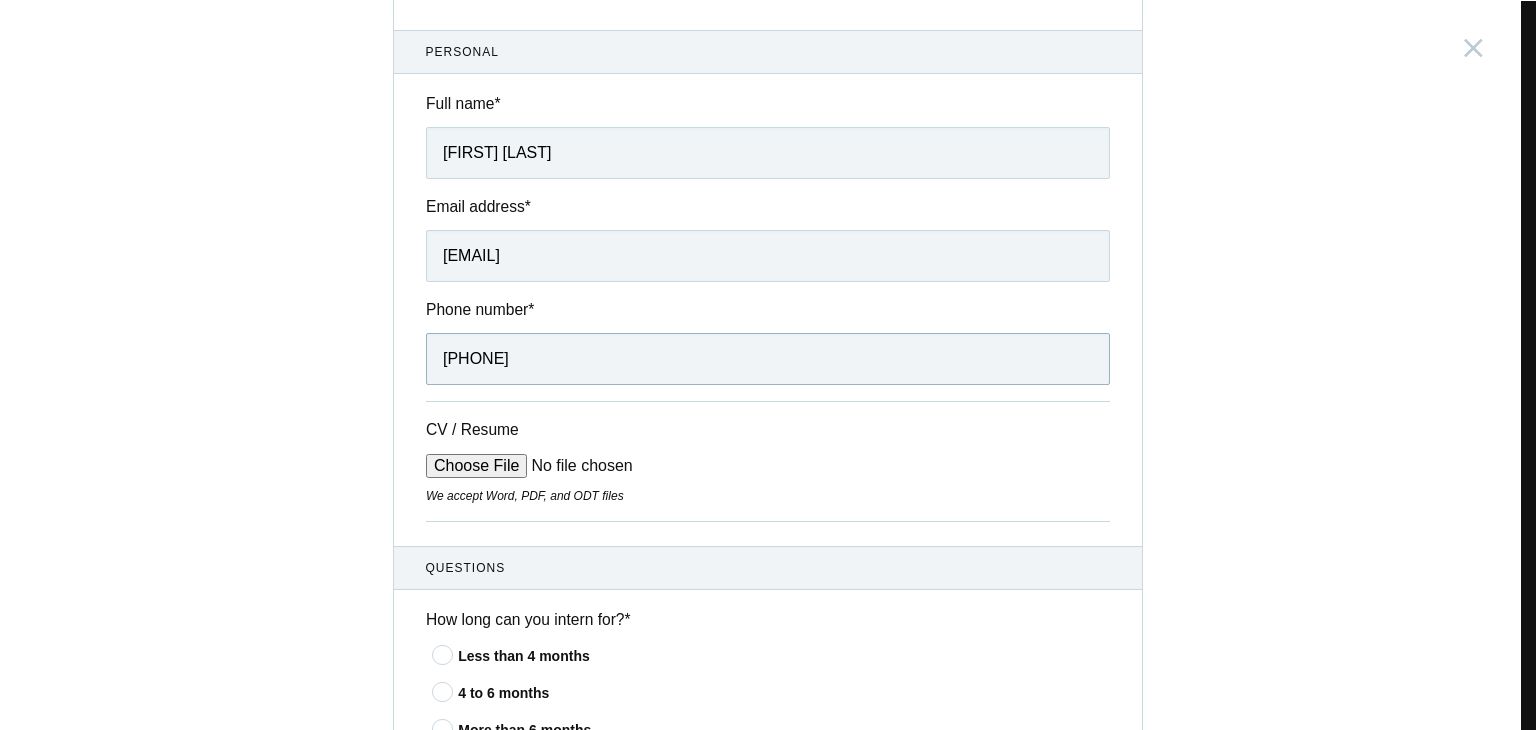 type on "[PHONE]" 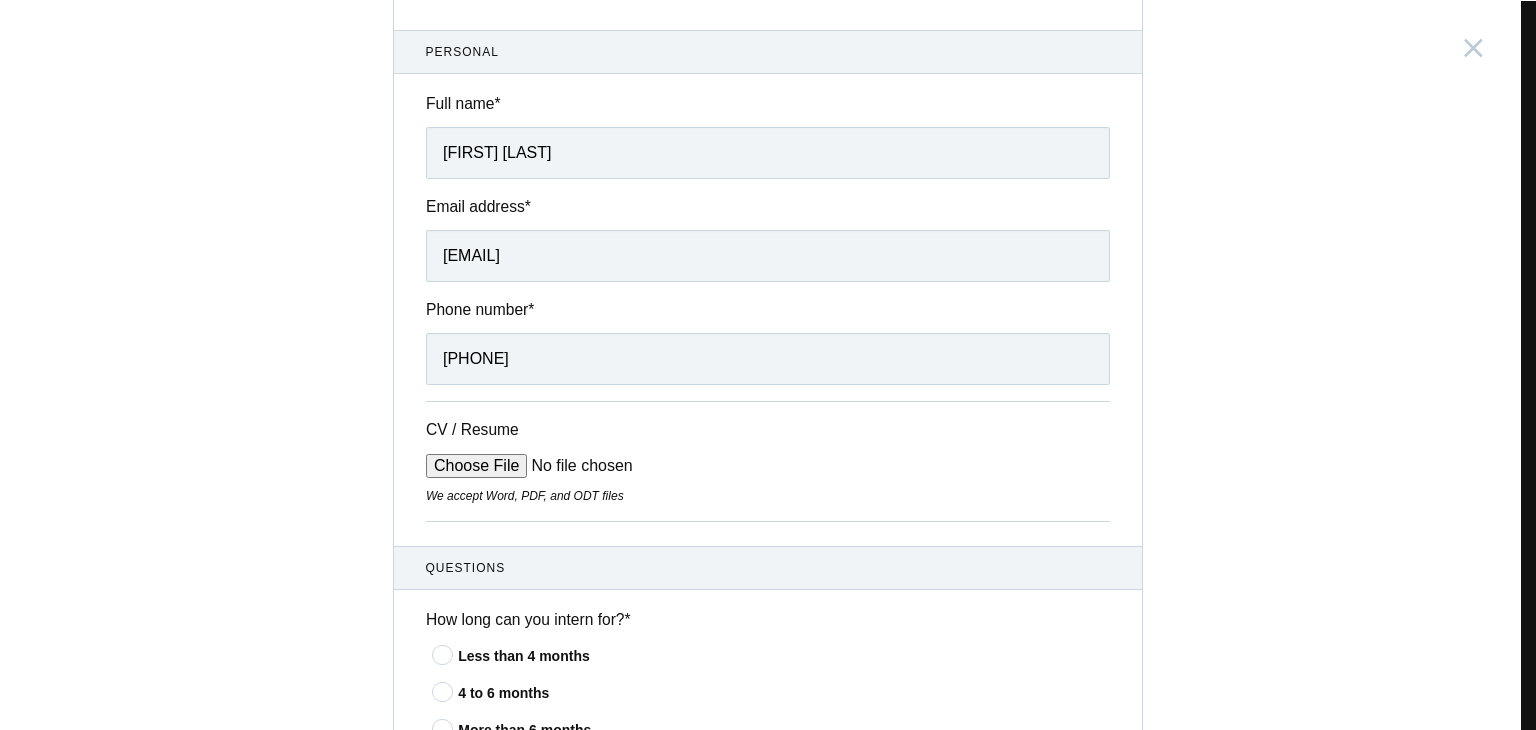 click on "CV / Resume
We accept Word, PDF, and ODT files" at bounding box center (768, 461) 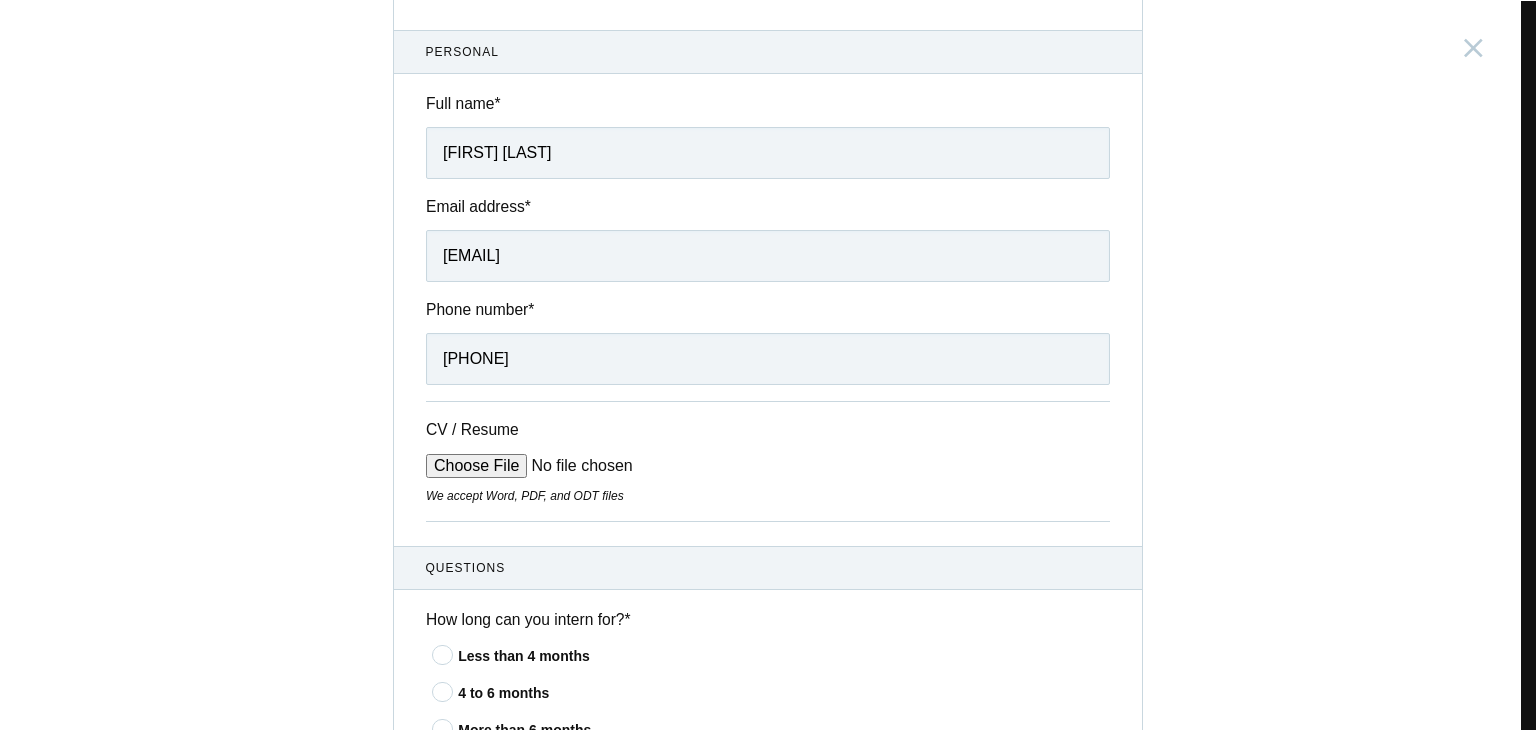 type on "C:\fakepath\[FILENAME].pdf" 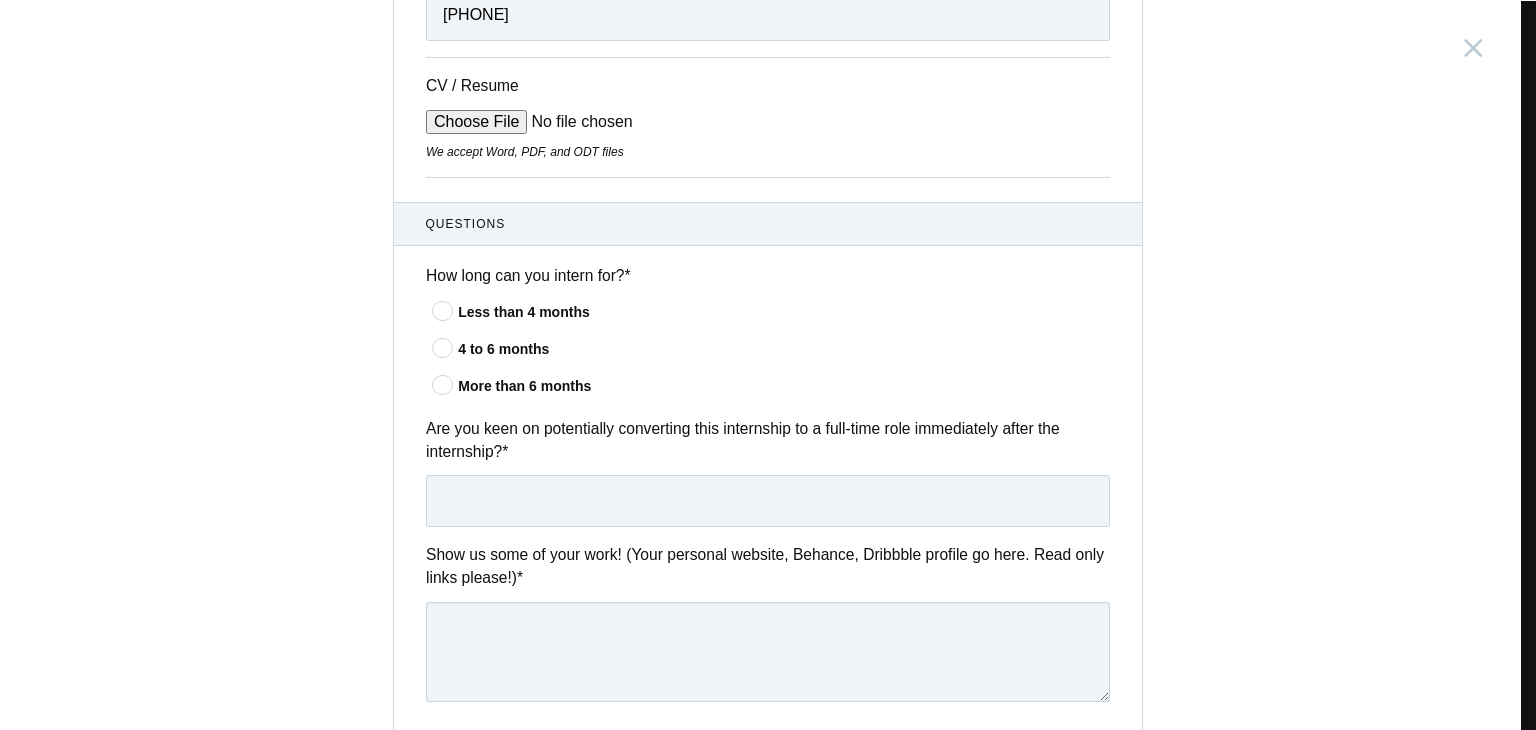 scroll, scrollTop: 486, scrollLeft: 0, axis: vertical 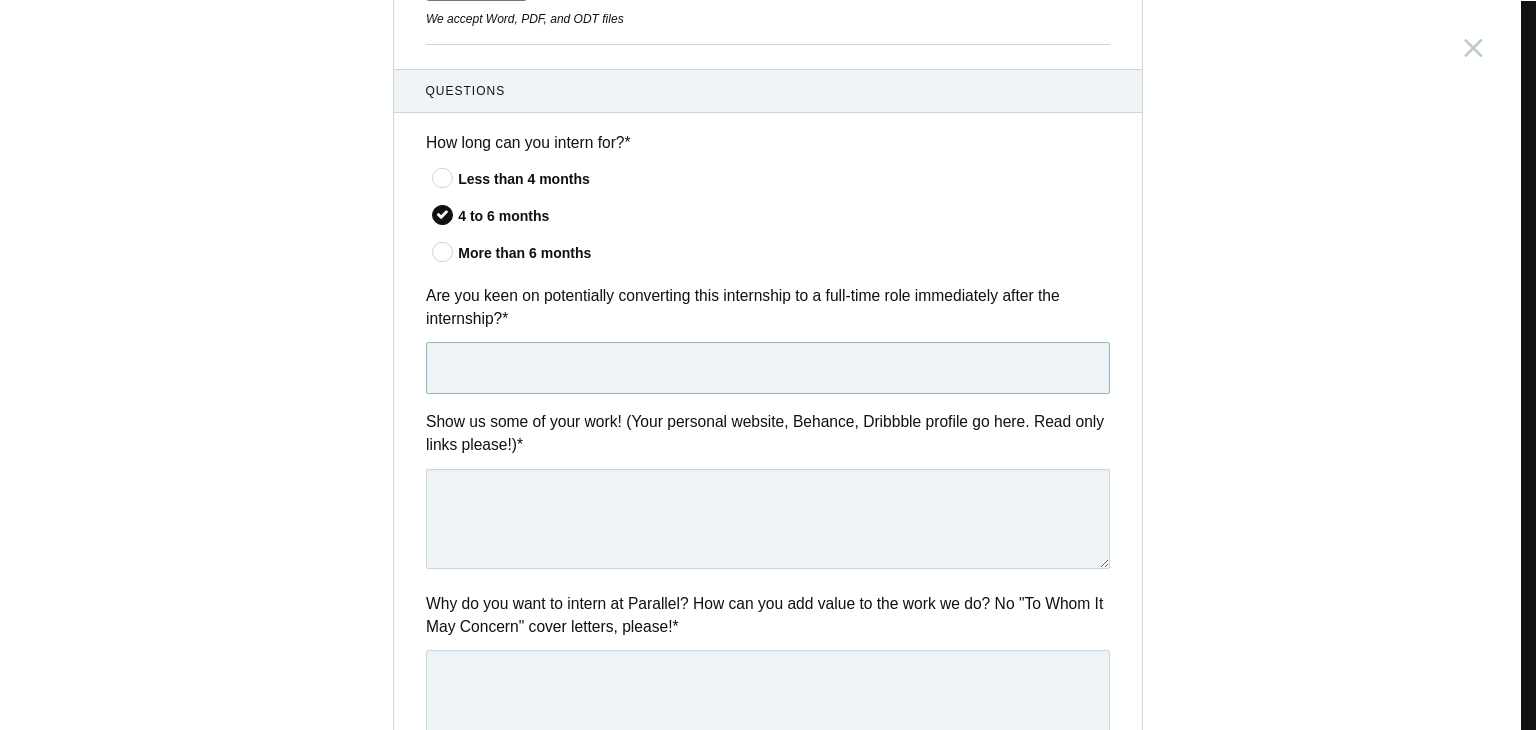 click at bounding box center [768, 368] 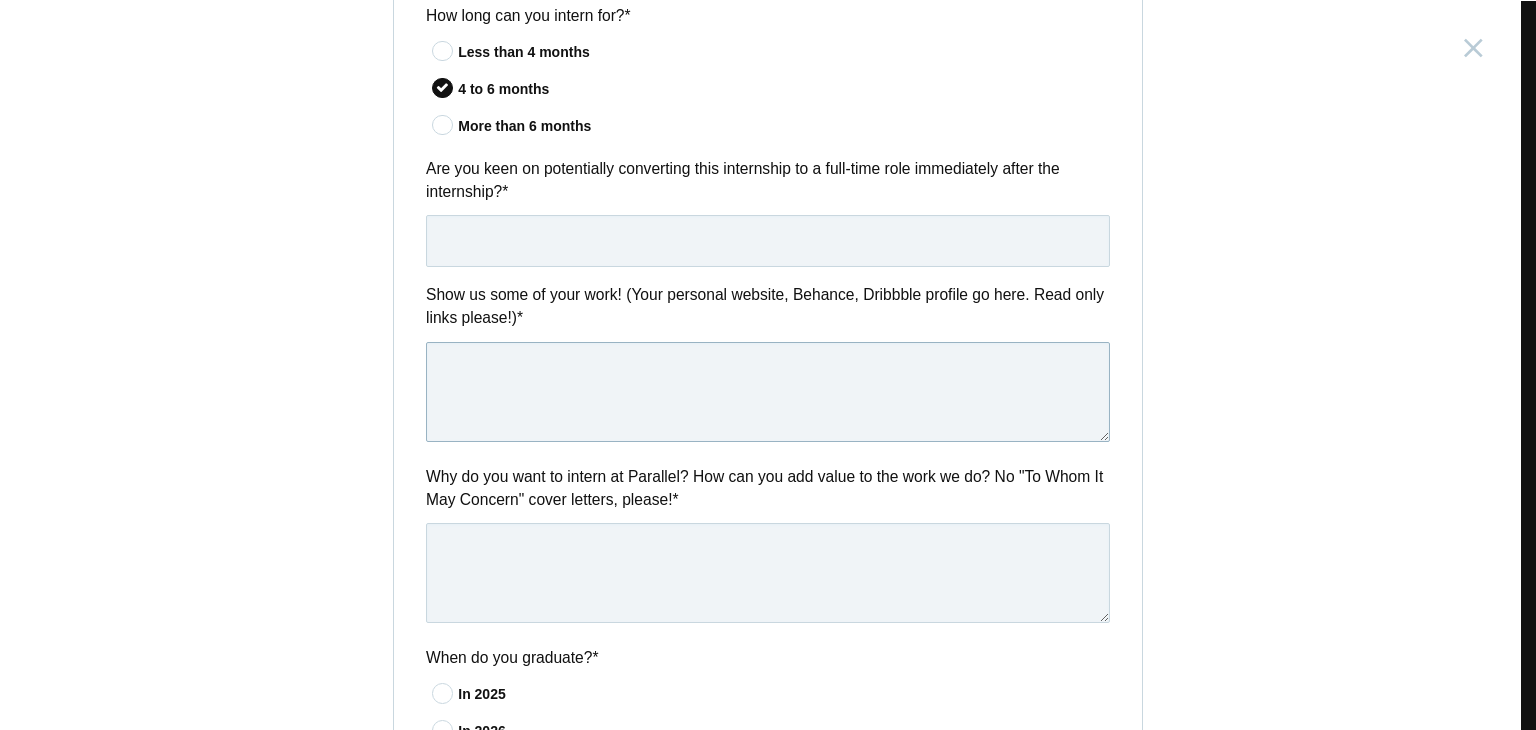 click at bounding box center (768, 392) 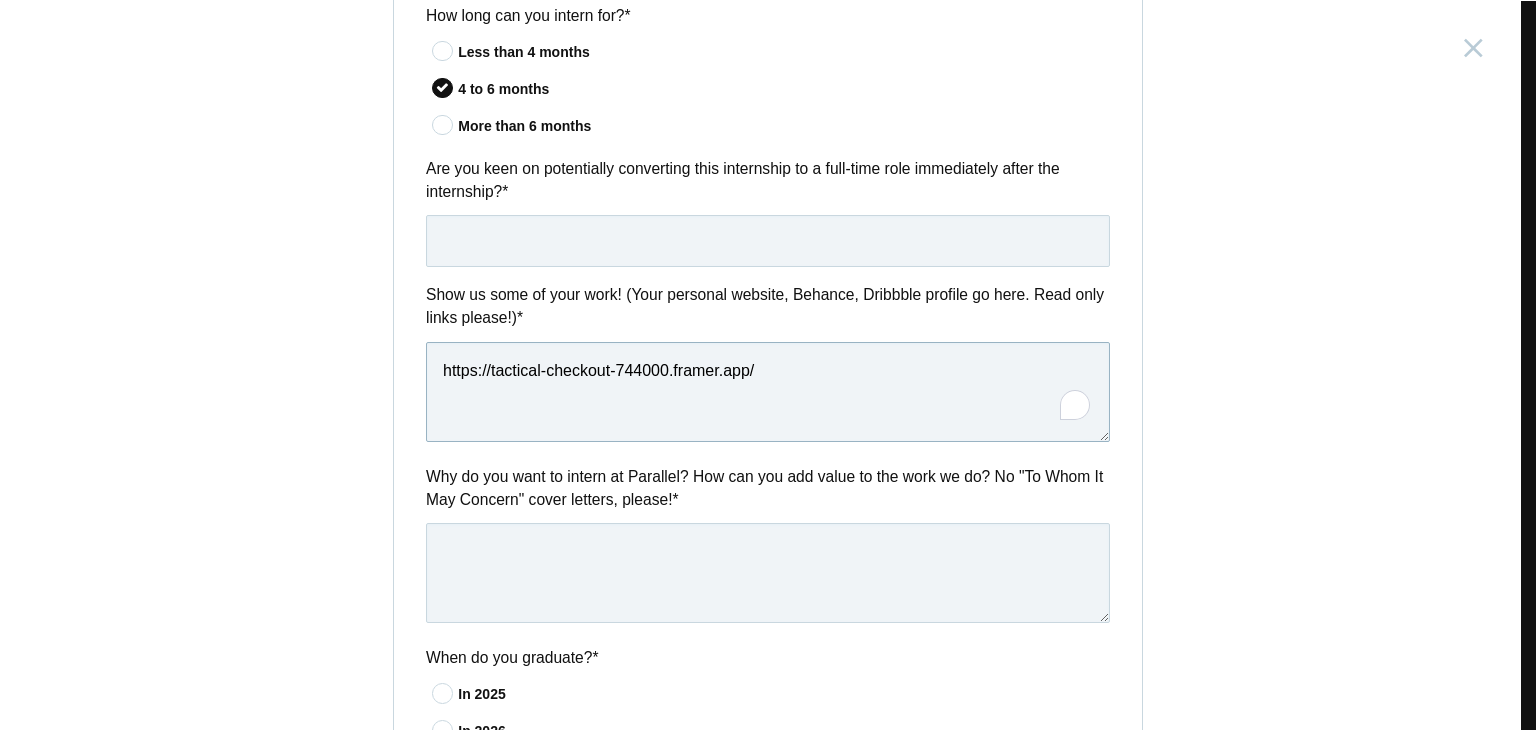 scroll, scrollTop: 952, scrollLeft: 0, axis: vertical 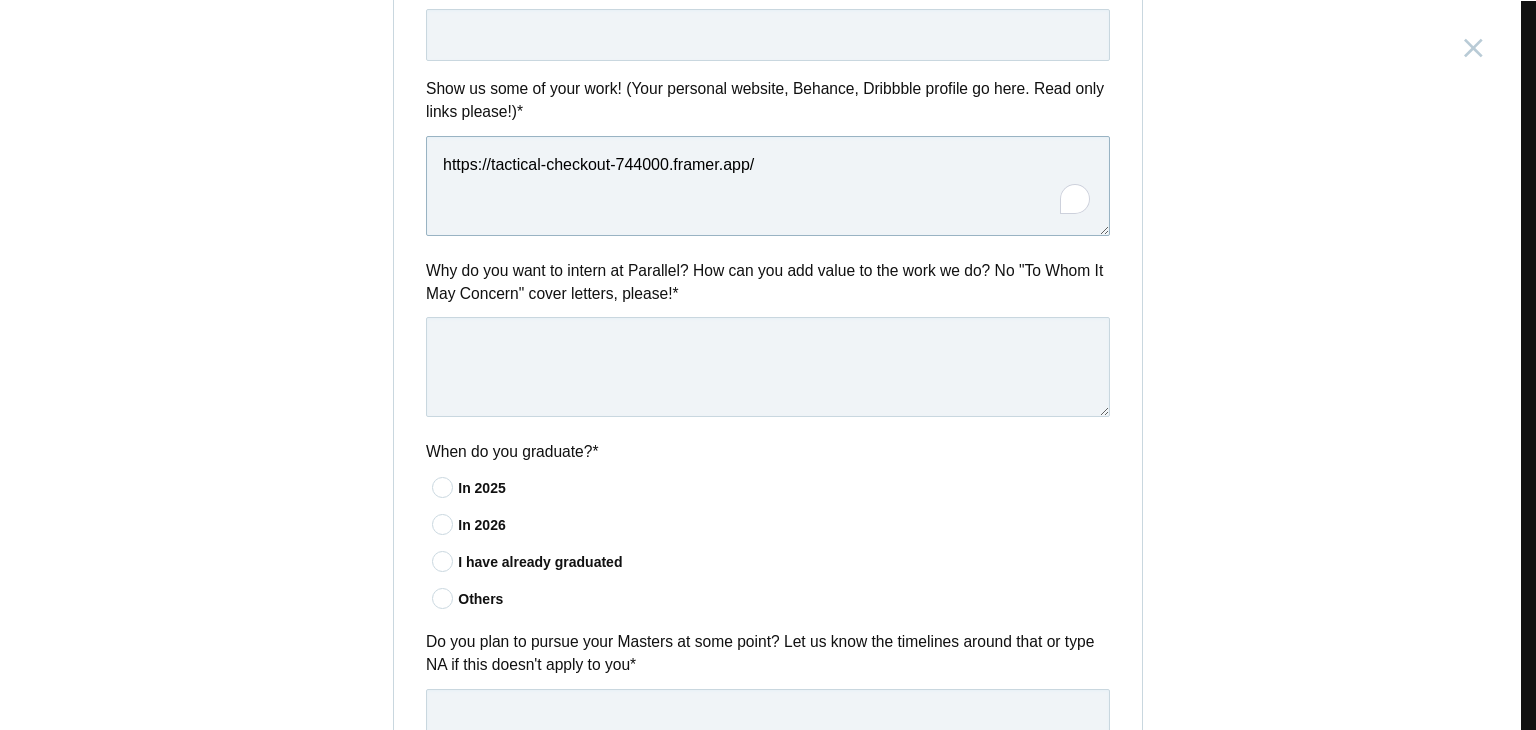 type on "https://tactical-checkout-744000.framer.app/" 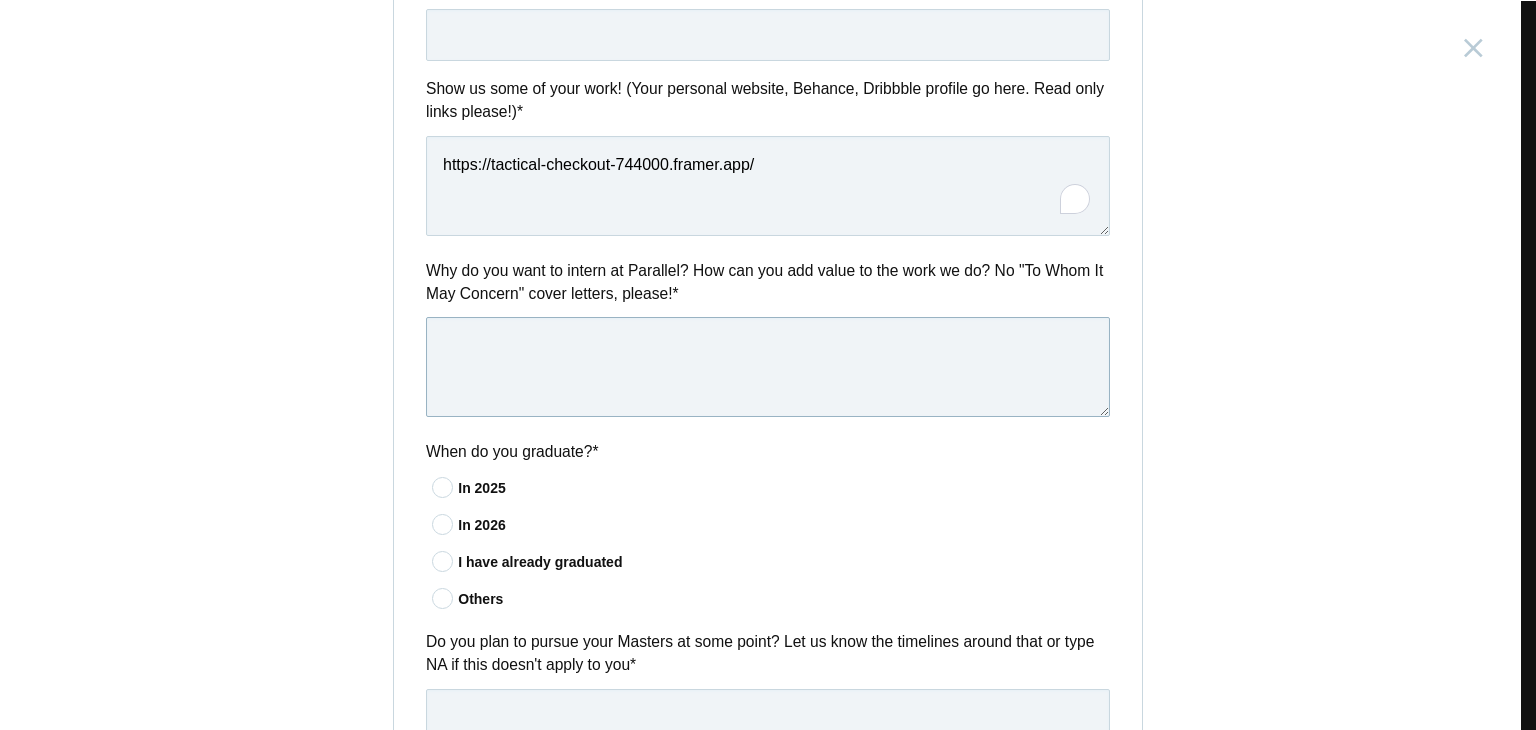 click at bounding box center [768, 367] 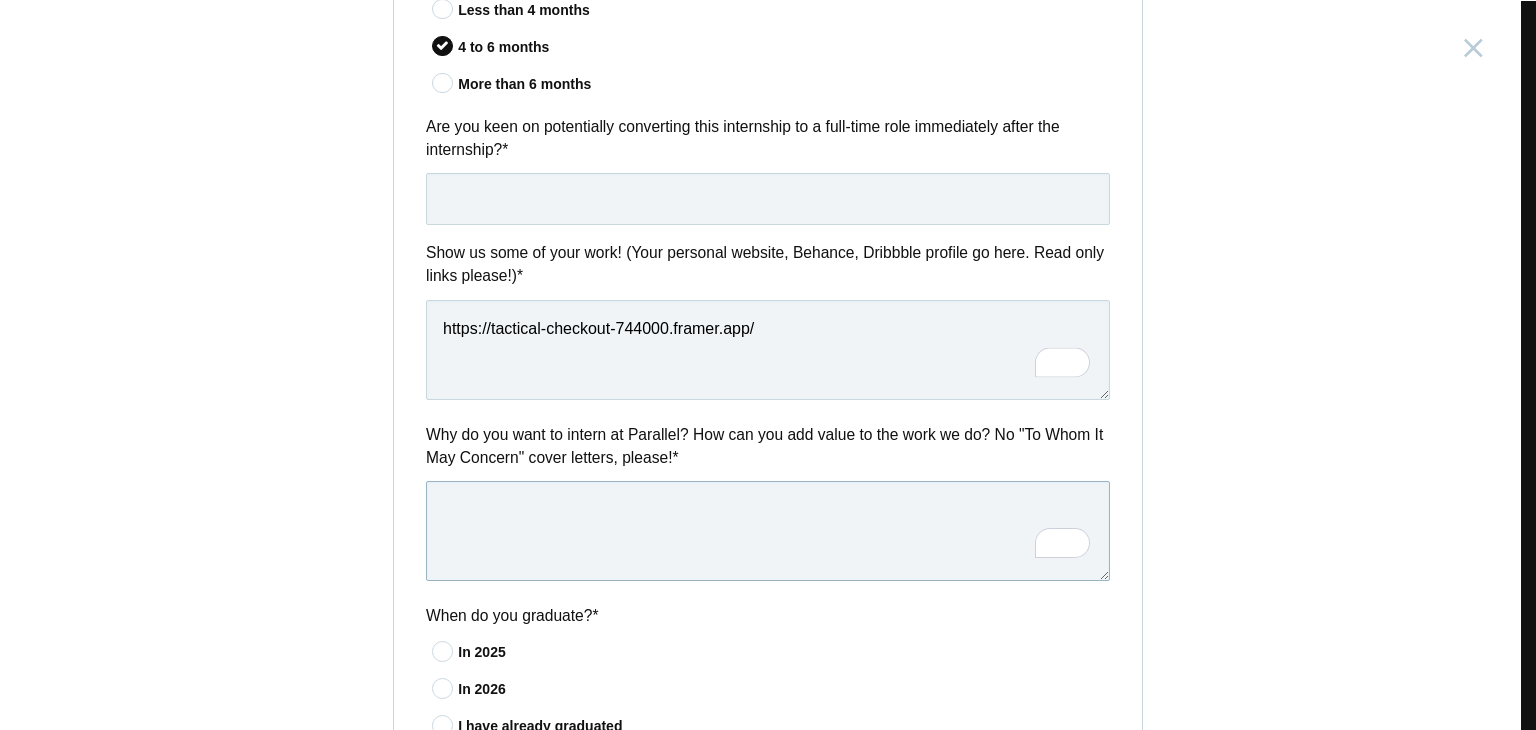 scroll, scrollTop: 742, scrollLeft: 0, axis: vertical 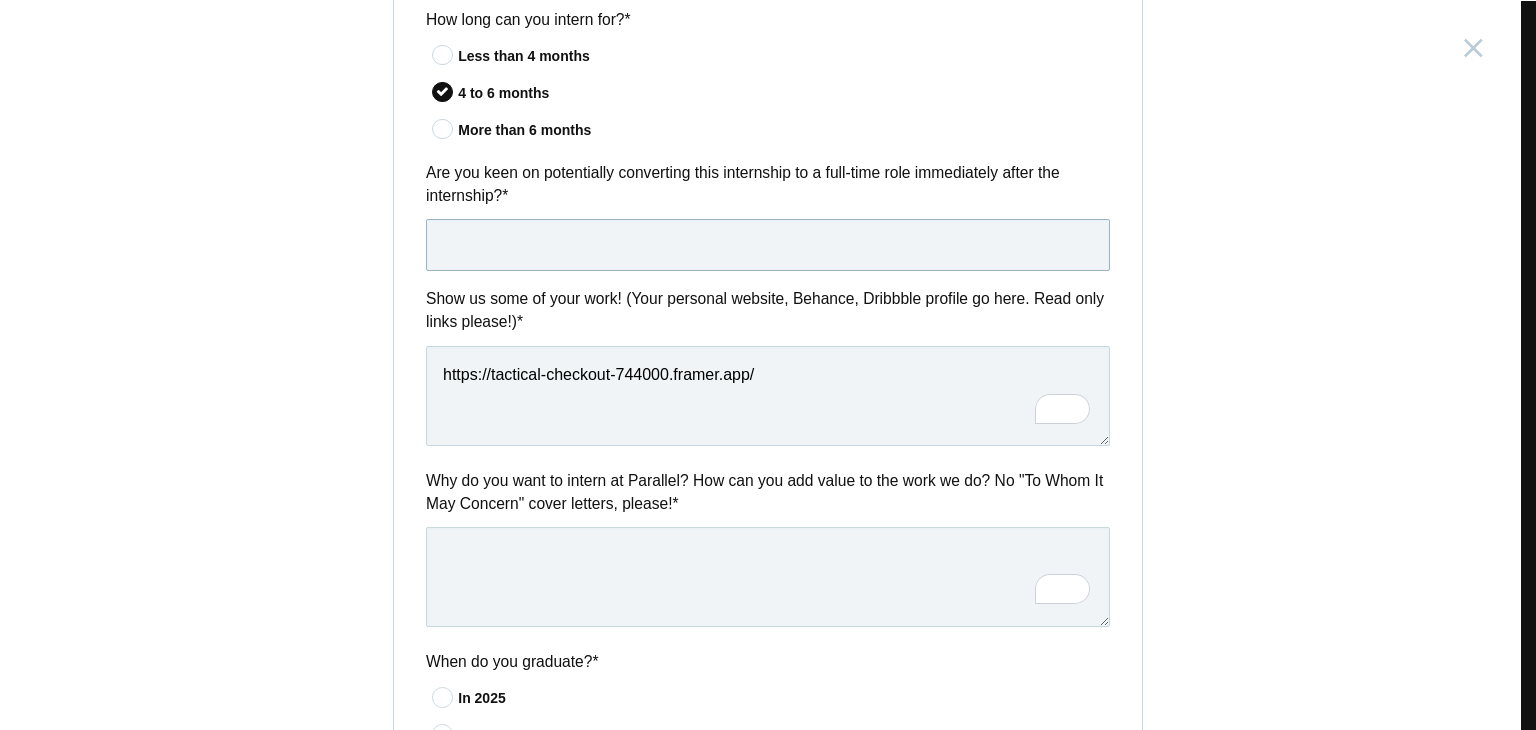 click at bounding box center [768, 245] 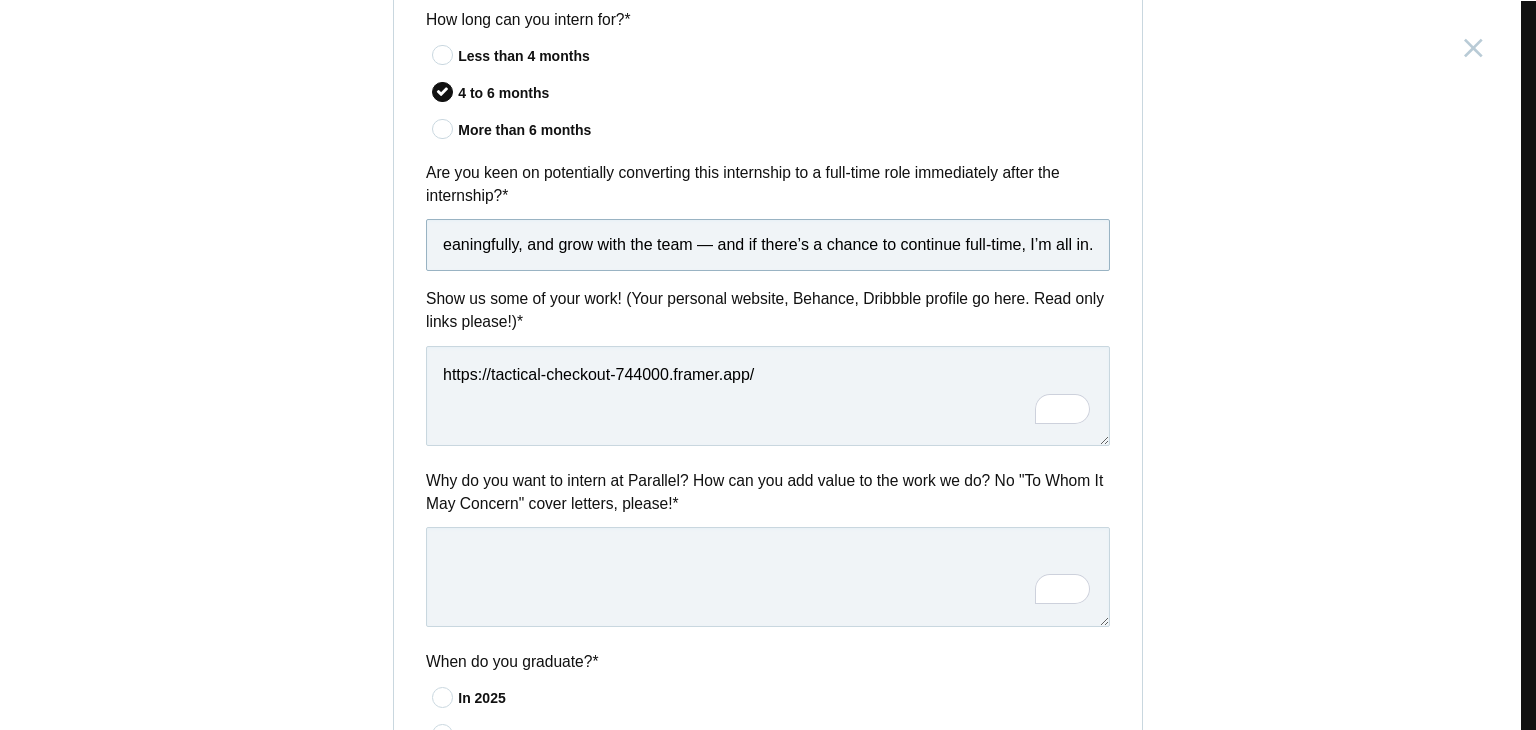 scroll, scrollTop: 0, scrollLeft: 0, axis: both 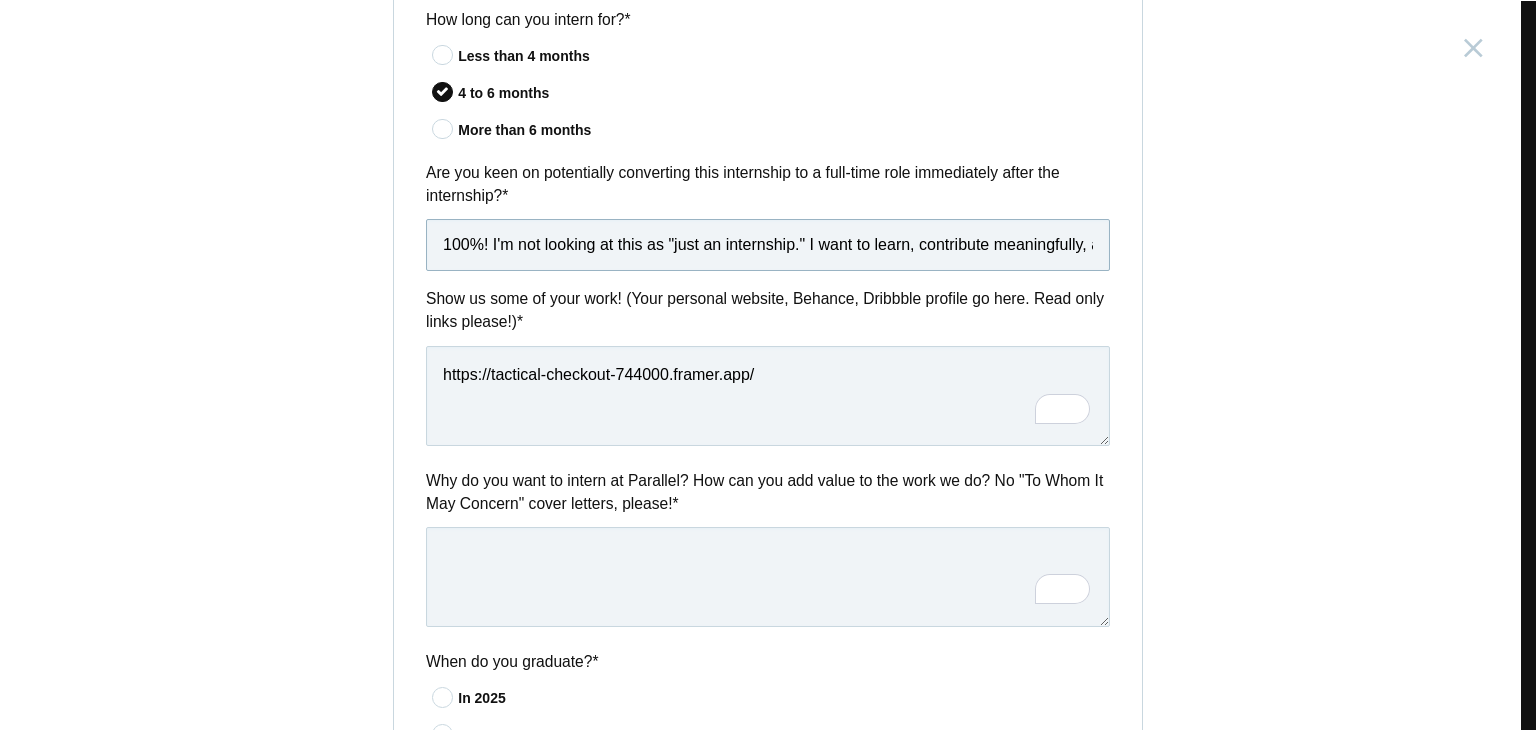 click on "100%! I'm not looking at this as "just an internship." I want to learn, contribute meaningfully, and grow with the team — and if there’s a chance to continue full-time, I’m all in." at bounding box center (768, 245) 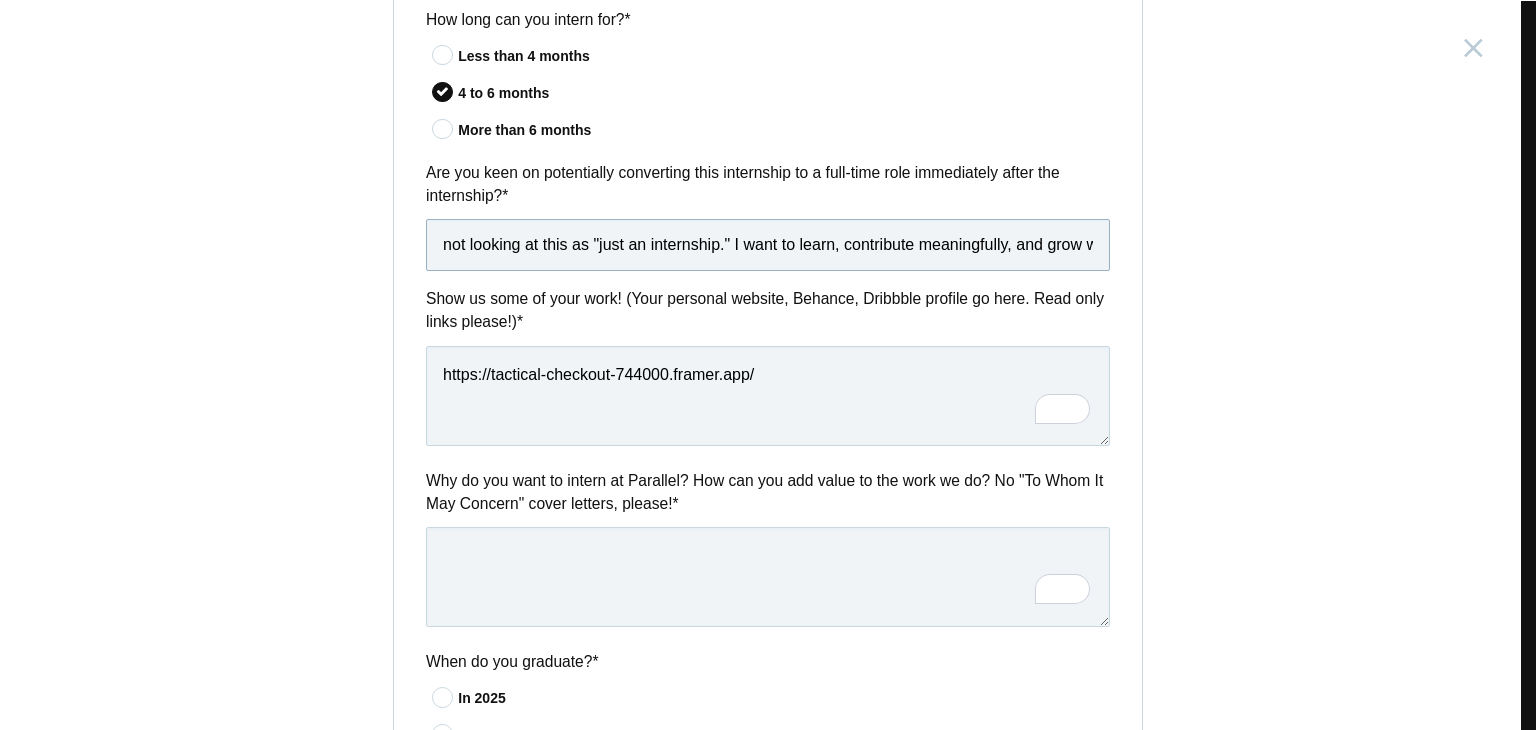 scroll, scrollTop: 0, scrollLeft: 0, axis: both 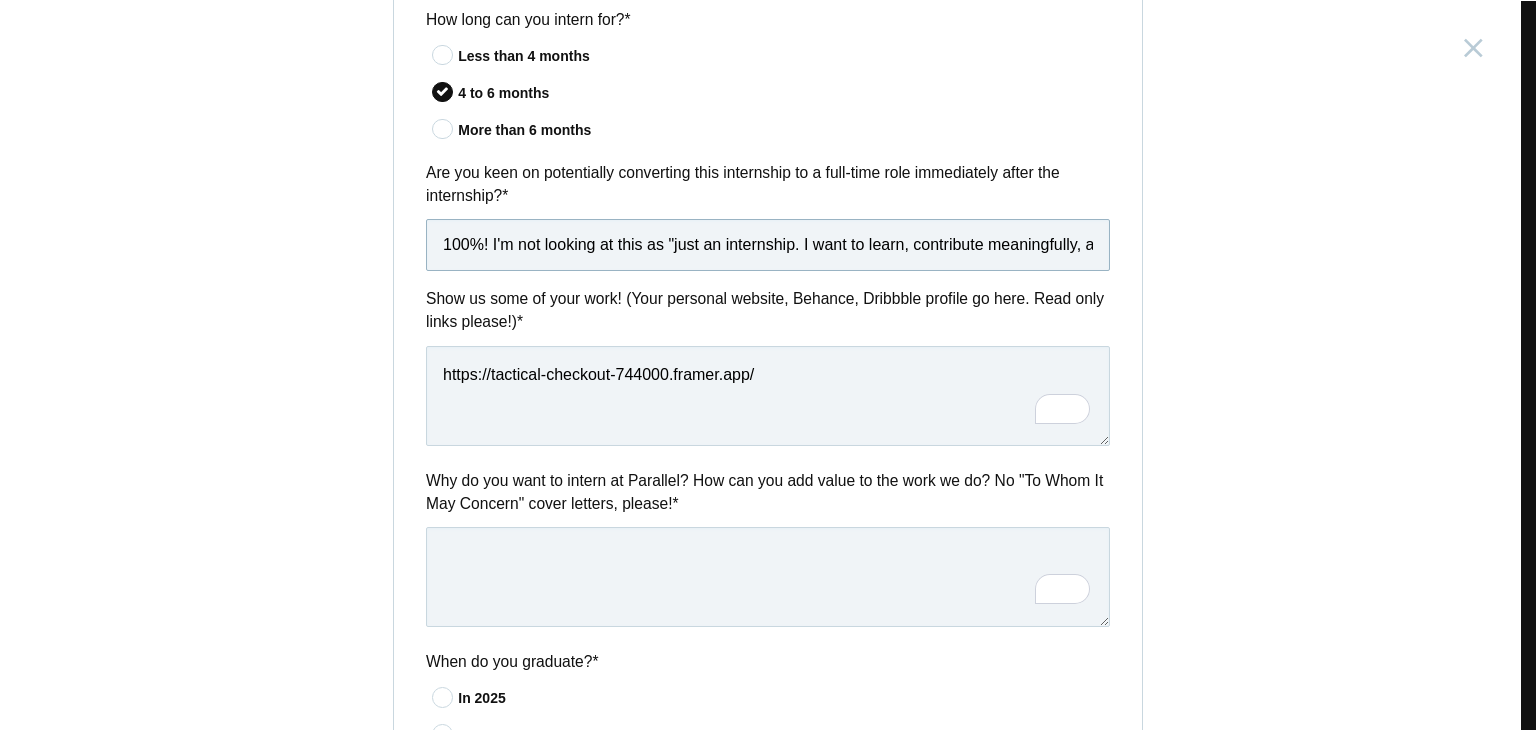 click on "100%! I'm not looking at this as "just an internship. I want to learn, contribute meaningfully, and grow with the team — and if there’s a chance to continue full-time, I’m all in." at bounding box center [768, 245] 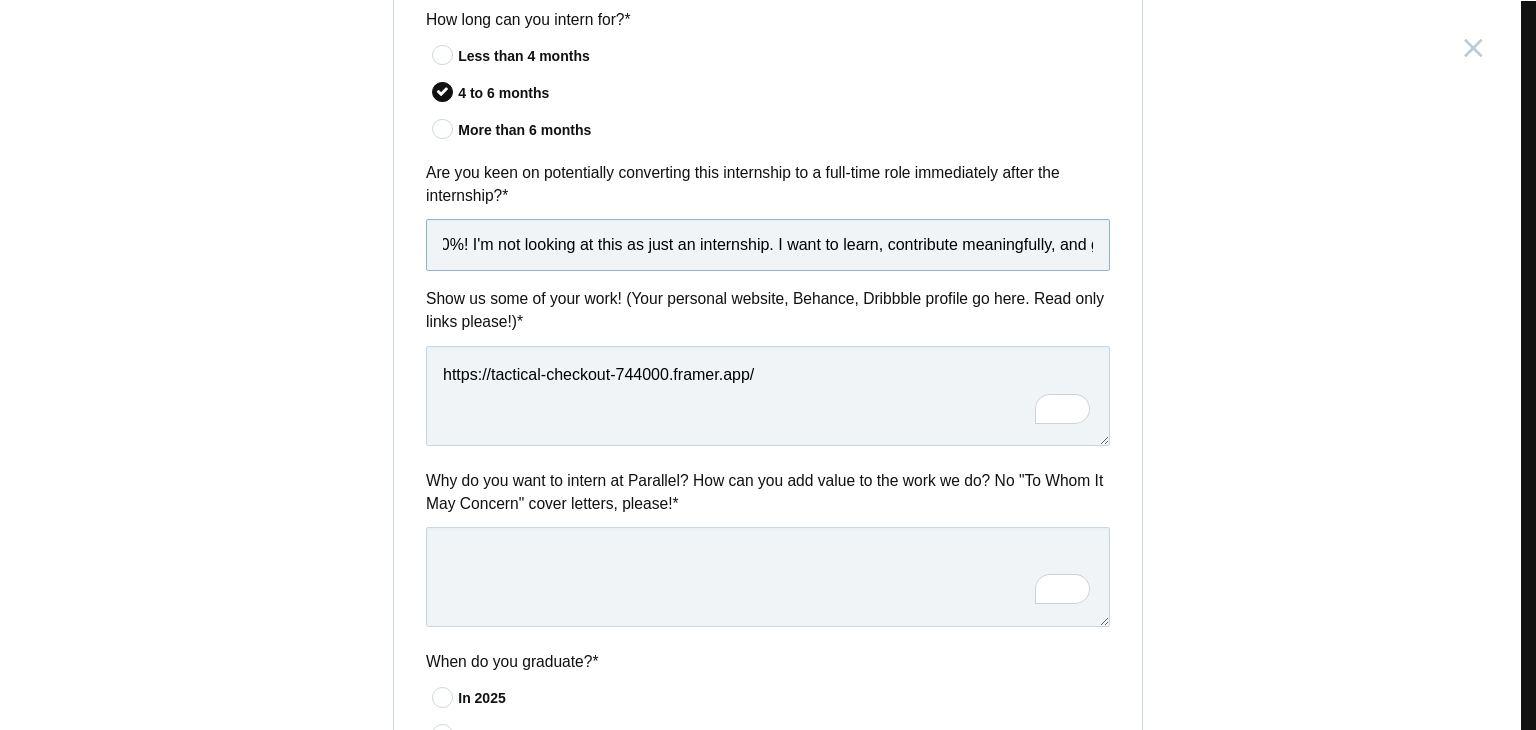 scroll, scrollTop: 0, scrollLeft: 0, axis: both 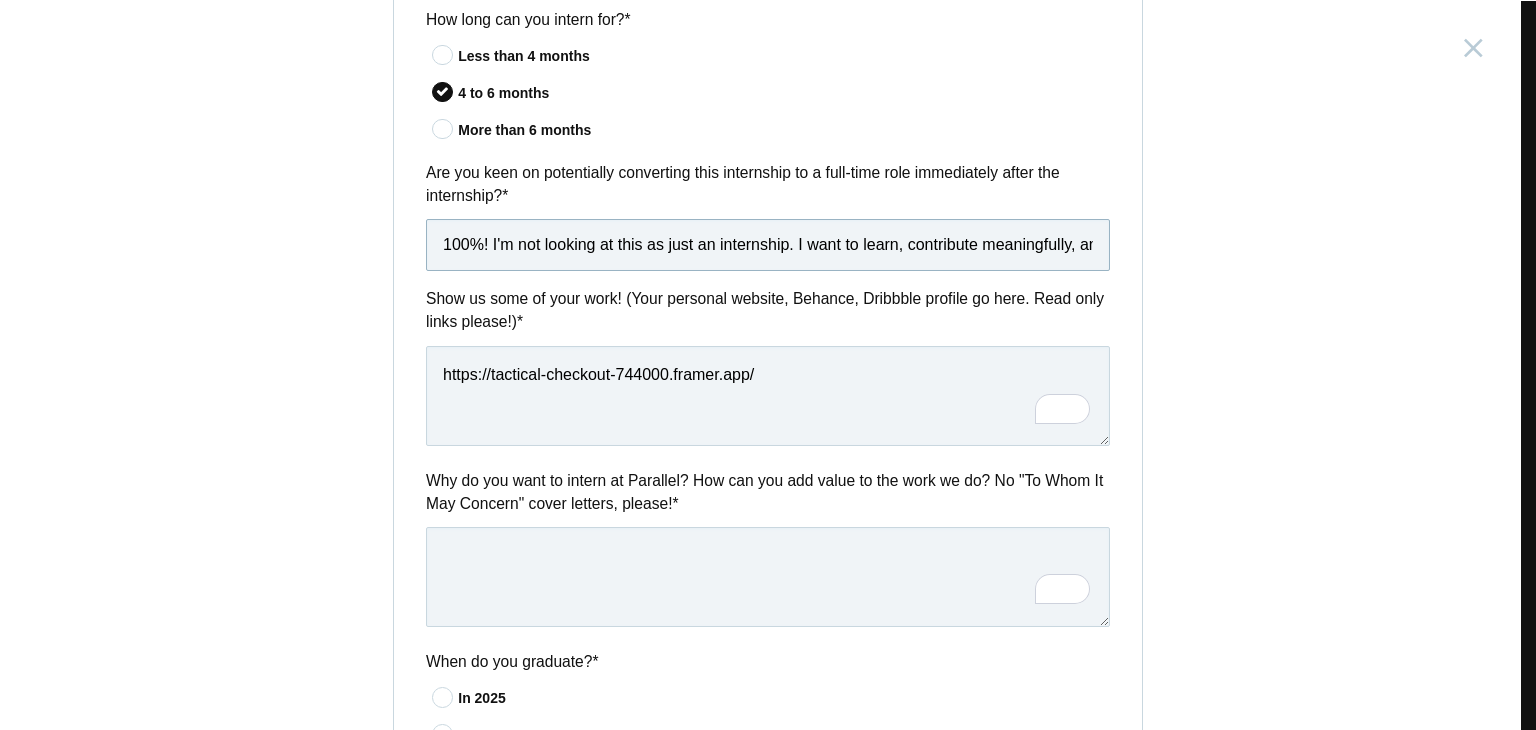 click on "100%! I'm not looking at this as just an internship. I want to learn, contribute meaningfully, and grow with the team — and if there’s a chance to continue full-time, I’m all in." at bounding box center [768, 245] 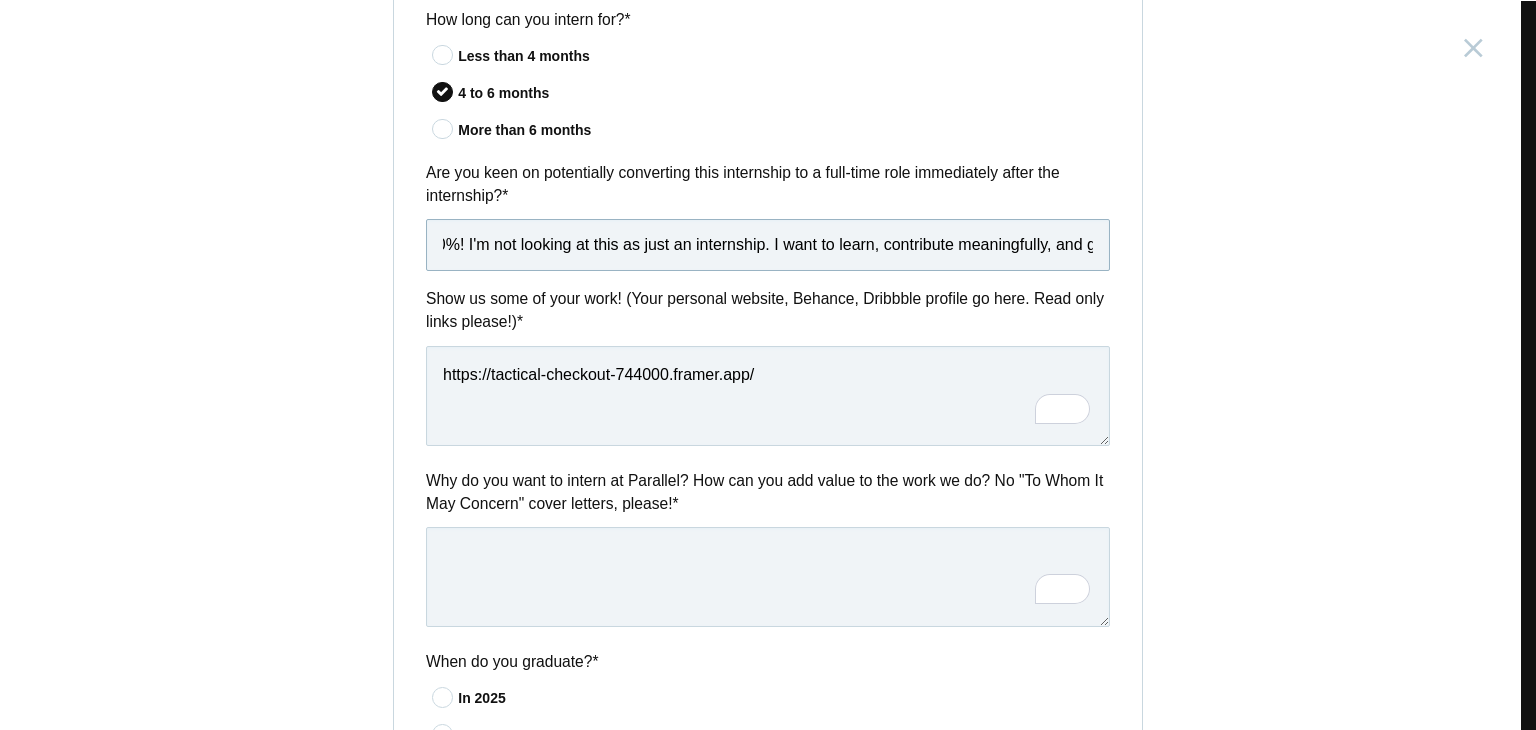 scroll, scrollTop: 0, scrollLeft: 0, axis: both 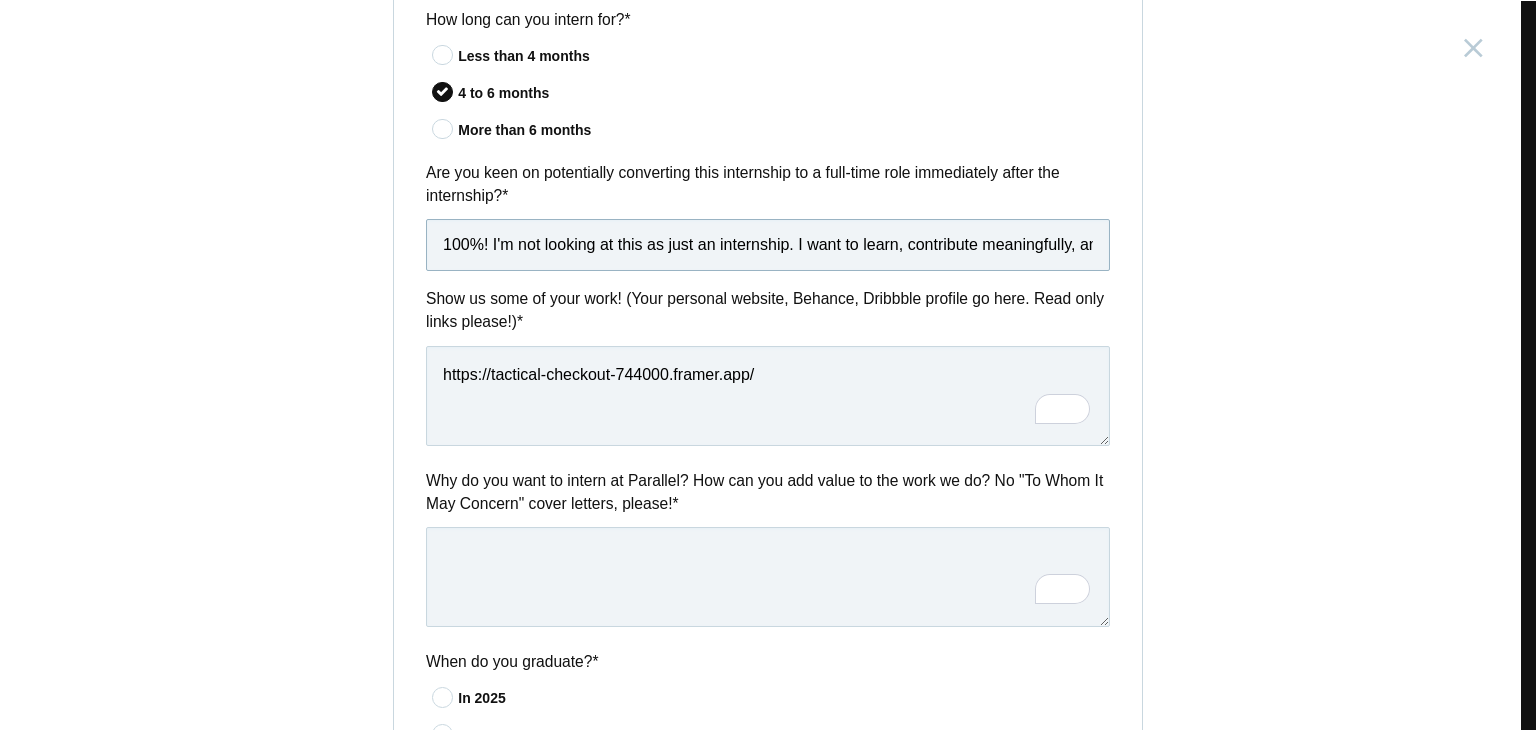 click on "100%! I'm not looking at this as just an internship. I want to learn, contribute meaningfully, and grow with the team — and if there’s a chance to continue full-time, I’m all in." at bounding box center [768, 245] 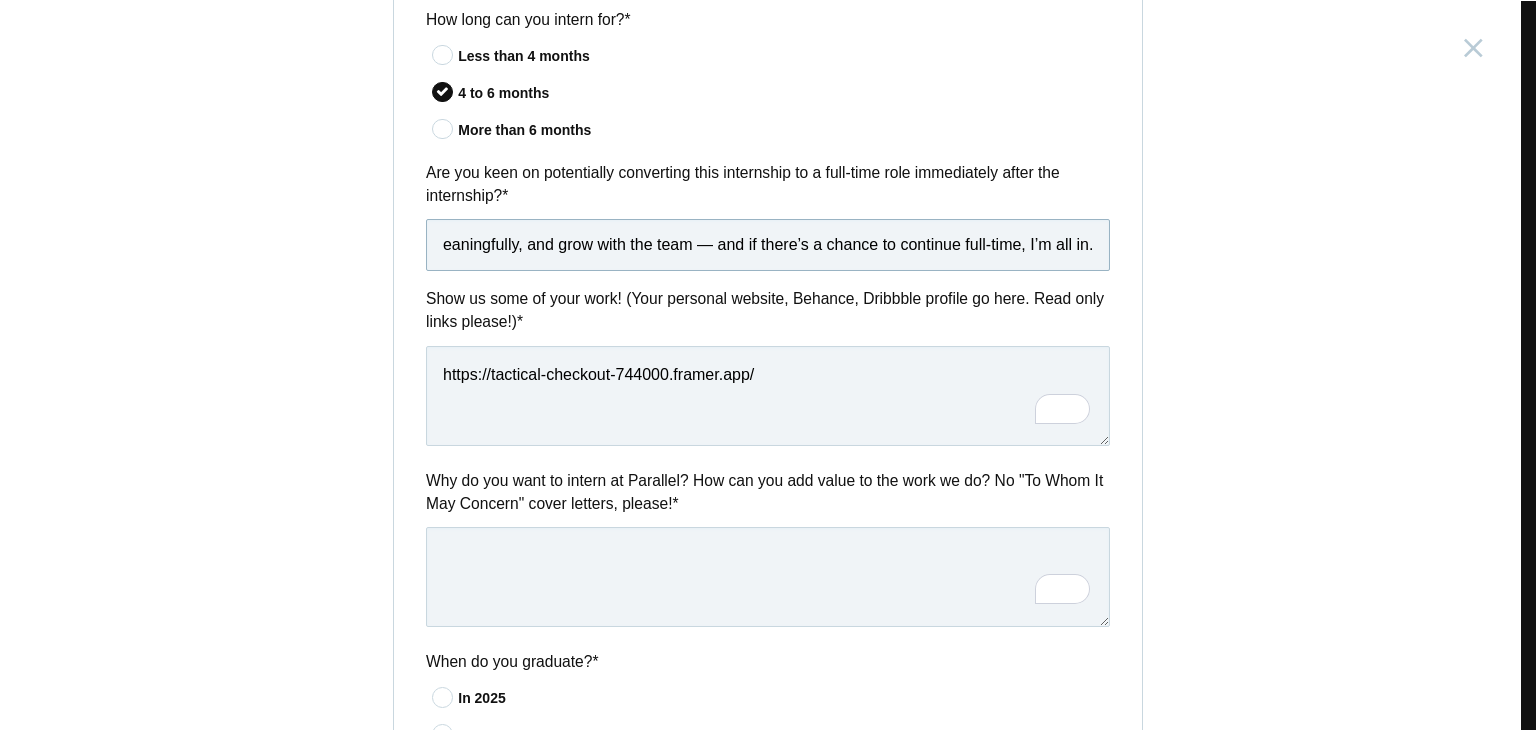 scroll, scrollTop: 0, scrollLeft: 582, axis: horizontal 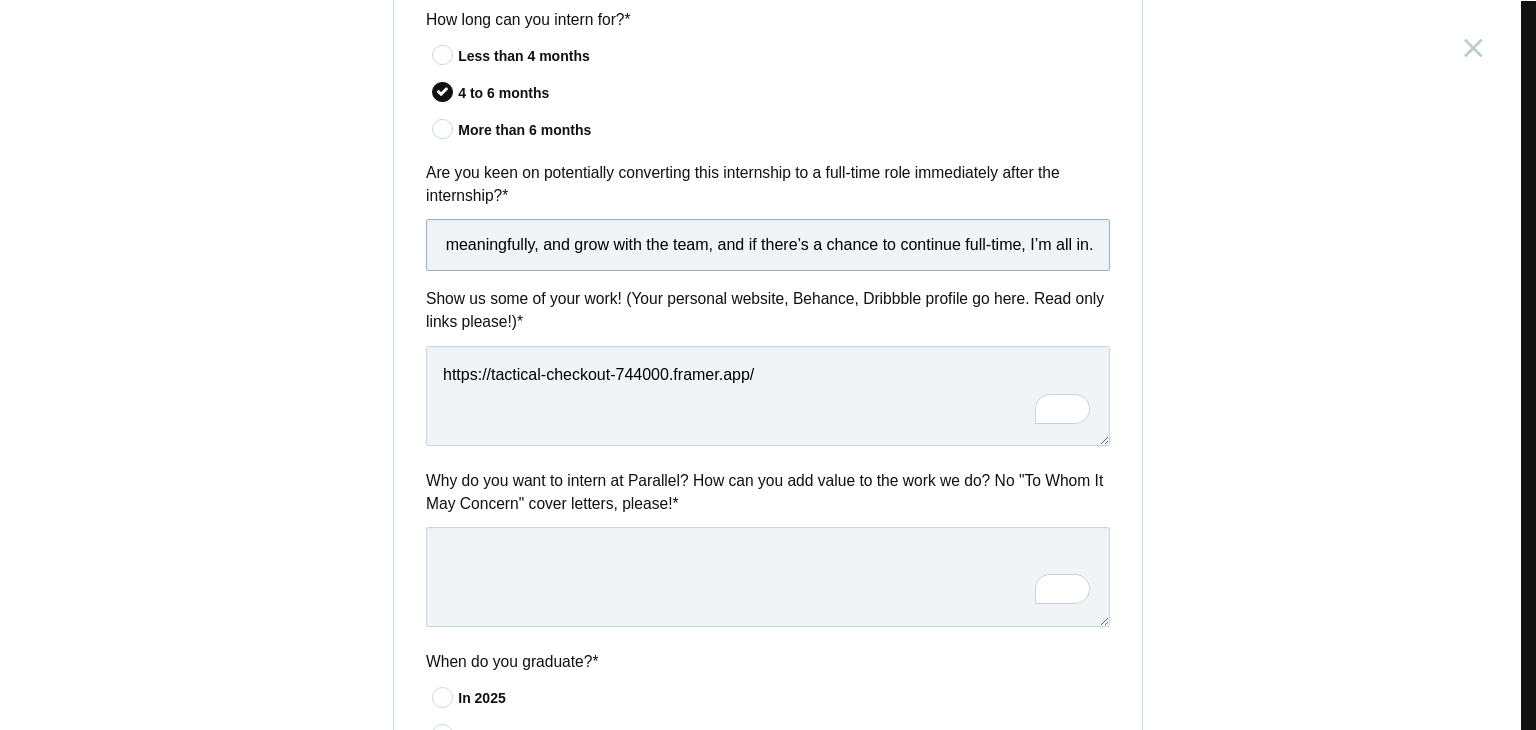 click on "100%! I am not looking at this as just an internship. I want to learn, contribute meaningfully, and grow with the team, and if there’s a chance to continue full-time, I’m all in." at bounding box center [768, 245] 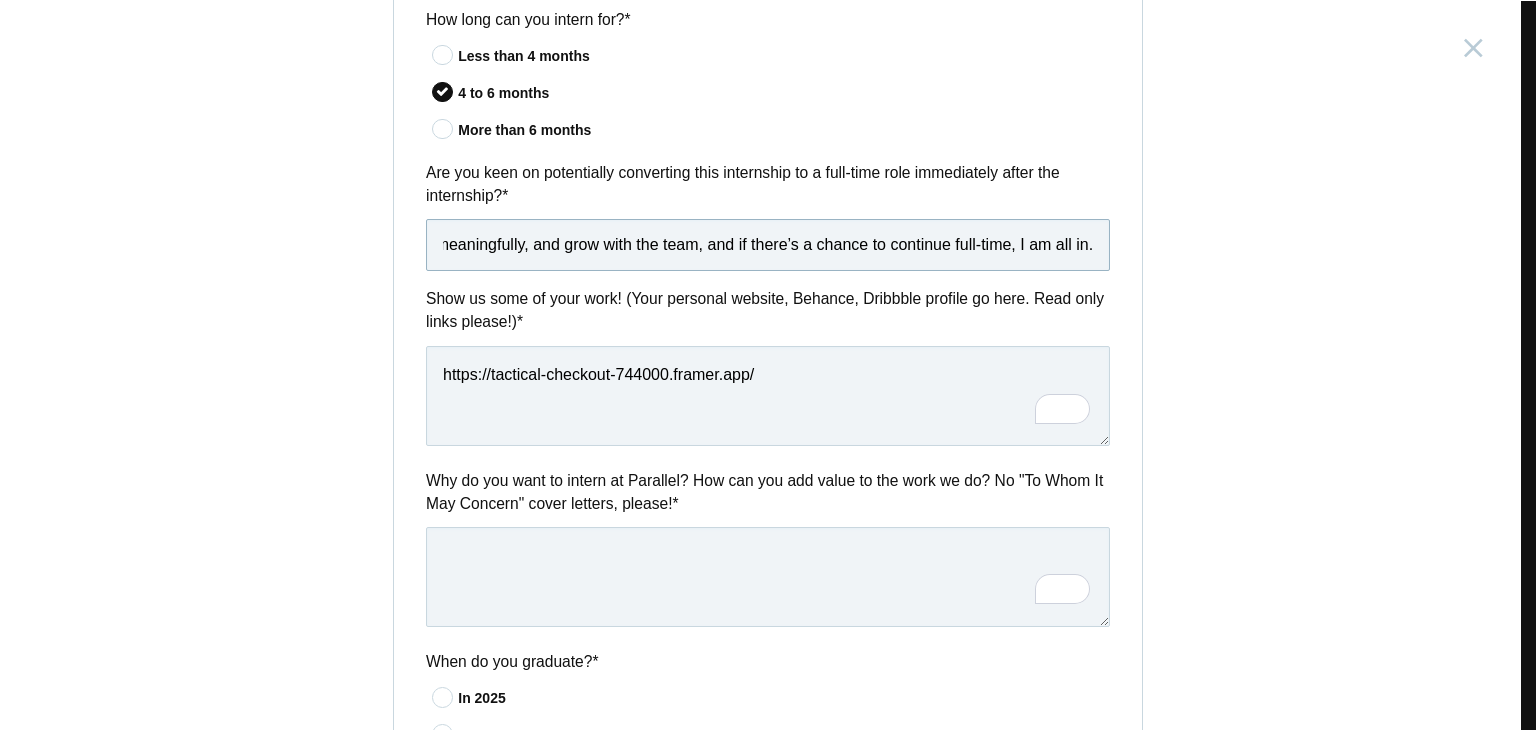 scroll, scrollTop: 0, scrollLeft: 576, axis: horizontal 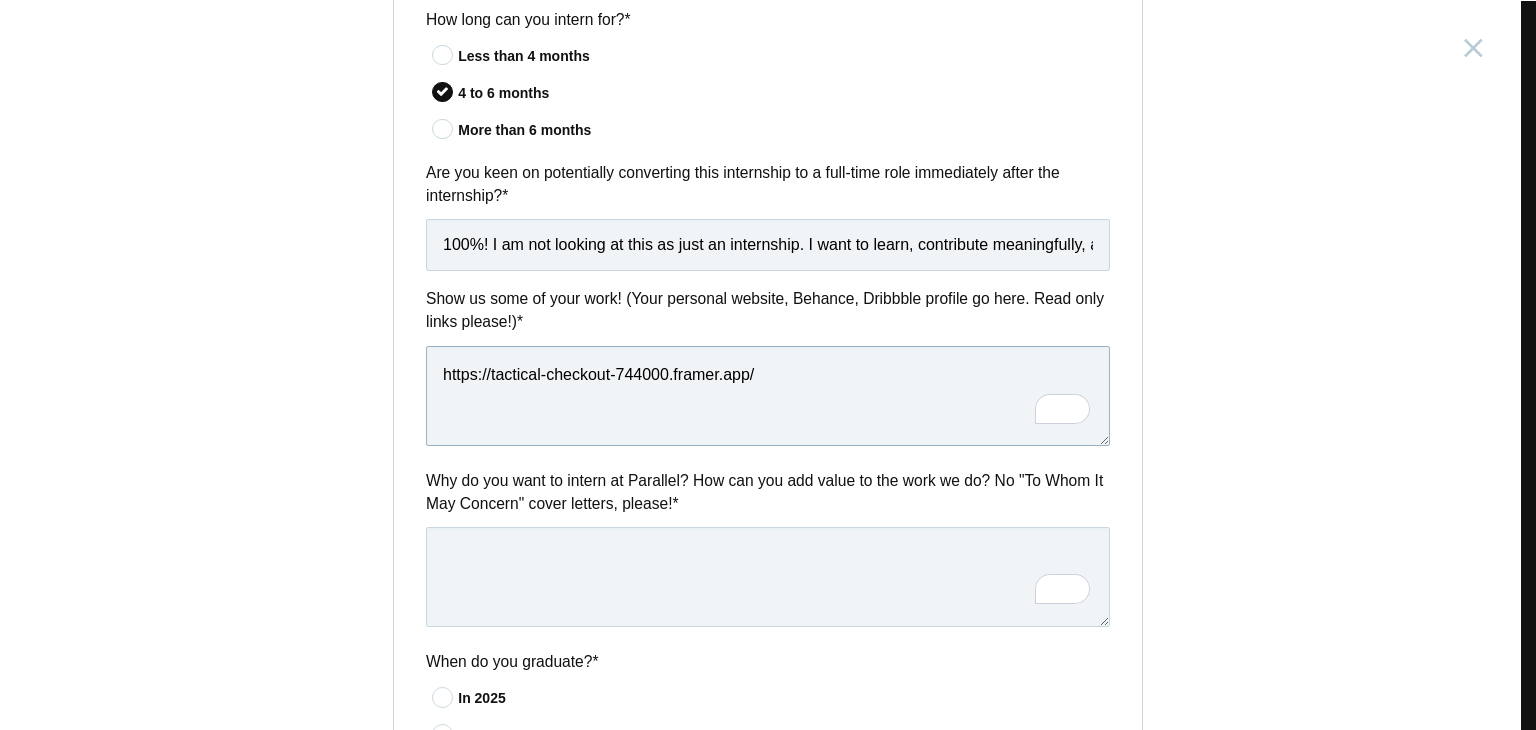 click on "https://tactical-checkout-744000.framer.app/" at bounding box center (768, 396) 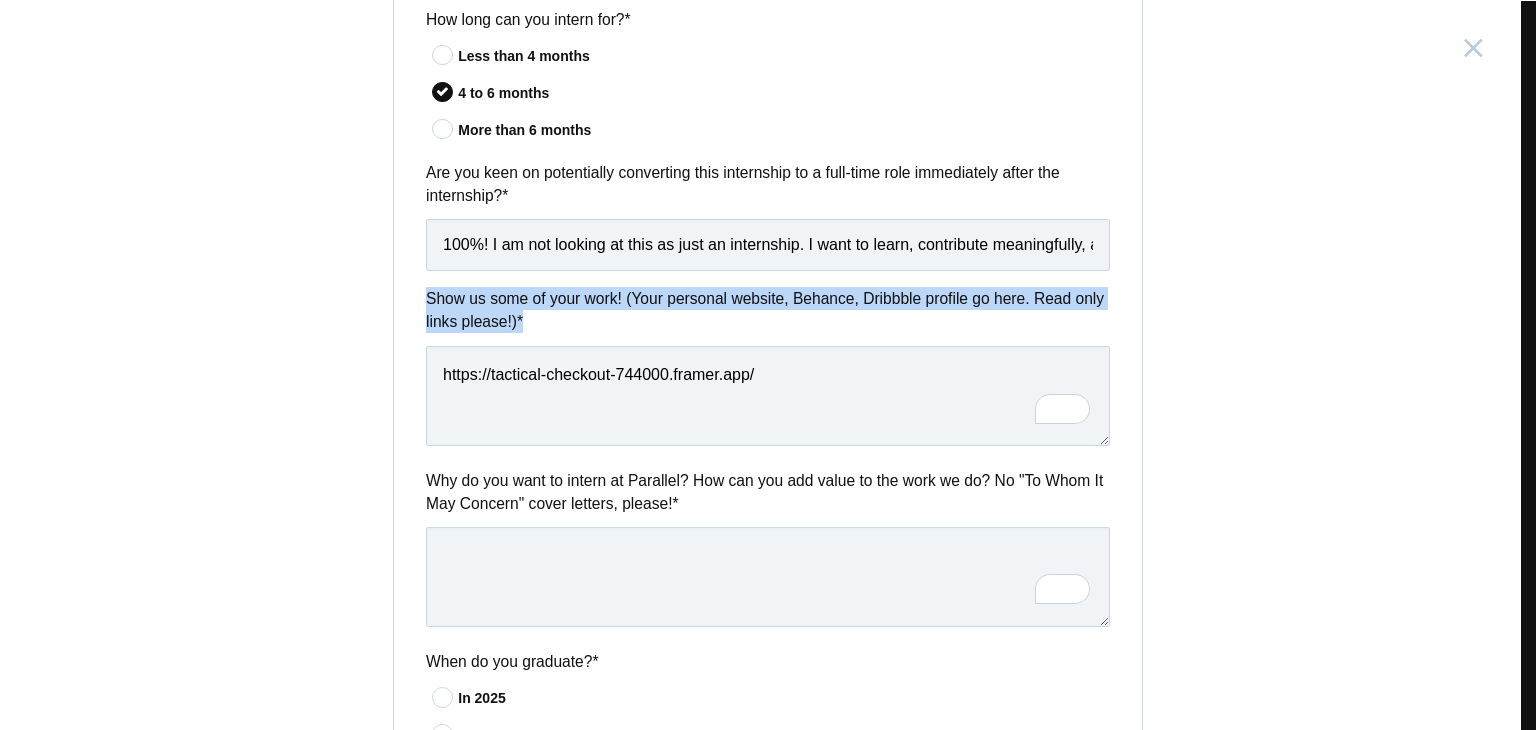 drag, startPoint x: 572, startPoint y: 325, endPoint x: 412, endPoint y: 297, distance: 162.43152 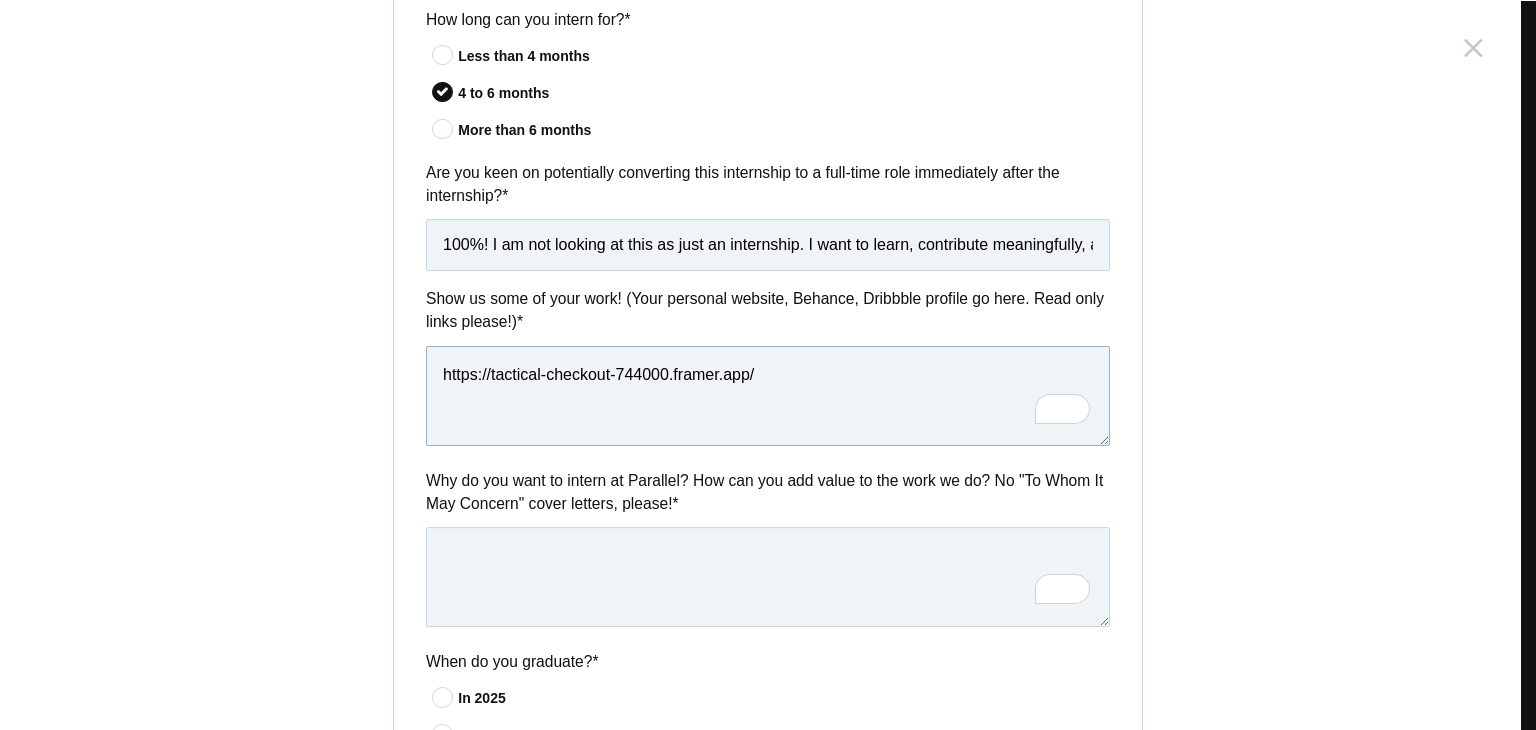 click on "https://tactical-checkout-744000.framer.app/" at bounding box center [768, 396] 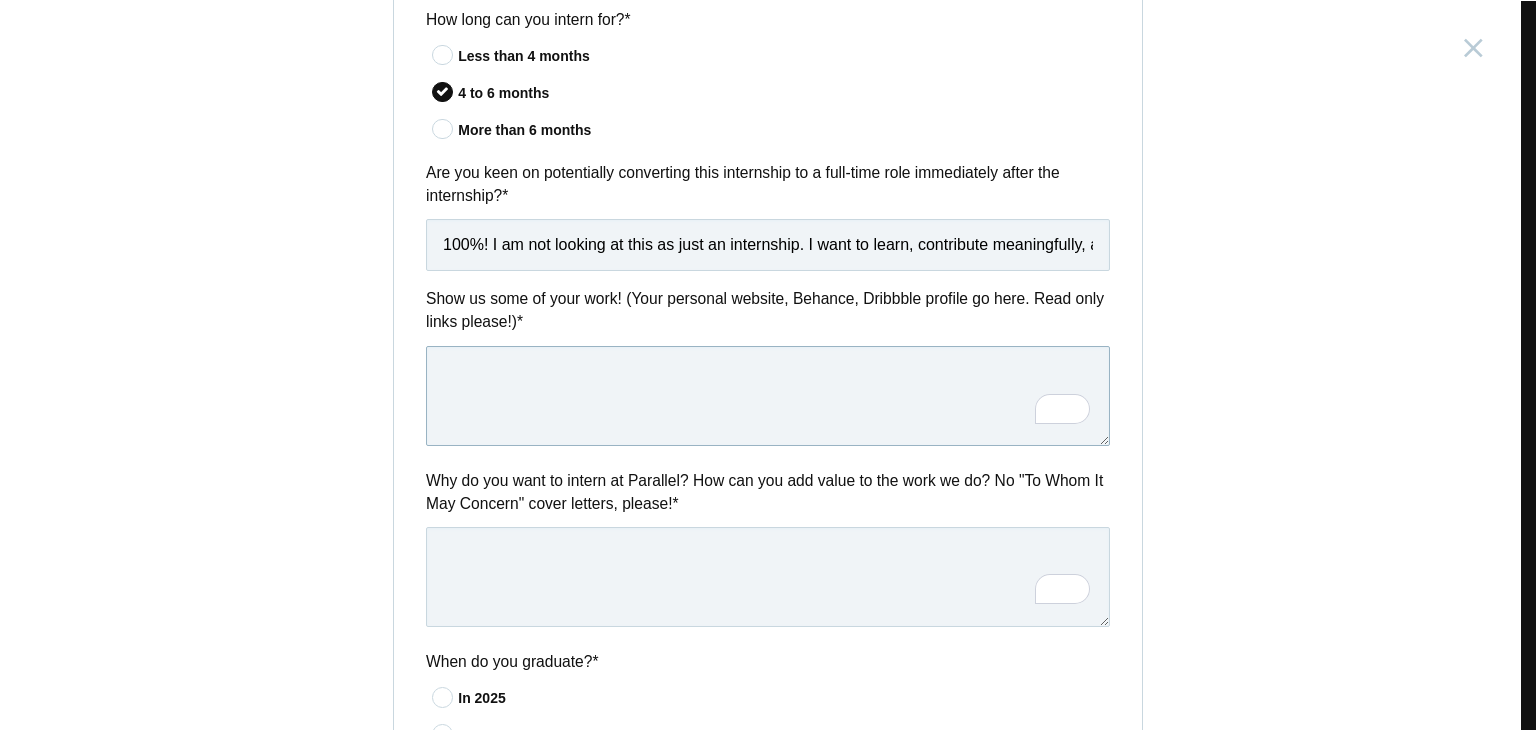 paste on "Sure! You can check out some of my work here:
🔗 Portfolio – www.dhruvidhanani.com
🔗 LinkedIn – www.linkedin.com/in/dhruvi-dhanani
From SaaS dashboards to AI tools and social impact platforms — I love designing clean, practical, and people-first solutions. Let me know if you'd like access to specific case studies!" 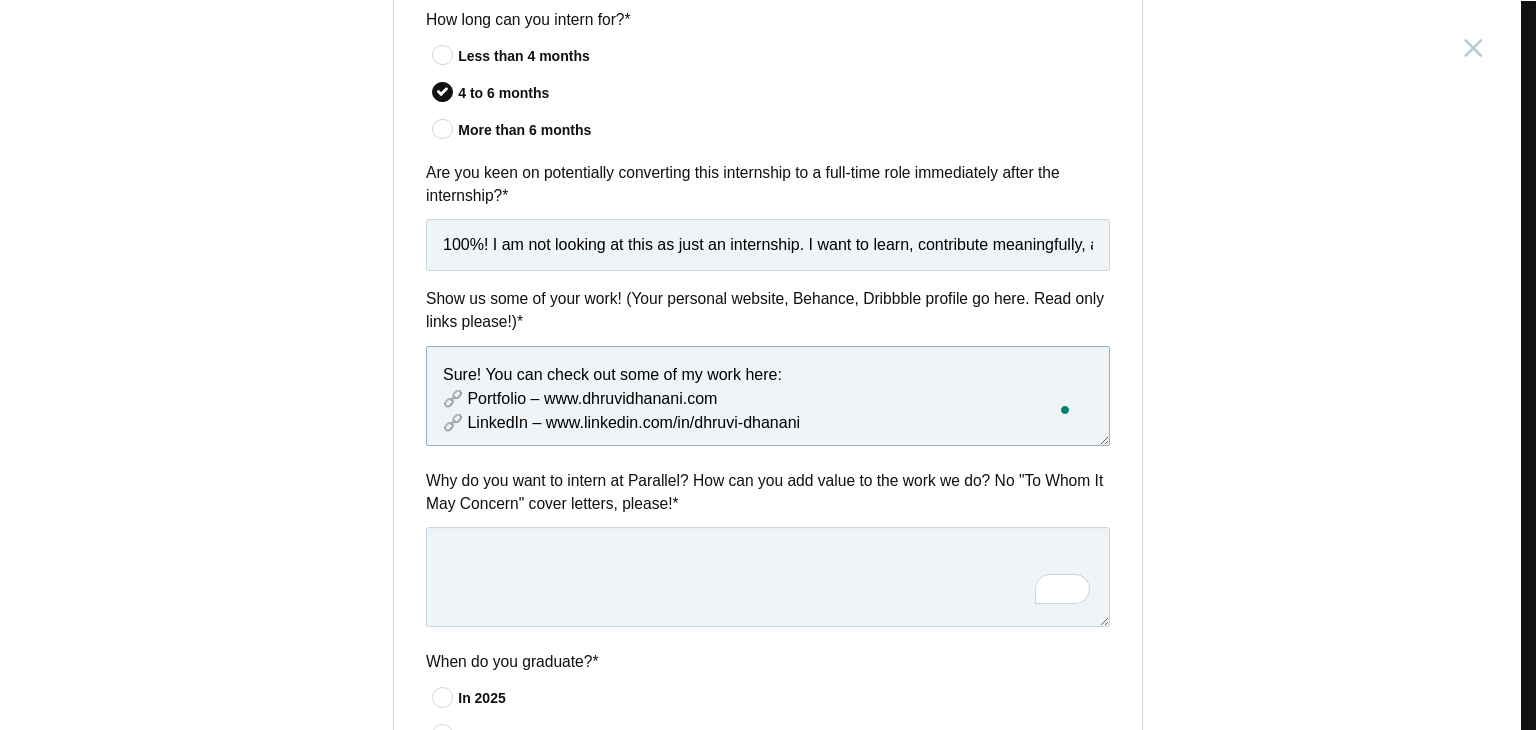 scroll, scrollTop: 82, scrollLeft: 0, axis: vertical 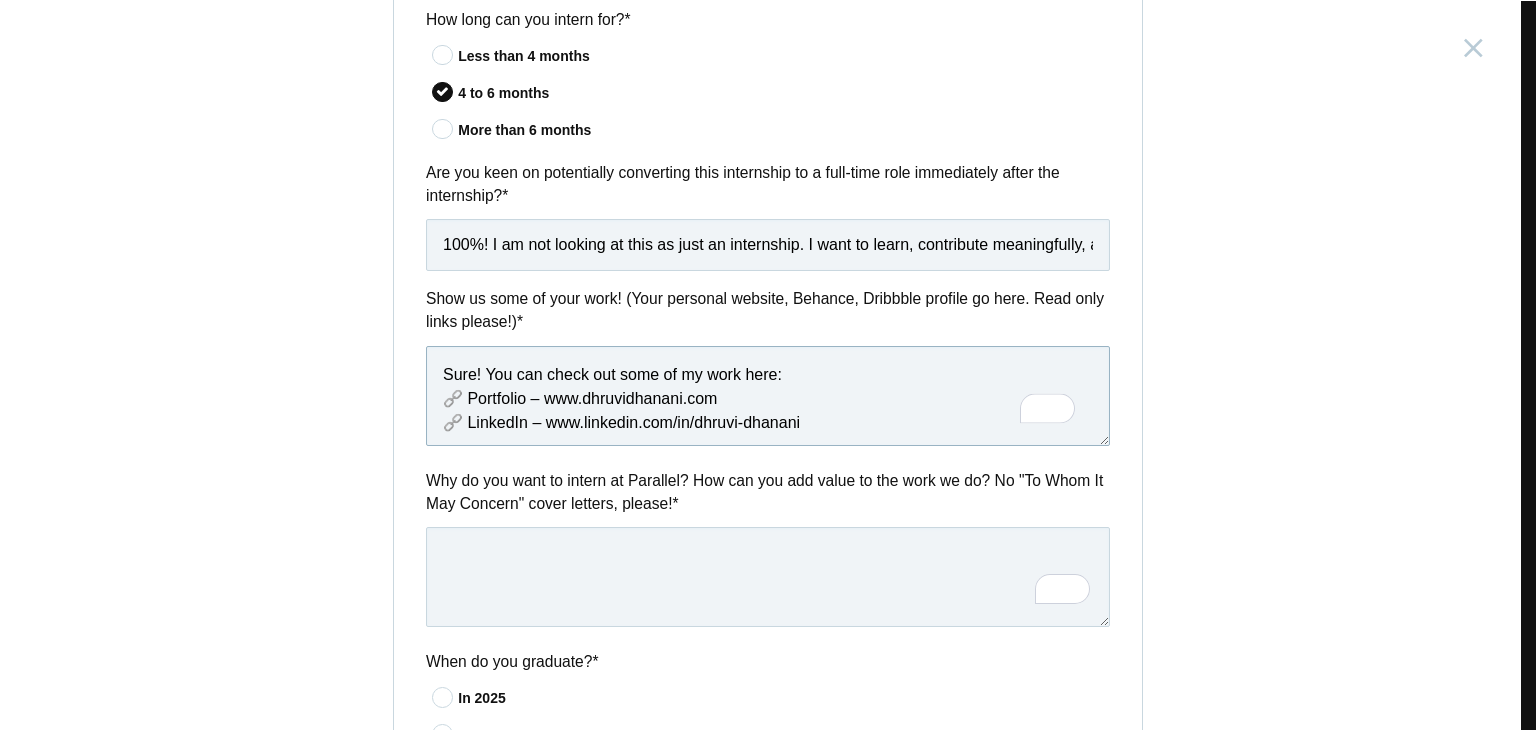 drag, startPoint x: 478, startPoint y: 373, endPoint x: 379, endPoint y: 366, distance: 99.24717 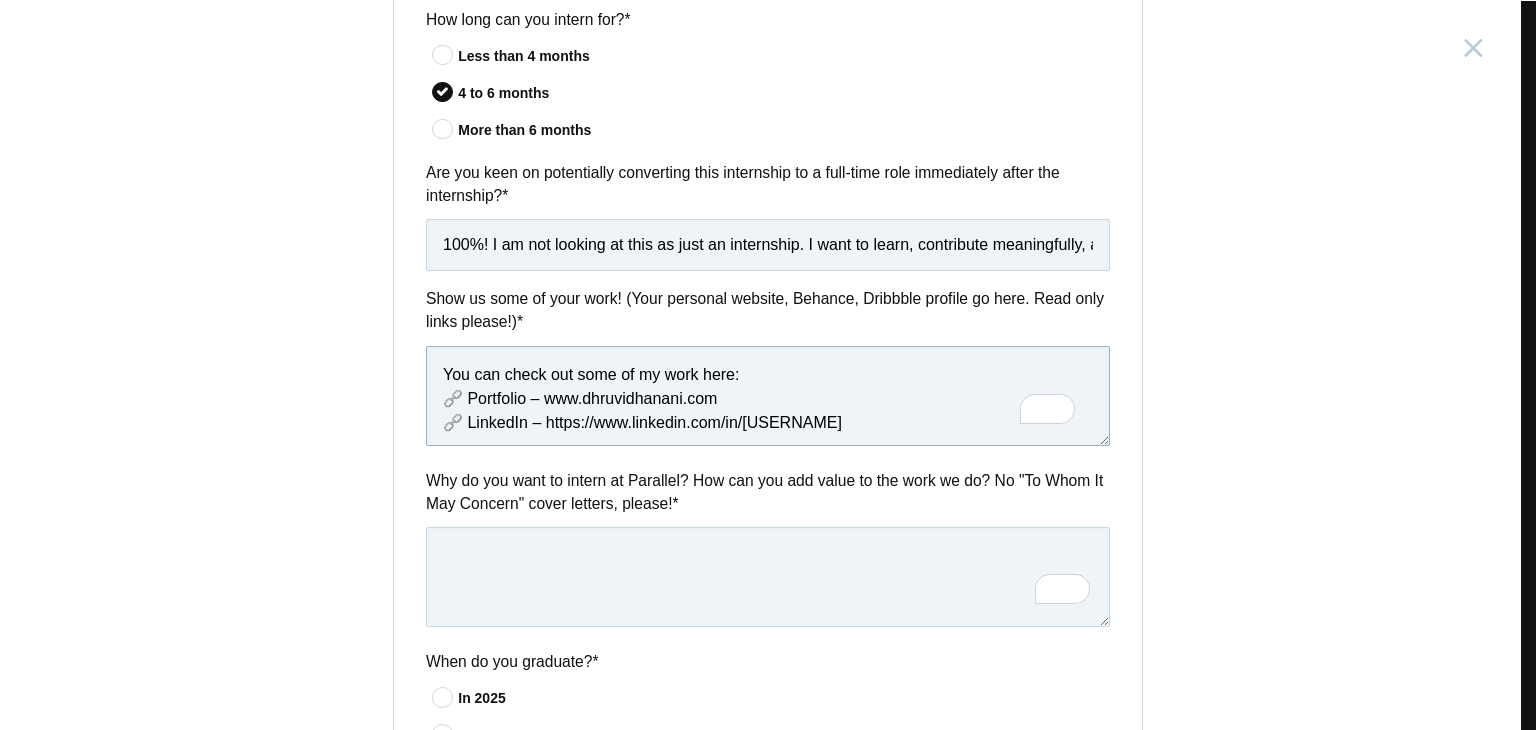 scroll, scrollTop: 8, scrollLeft: 0, axis: vertical 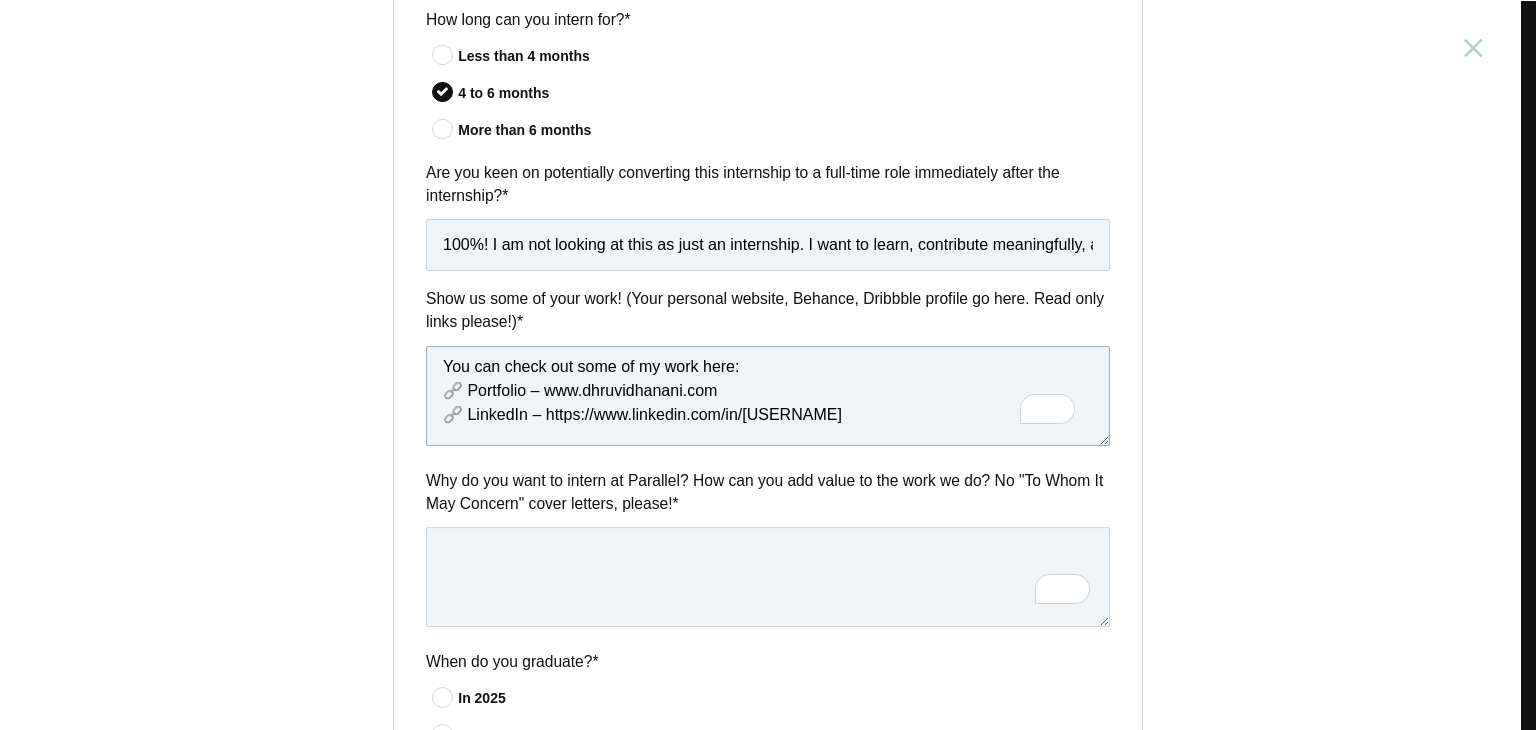 drag, startPoint x: 735, startPoint y: 390, endPoint x: 536, endPoint y: 389, distance: 199.00252 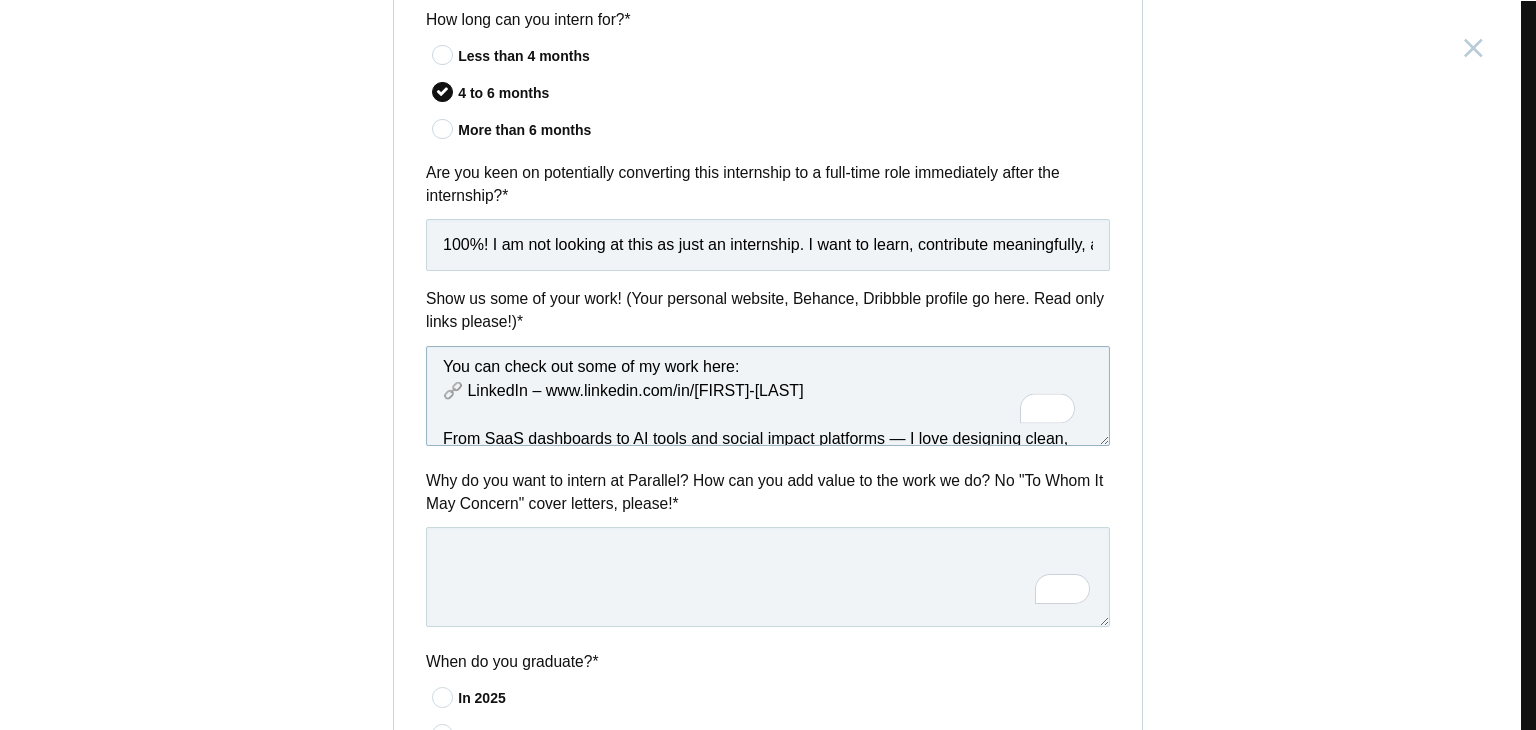 paste on "https://tactical-checkout-744000.framer.app/" 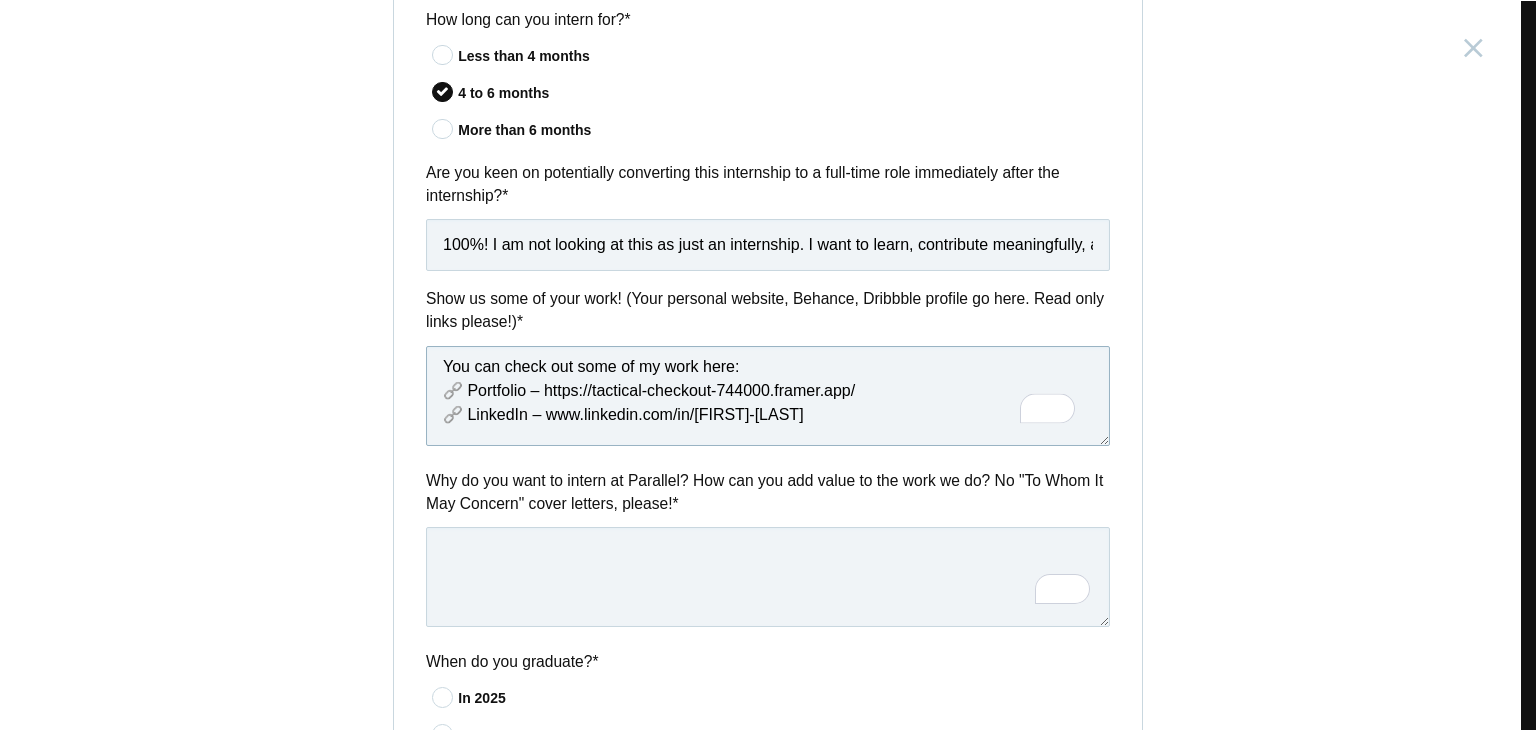 click on "You can check out some of my work here:
🔗 Portfolio – https://tactical-checkout-744000.framer.app/
🔗 LinkedIn – www.linkedin.com/in/[FIRST]-[LAST]
From SaaS dashboards to AI tools and social impact platforms — I love designing clean, practical, and people-first solutions. Let me know if you'd like access to specific case studies!" at bounding box center (768, 396) 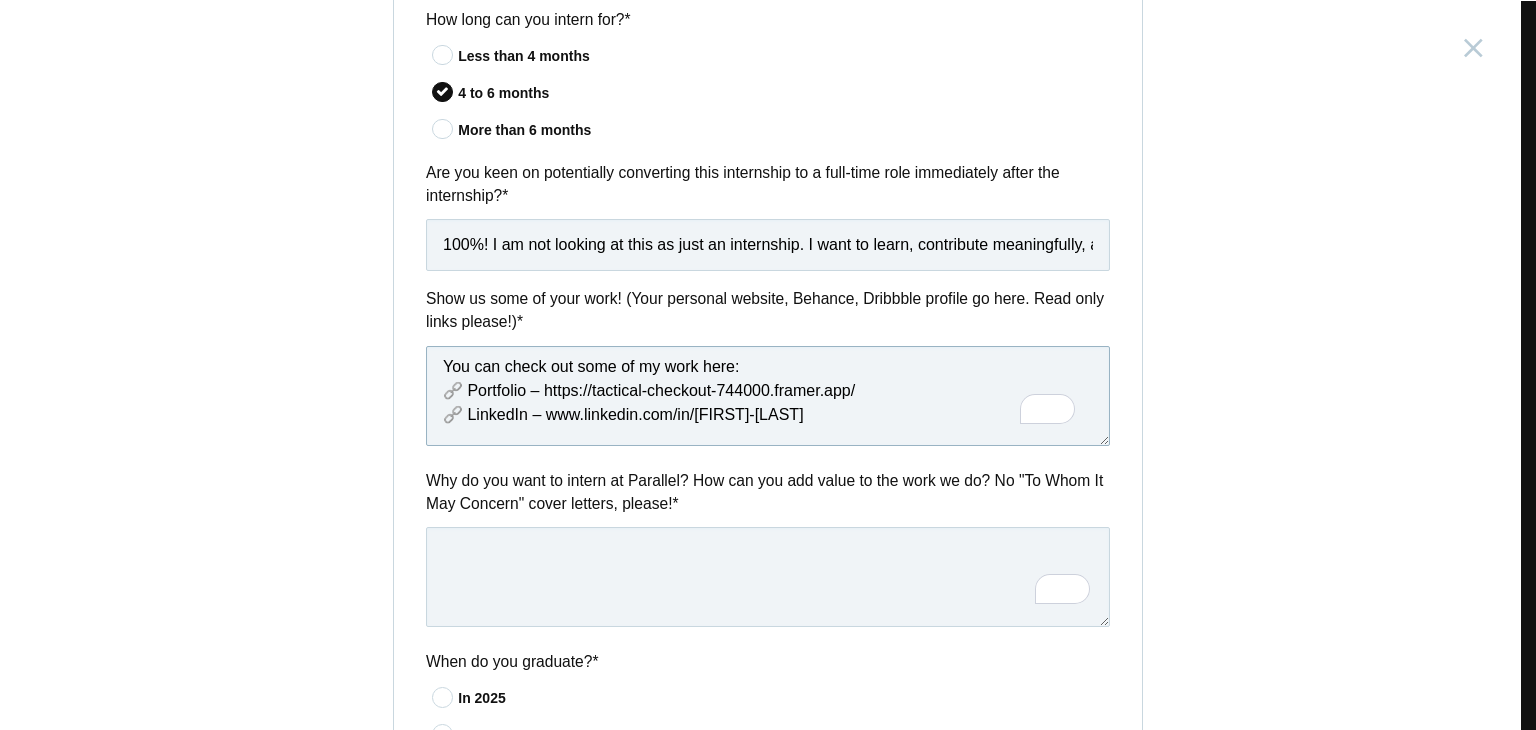 drag, startPoint x: 804, startPoint y: 417, endPoint x: 530, endPoint y: 413, distance: 274.0292 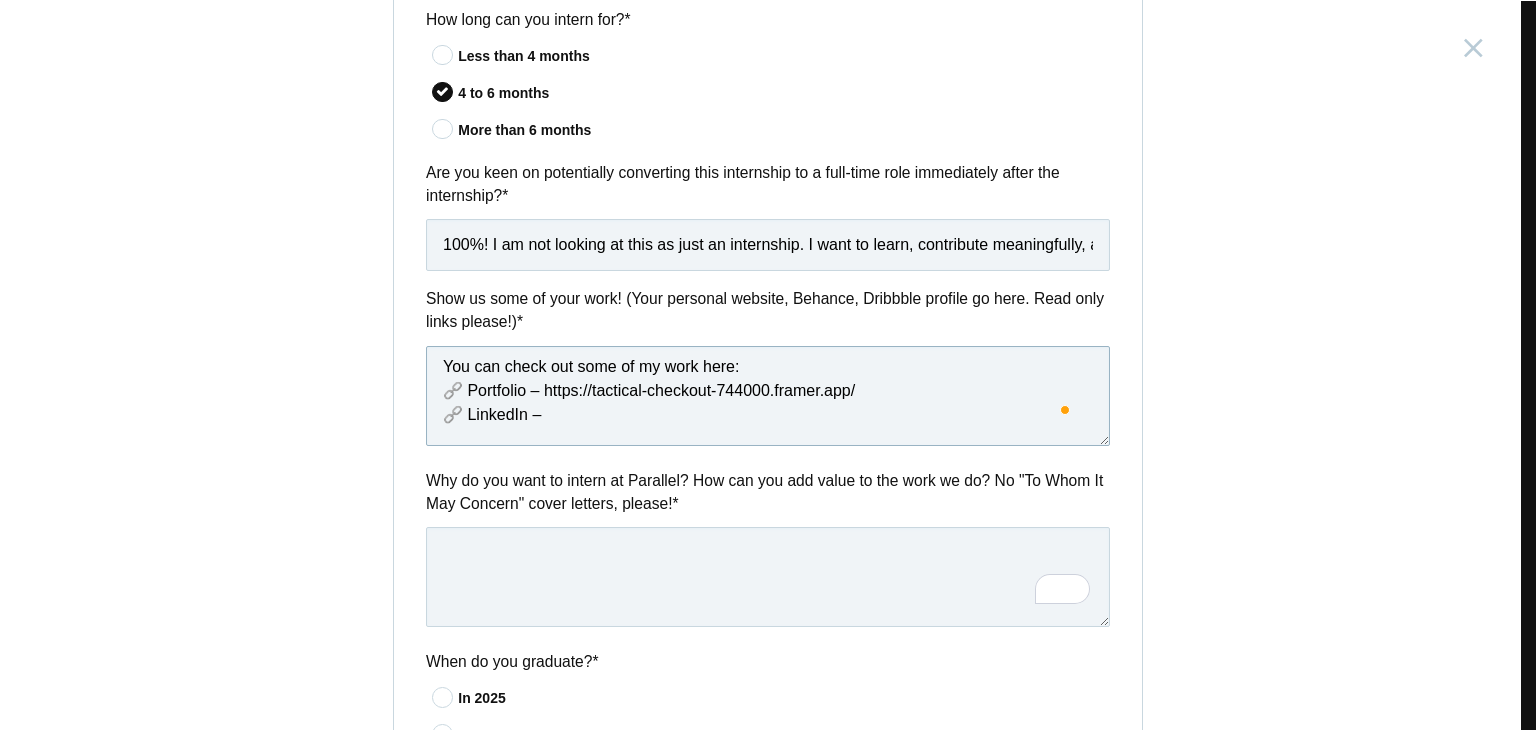 paste on "https://www.linkedin.com/in/[FIRST]-[LAST]-442782243/" 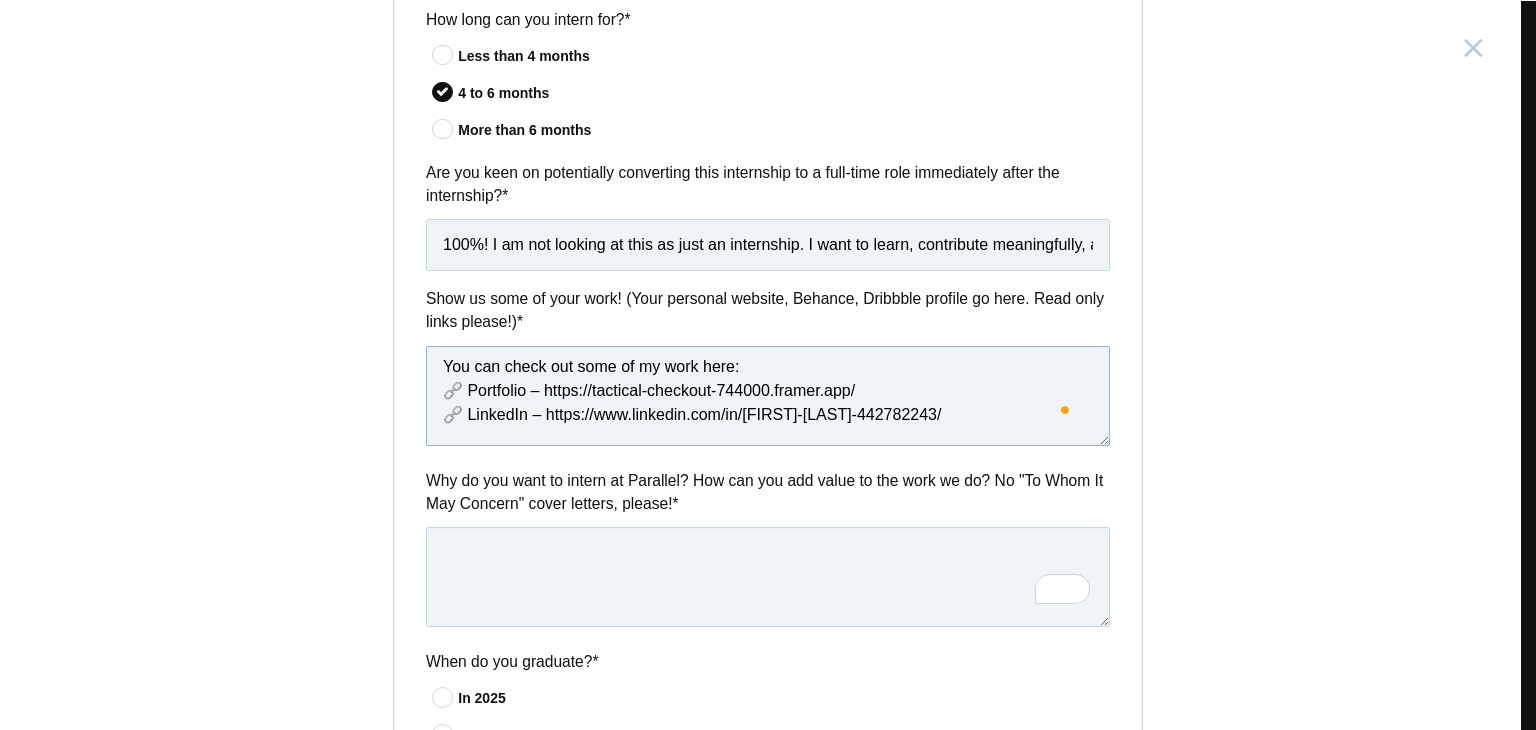 scroll, scrollTop: 101, scrollLeft: 0, axis: vertical 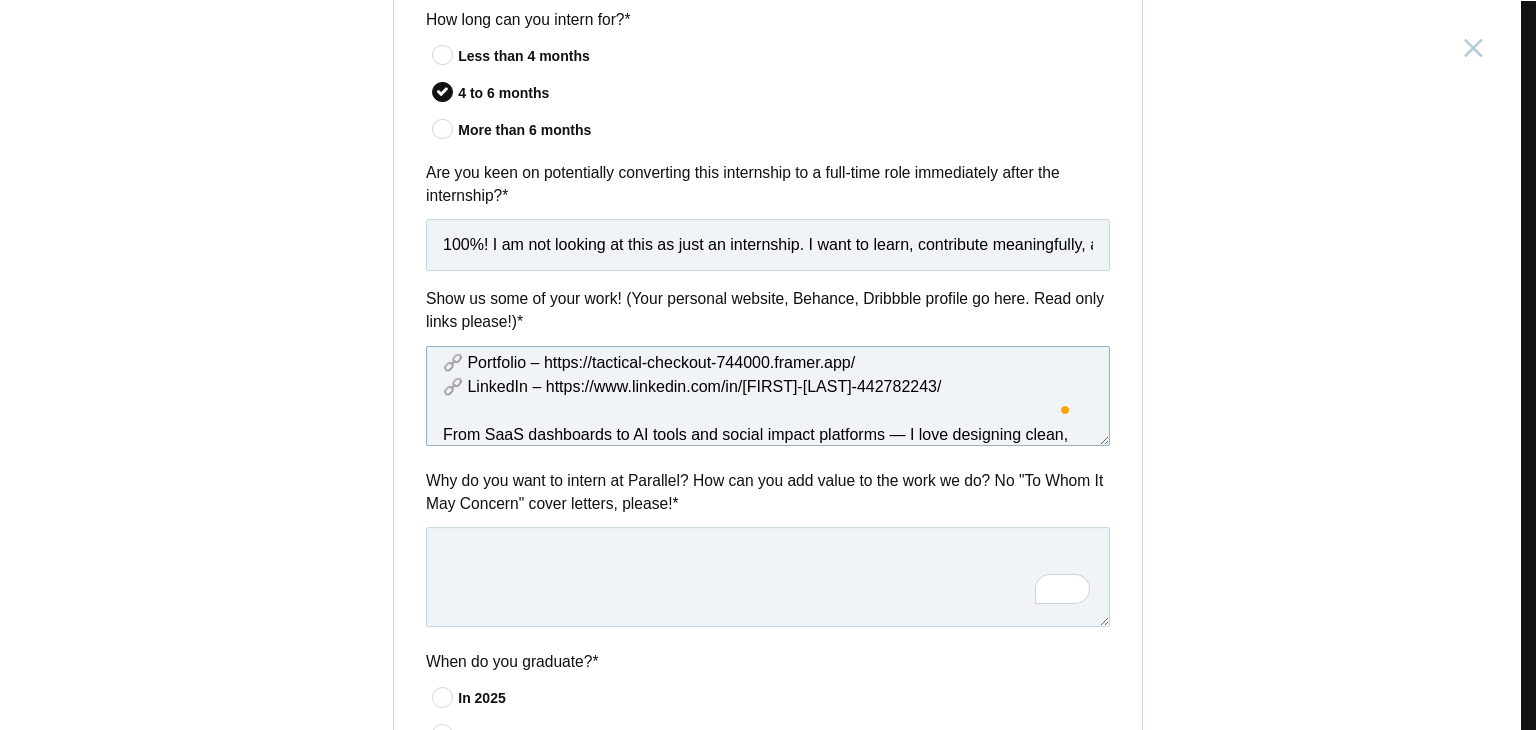 click on "You can check out some of my work here:
🔗 Portfolio – https://tactical-checkout-744000.framer.app/
🔗 LinkedIn – https://www.linkedin.com/in/[FIRST]-[LAST]-442782243/
From SaaS dashboards to AI tools and social impact platforms — I love designing clean, practical, and people-first solutions. Let me know if you'd like access to specific case studies!" at bounding box center (768, 396) 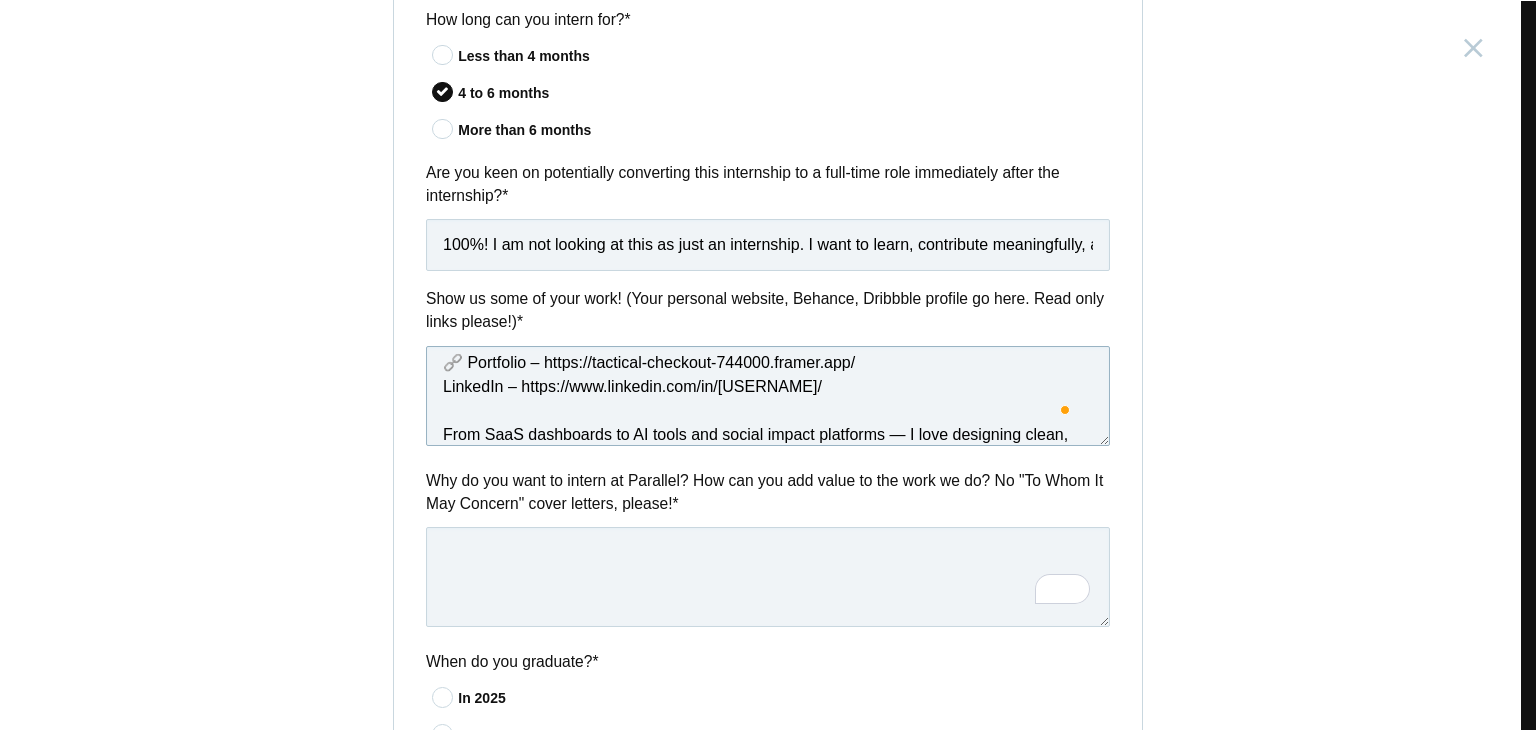 click on "You can check out some of my work here:
🔗 Portfolio – https://tactical-checkout-744000.framer.app/
LinkedIn – https://www.linkedin.com/in/[USERNAME]/
From SaaS dashboards to AI tools and social impact platforms — I love designing clean, practical, and people-first solutions. Let me know if you'd like access to specific case studies!" at bounding box center (768, 396) 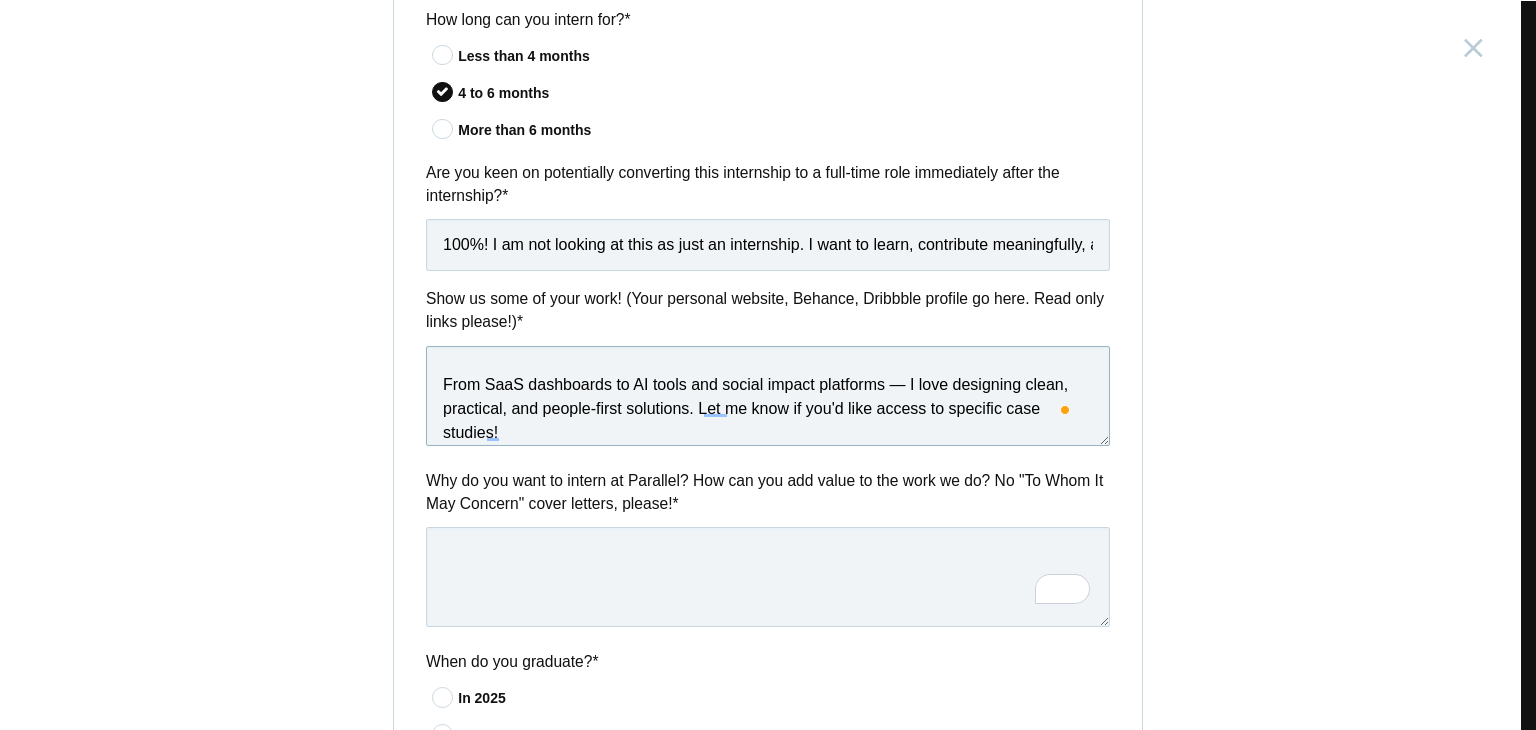 drag, startPoint x: 692, startPoint y: 409, endPoint x: 409, endPoint y: 375, distance: 285.0351 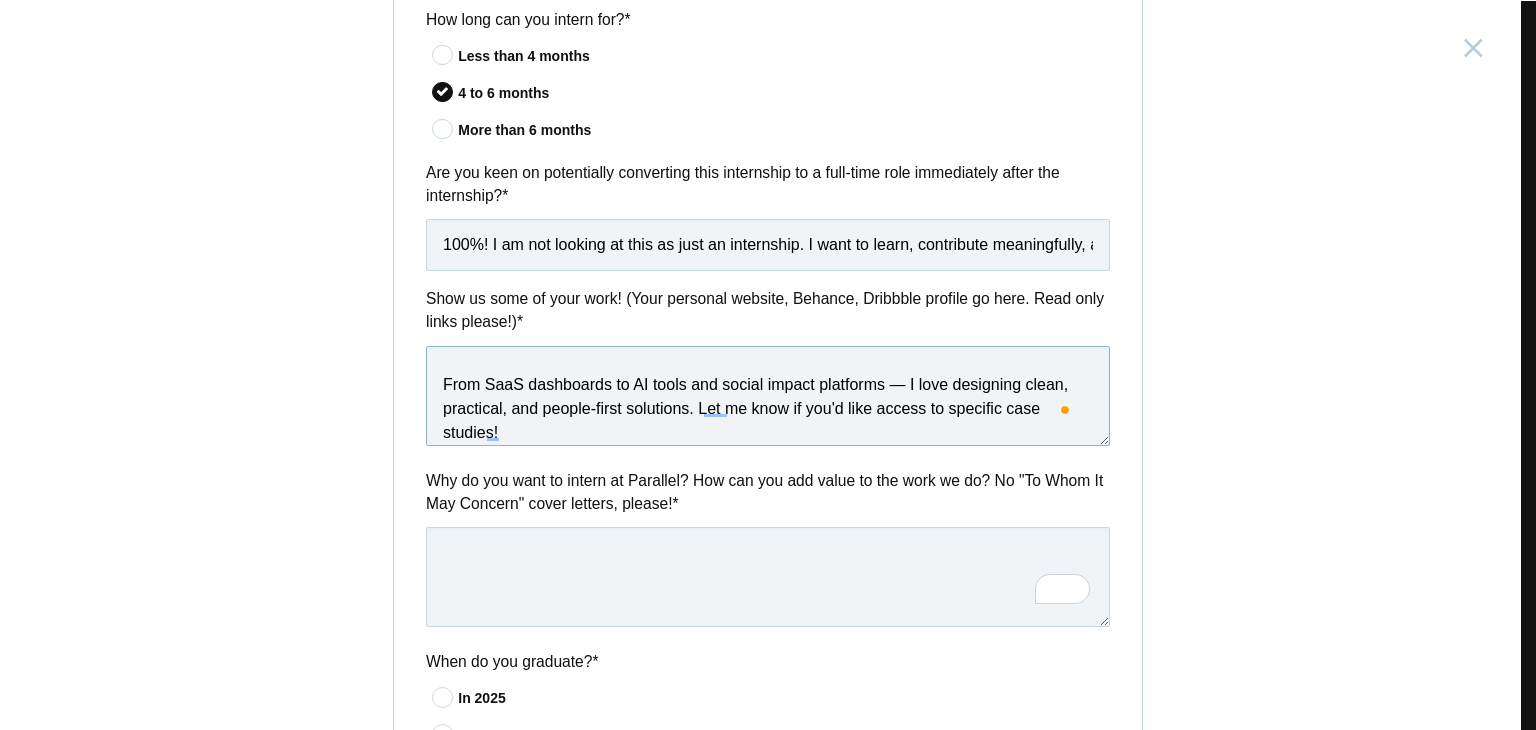 click on "Show us some of your work! (Your personal website, Behance, Dribbble profile go here. Read only links please!)  *
You can check out some of my work here:
Portfolio – https://tactical-checkout-744000.framer.app/
LinkedIn – https://www.linkedin.com/in/[FIRST]-[LAST]-442782243/
From SaaS dashboards to AI tools and social impact platforms — I love designing clean, practical, and people-first solutions. Let me know if you'd like access to specific case studies!" at bounding box center [768, 369] 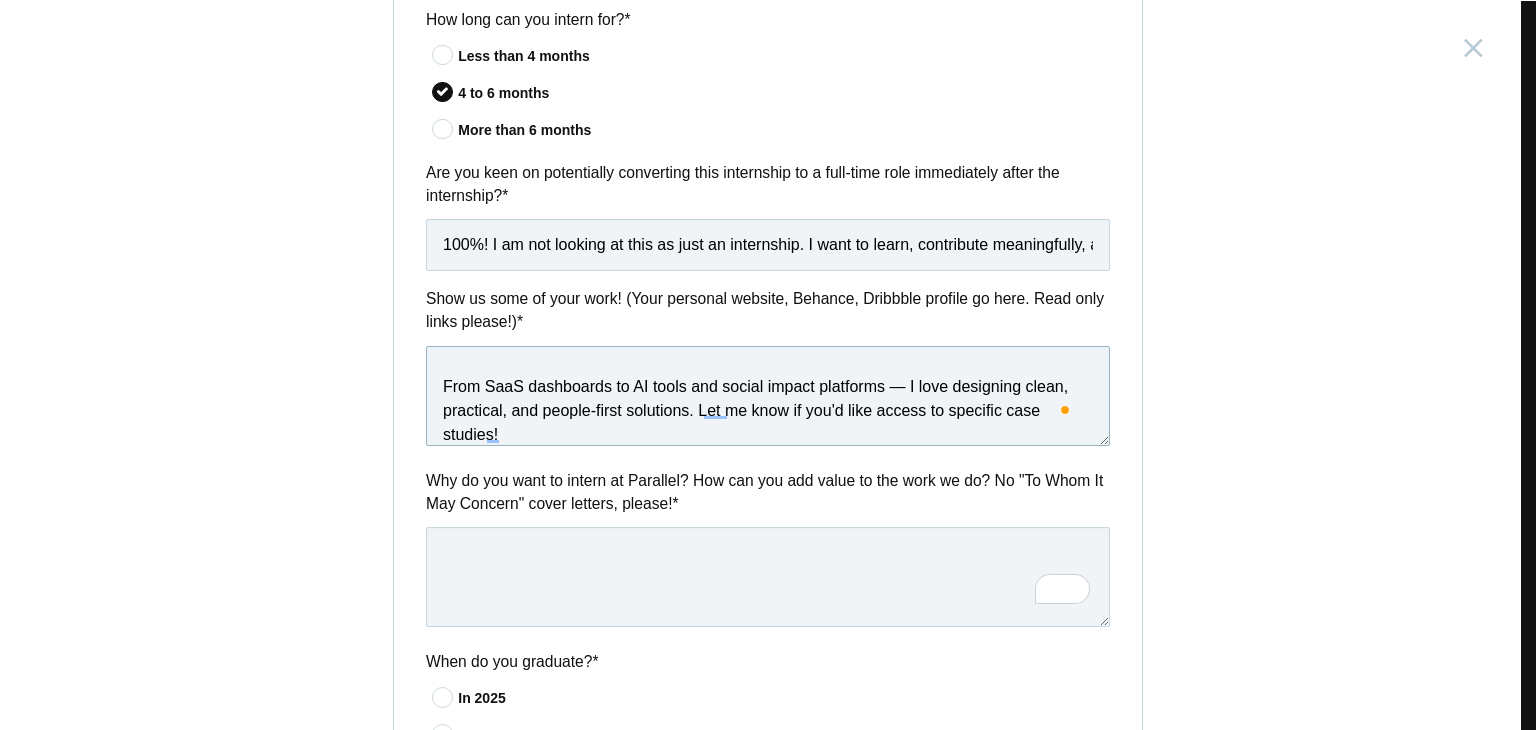 click on "You can check out some of my work here:
Portfolio – https://tactical-checkout-744000.framer.app/
LinkedIn – https://www.linkedin.com/in/[FIRST]-[LAST]-442782243/
From SaaS dashboards to AI tools and social impact platforms — I love designing clean, practical, and people-first solutions. Let me know if you'd like access to specific case studies!" at bounding box center [768, 396] 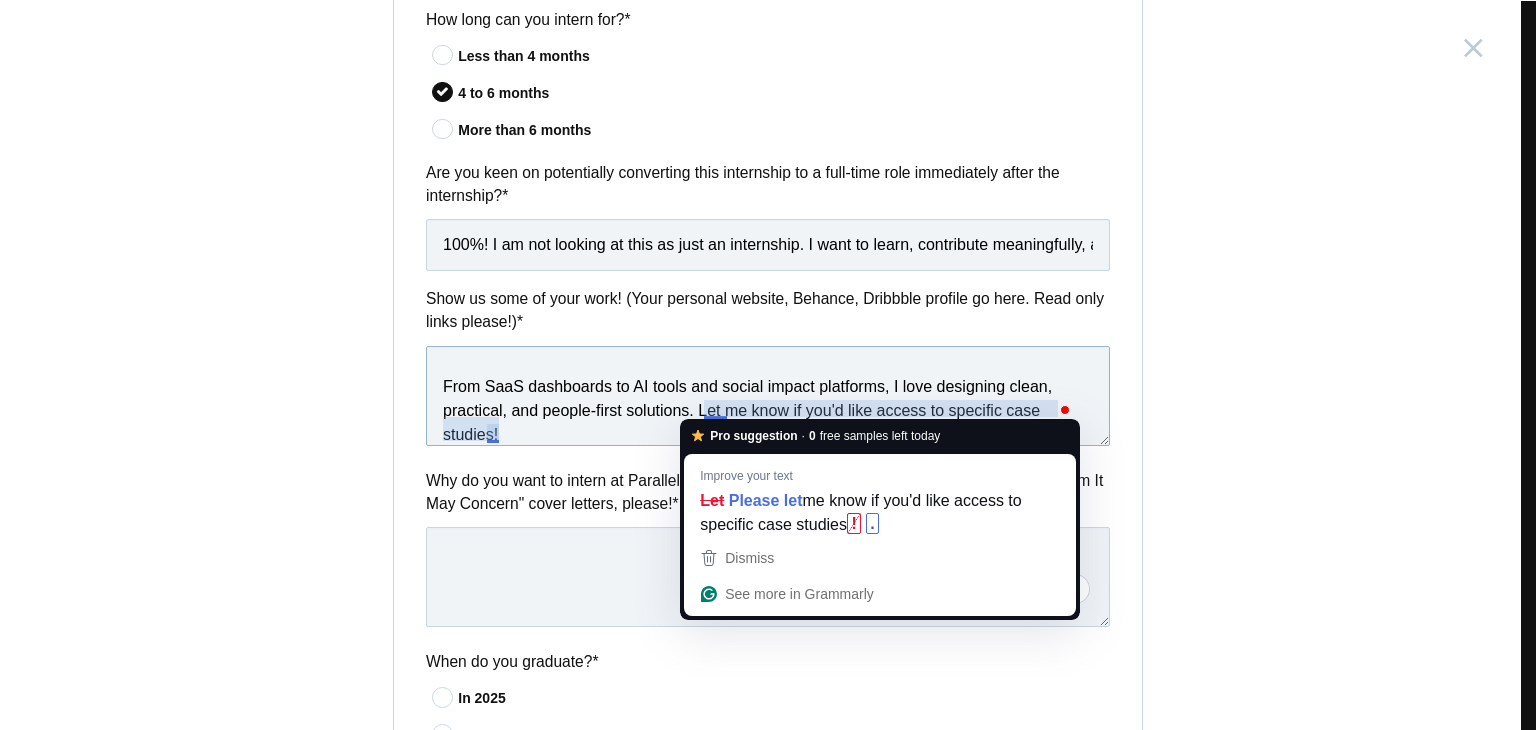 click on "You can check out some of my work here:
Portfolio – https://tactical-checkout-744000.framer.app/
LinkedIn – https://www.linkedin.com/in/[LAST]-[LAST]-[PHONE]/
From SaaS dashboards to AI tools and social impact platforms, I love designing clean, practical, and people-first solutions. Let me know if you'd like access to specific case studies!" at bounding box center [768, 396] 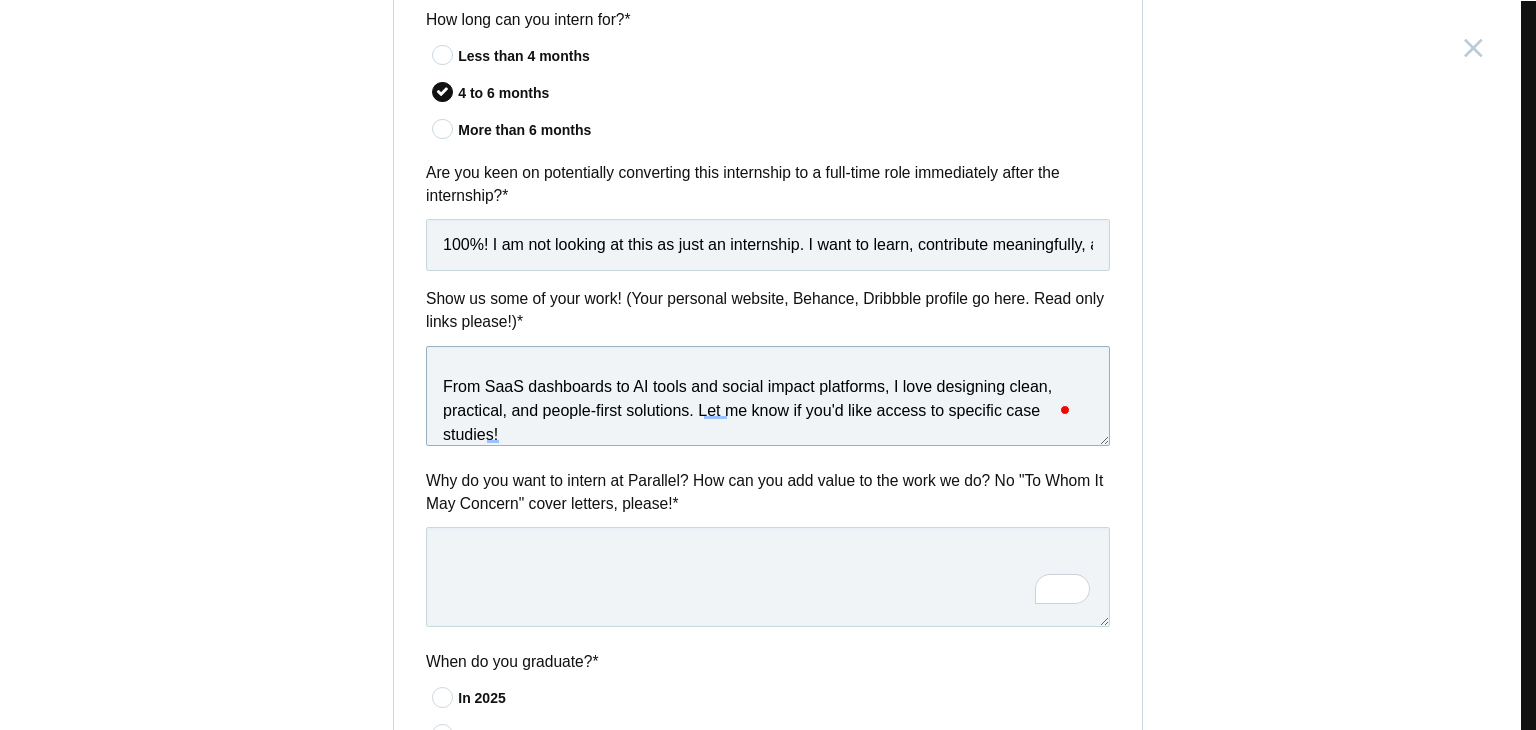 drag, startPoint x: 695, startPoint y: 407, endPoint x: 886, endPoint y: 381, distance: 192.7615 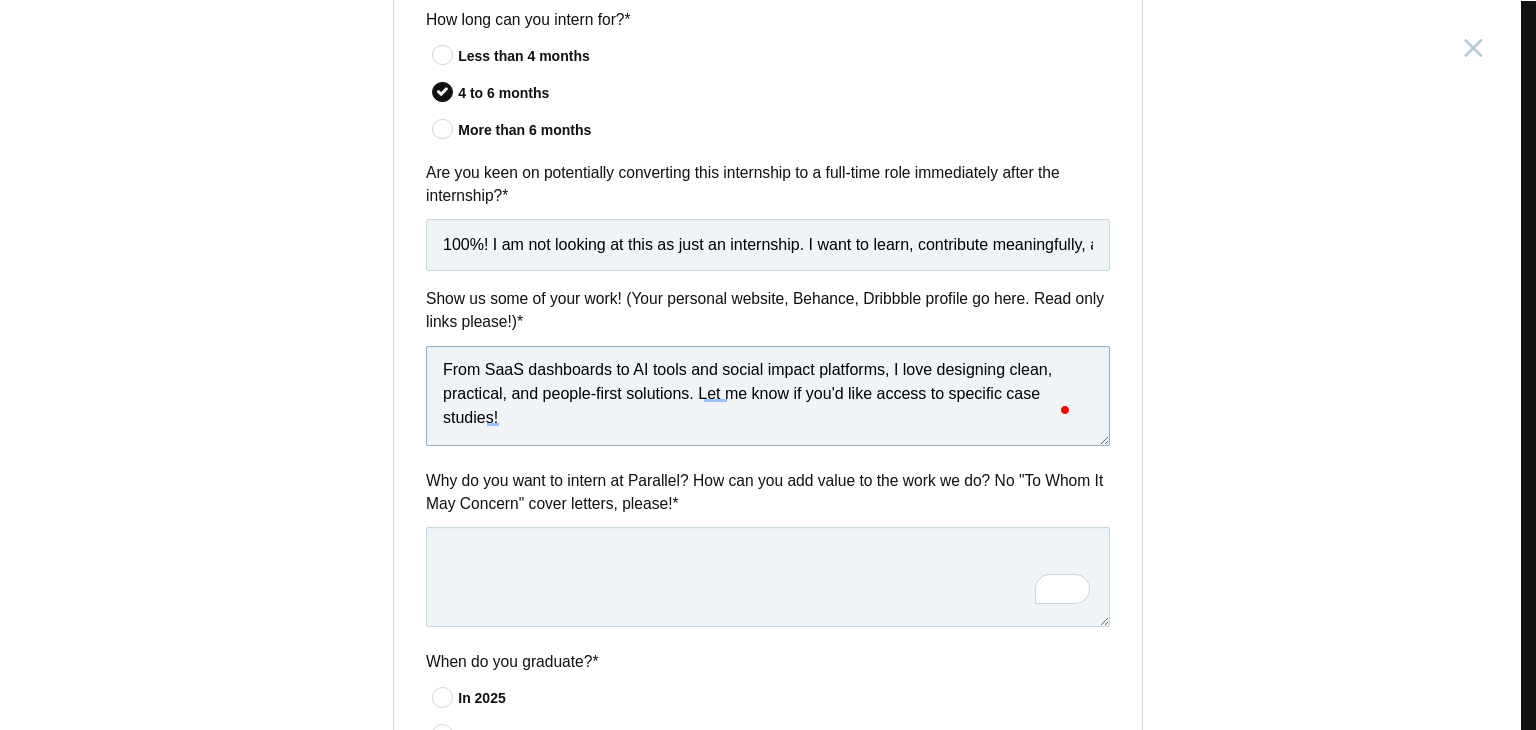 drag, startPoint x: 696, startPoint y: 409, endPoint x: 1007, endPoint y: 371, distance: 313.31296 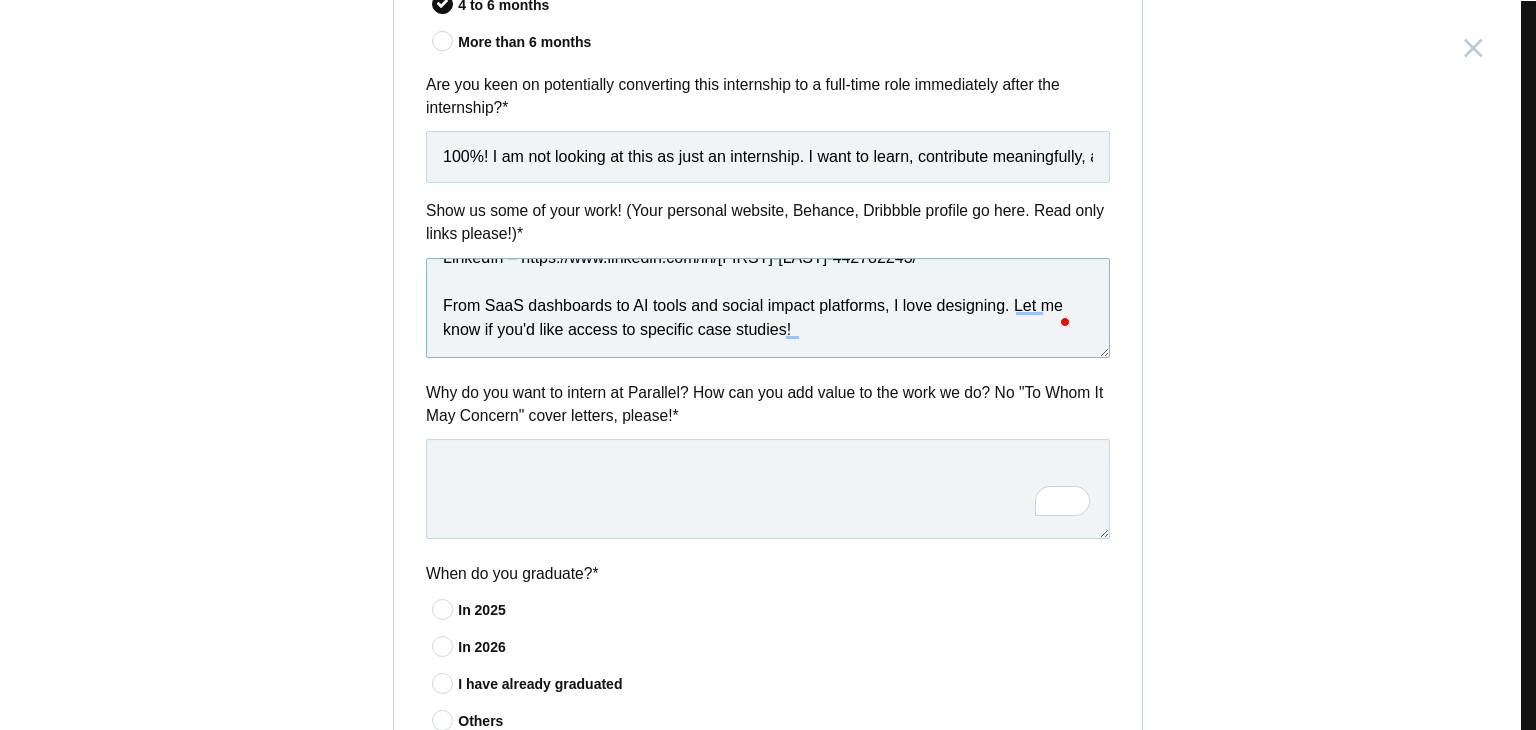 type on "You can check out some of my work here:
Portfolio – https://tactical-checkout-744000.framer.app/
LinkedIn – https://www.linkedin.com/in/[FIRST]-[LAST]-442782243/
From SaaS dashboards to AI tools and social impact platforms, I love designing. Let me know if you'd like access to specific case studies!" 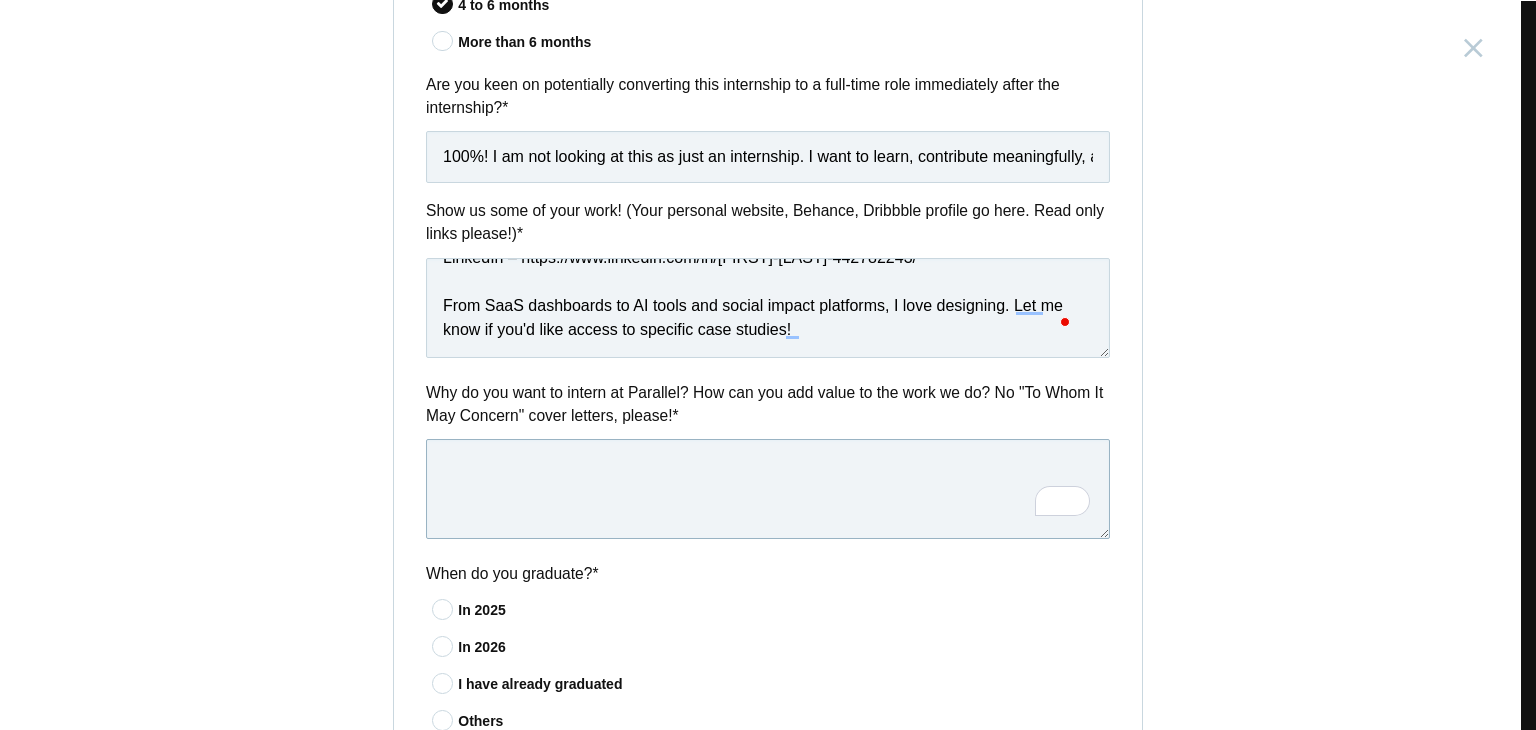 click at bounding box center (768, 489) 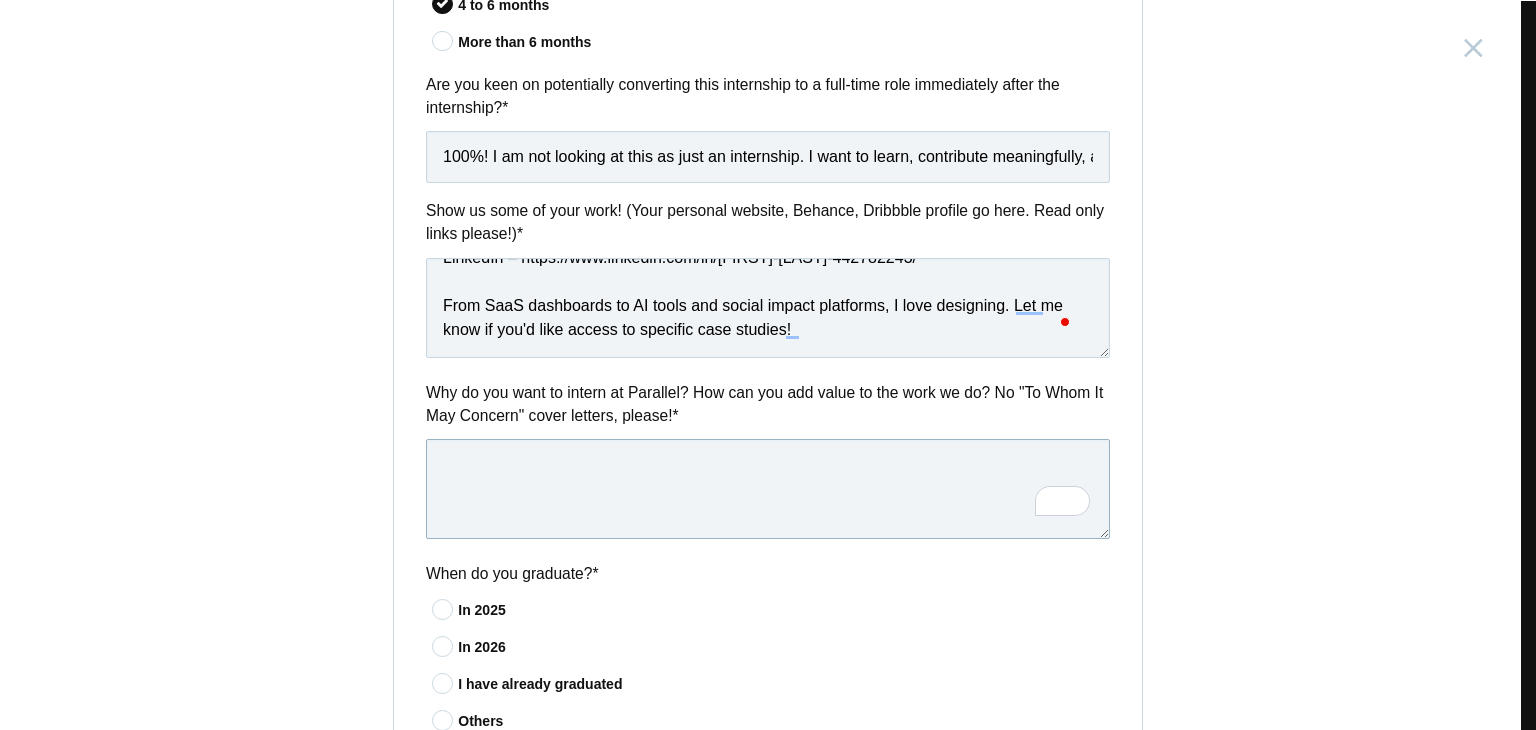 paste on "Dear Hiring Manager," 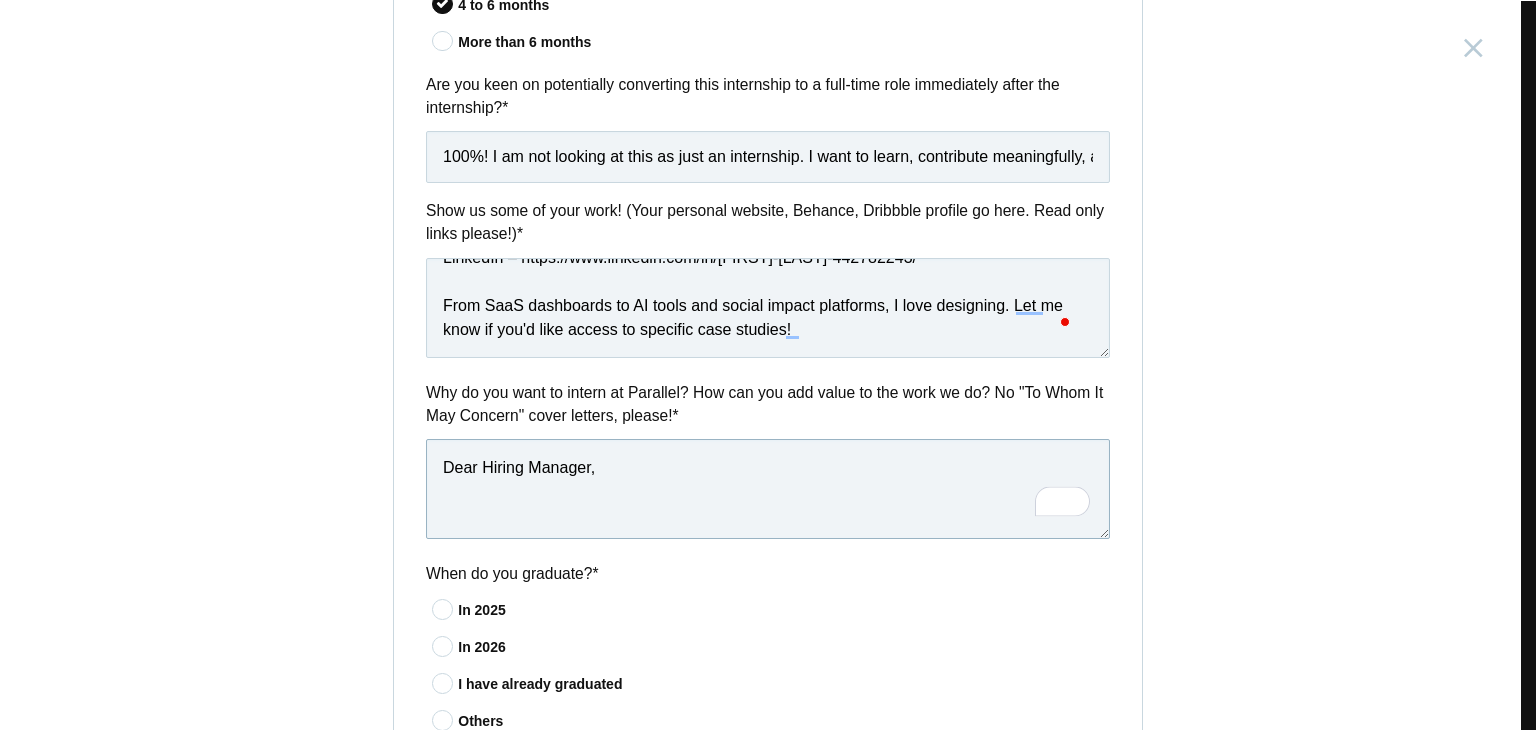paste on "L’i dolorsi am conse adi eli Seddoei Temporin utla et [Dolorem Aliq]. E admini veniamquis nos exer ulla laboris ni aliquipe eacommod cons dui aute iru inreprehe vo vel. Esse cil f nul pari E sinto C non proi sunt culp:
Quioffici dese Mollita: Id Estla, P und omnisis natuse volupt 84+ accusa doloremqu, laud totamrem aperi ea ipsaquaea illoinvent, veritatis QU arc beataev dict expli nemoe ipsamquiav aspernatur au 62%.
Oditfugitco Magnidolor: Eo ra sequin NeqU porroquis dolorem (Adipis), N eiusmodite inci magn quaerateti minu solutanobis elig optioc, nihilimpe quoplaceat, facerep assu repe tempor autem quib officii debi-rerumnece.
Saepeev Volu repu Recusa: I’ea hicten sap delectus rei voluptati maior aliasperf, doloribusa, rep minimnos exer ullamcor su labo aliq co’co qui ma mol mole haru.
Quide Rerumfac ex Disti Namlib: T cumsol nob elig opti cumqueni imp minu qu maxi place fa possim omnislo ip dol sitametco adip elits doe temp incid utl etd magnaali.
Enimad Minimven: Q’n exercitat ul Labori ni AL exeaco con..." 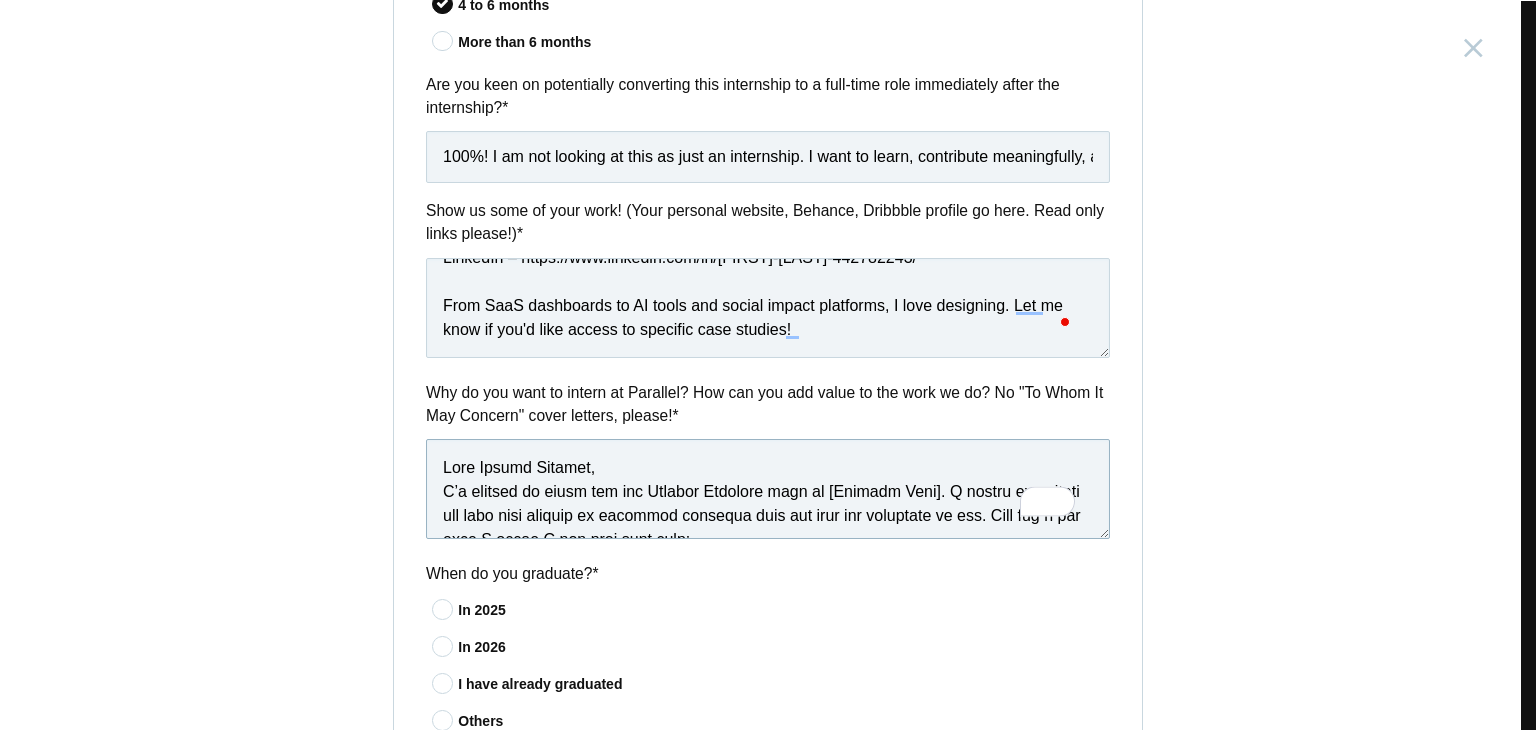 scroll, scrollTop: 418, scrollLeft: 0, axis: vertical 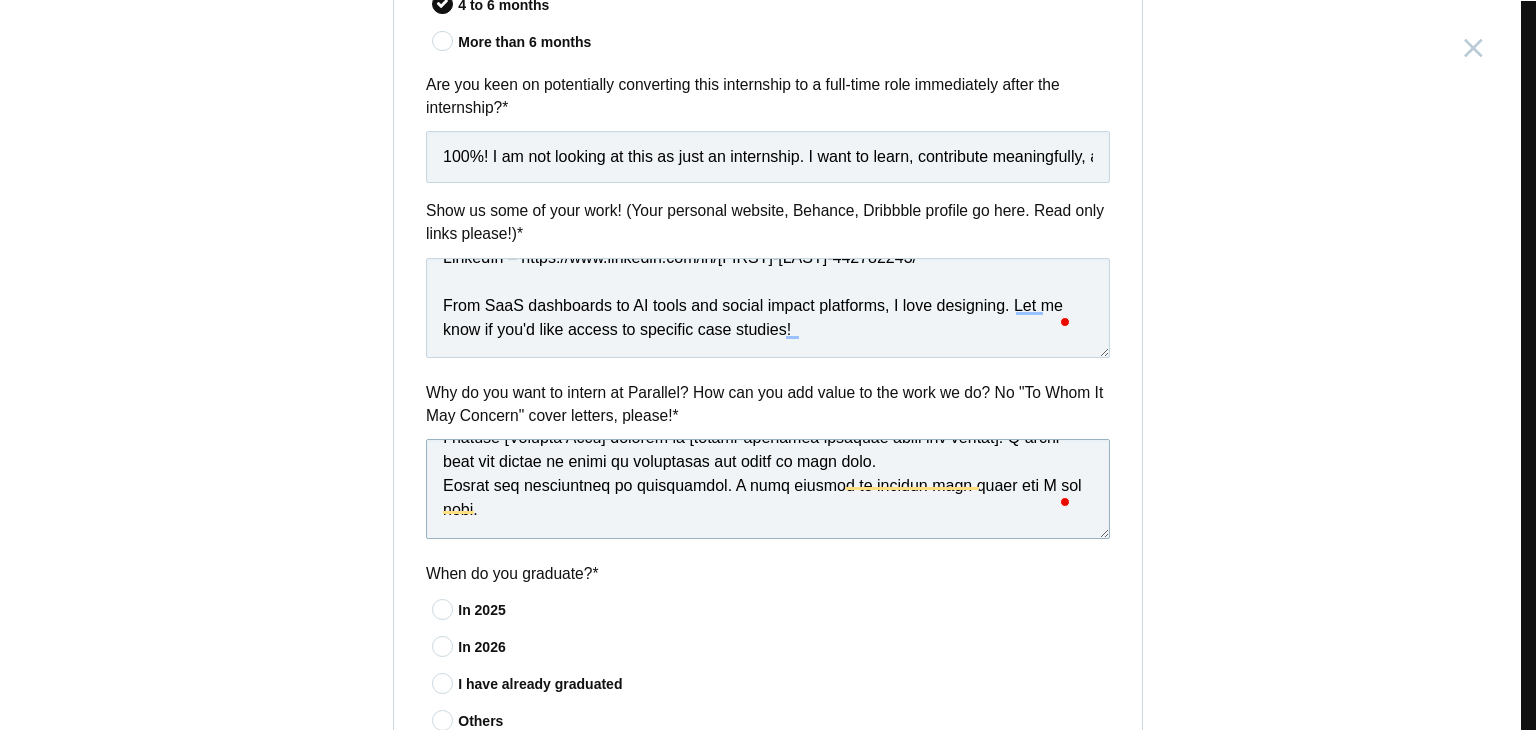 paste on "Best Regards, [FIRST] [LAST]" 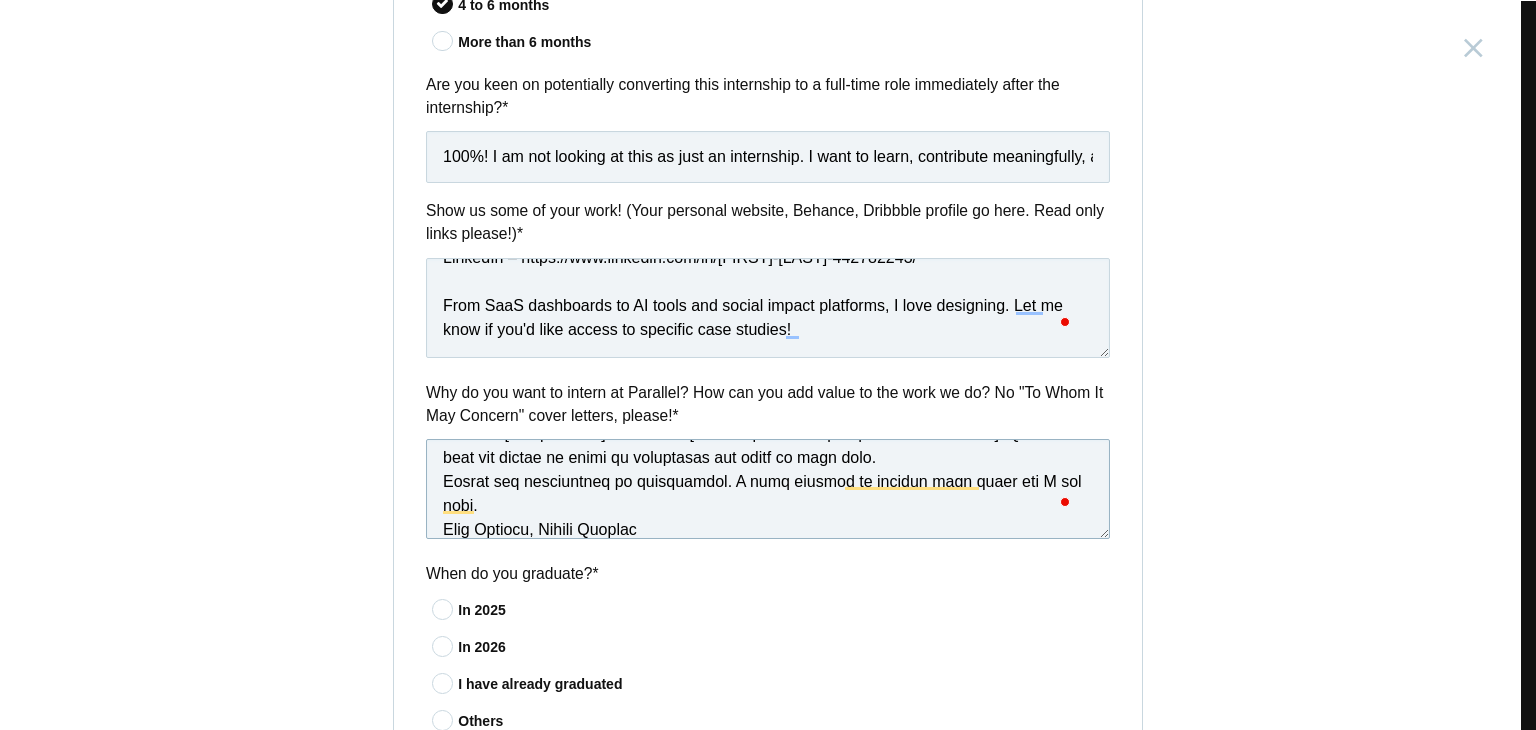 scroll, scrollTop: 268, scrollLeft: 0, axis: vertical 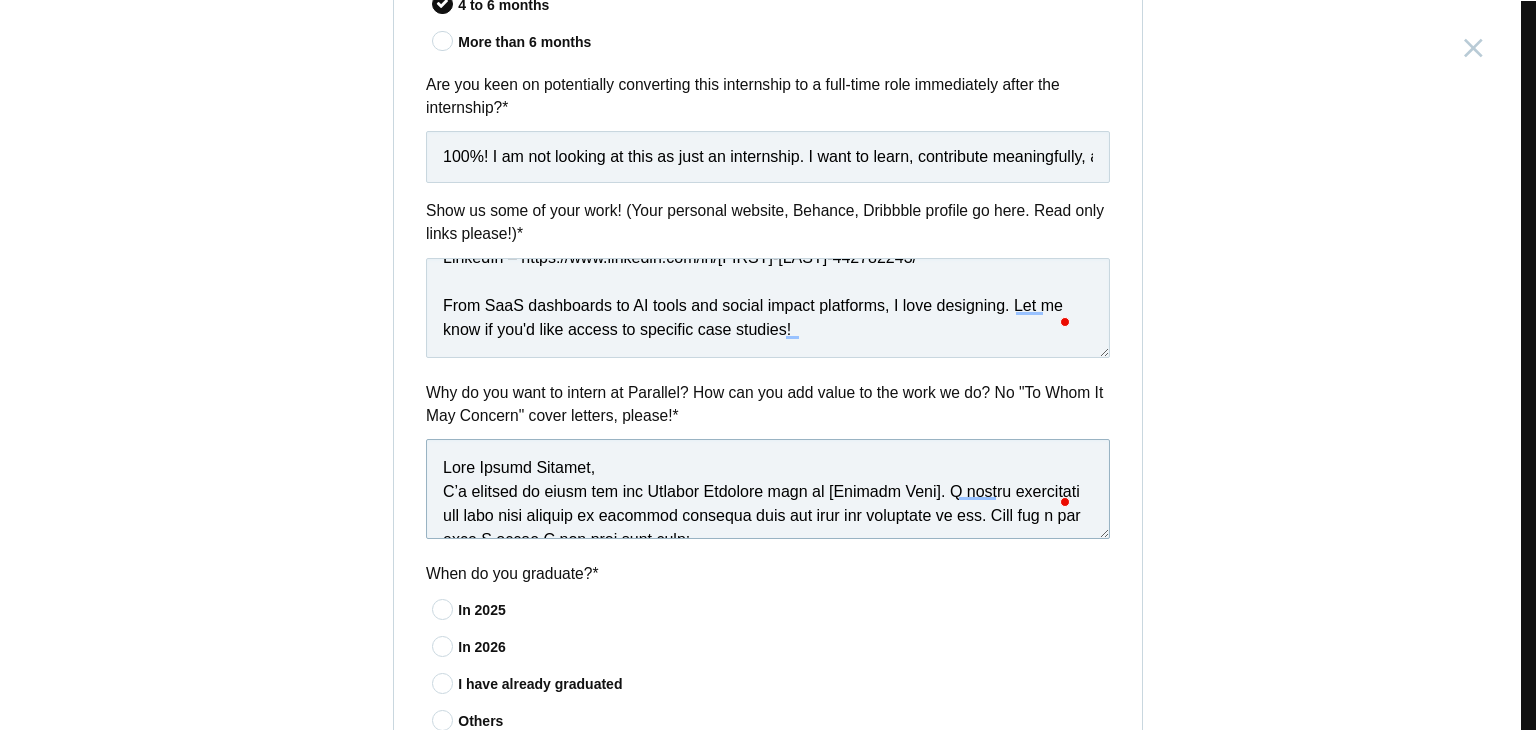 click at bounding box center [768, 489] 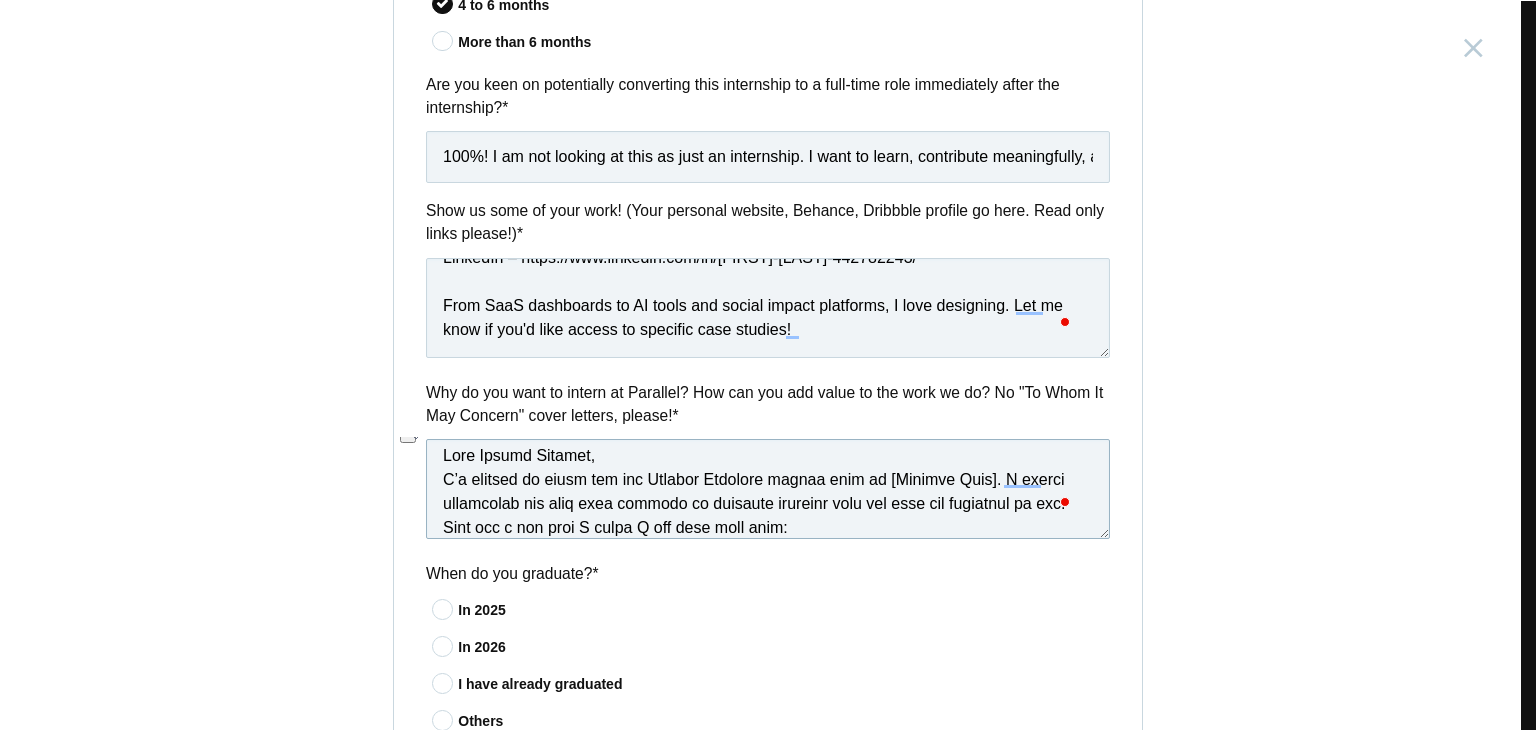 drag, startPoint x: 977, startPoint y: 479, endPoint x: 858, endPoint y: 473, distance: 119.15116 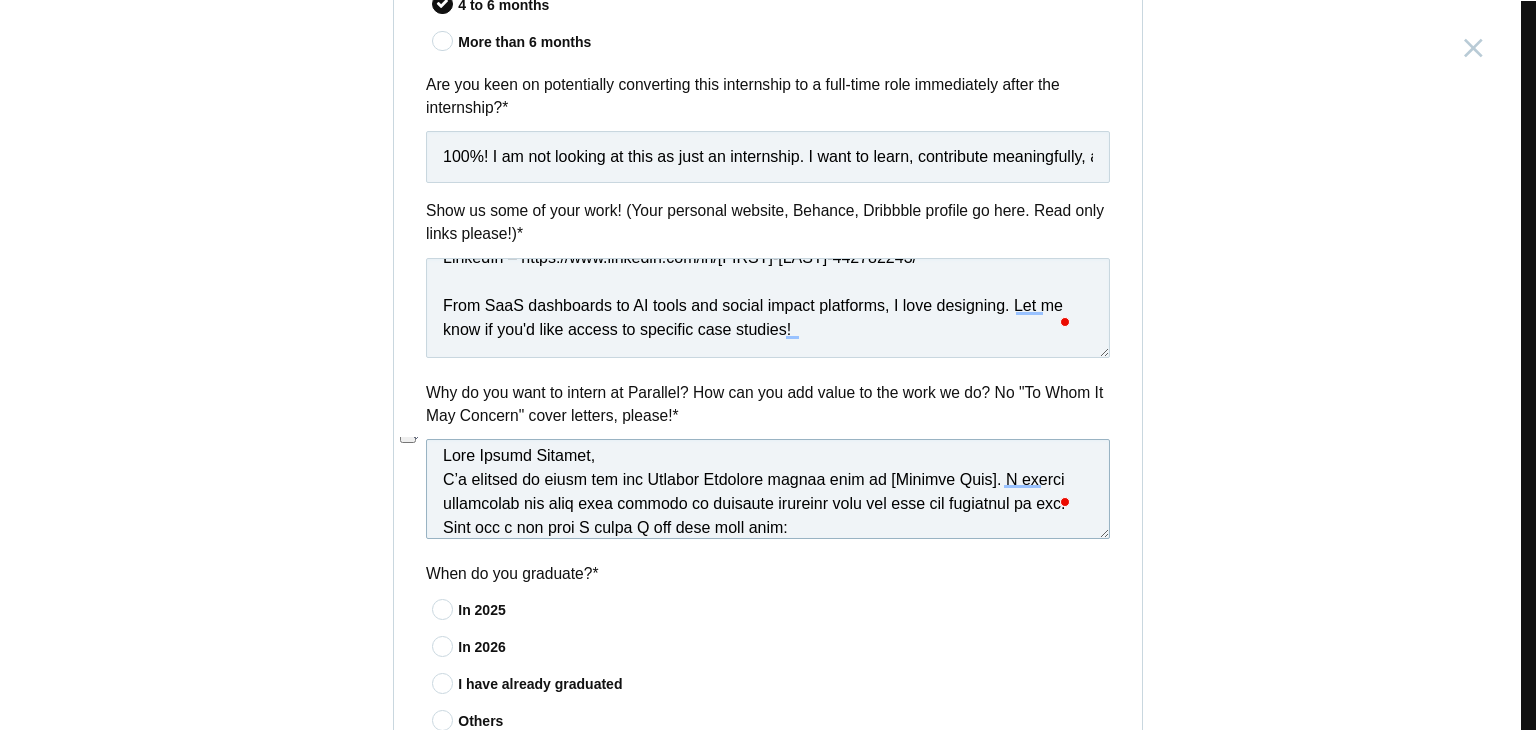 click at bounding box center (768, 489) 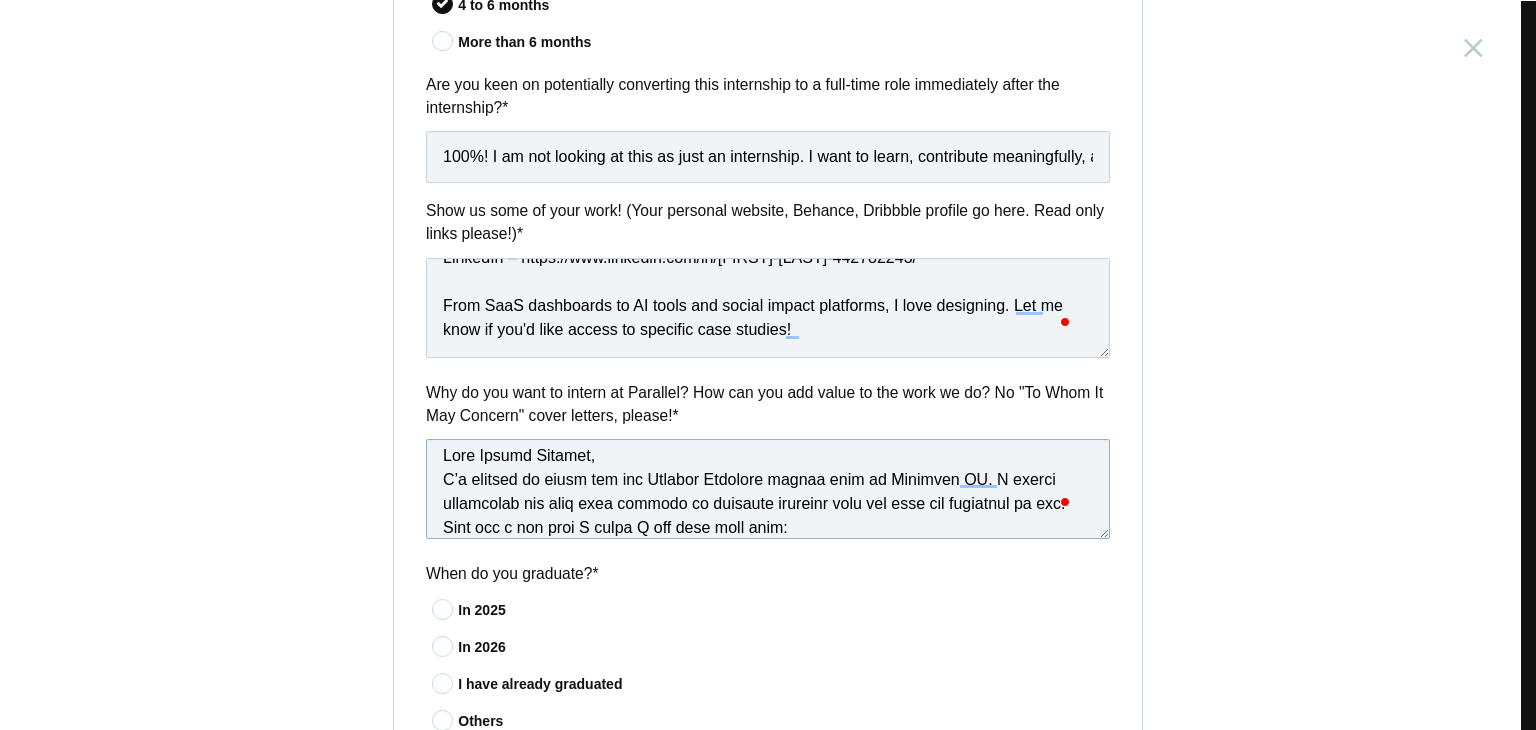 scroll, scrollTop: 16, scrollLeft: 0, axis: vertical 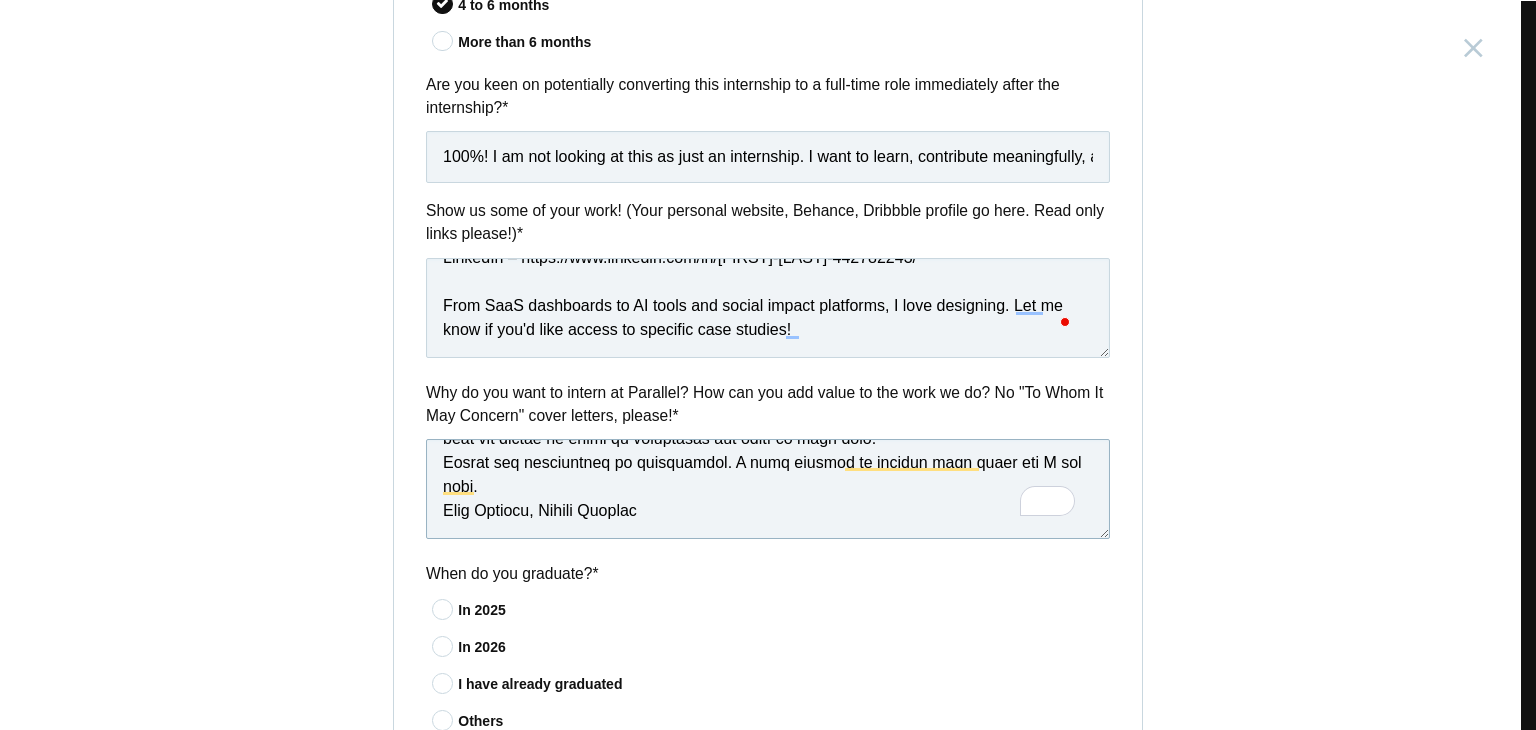 drag, startPoint x: 492, startPoint y: 502, endPoint x: 428, endPoint y: 491, distance: 64.93843 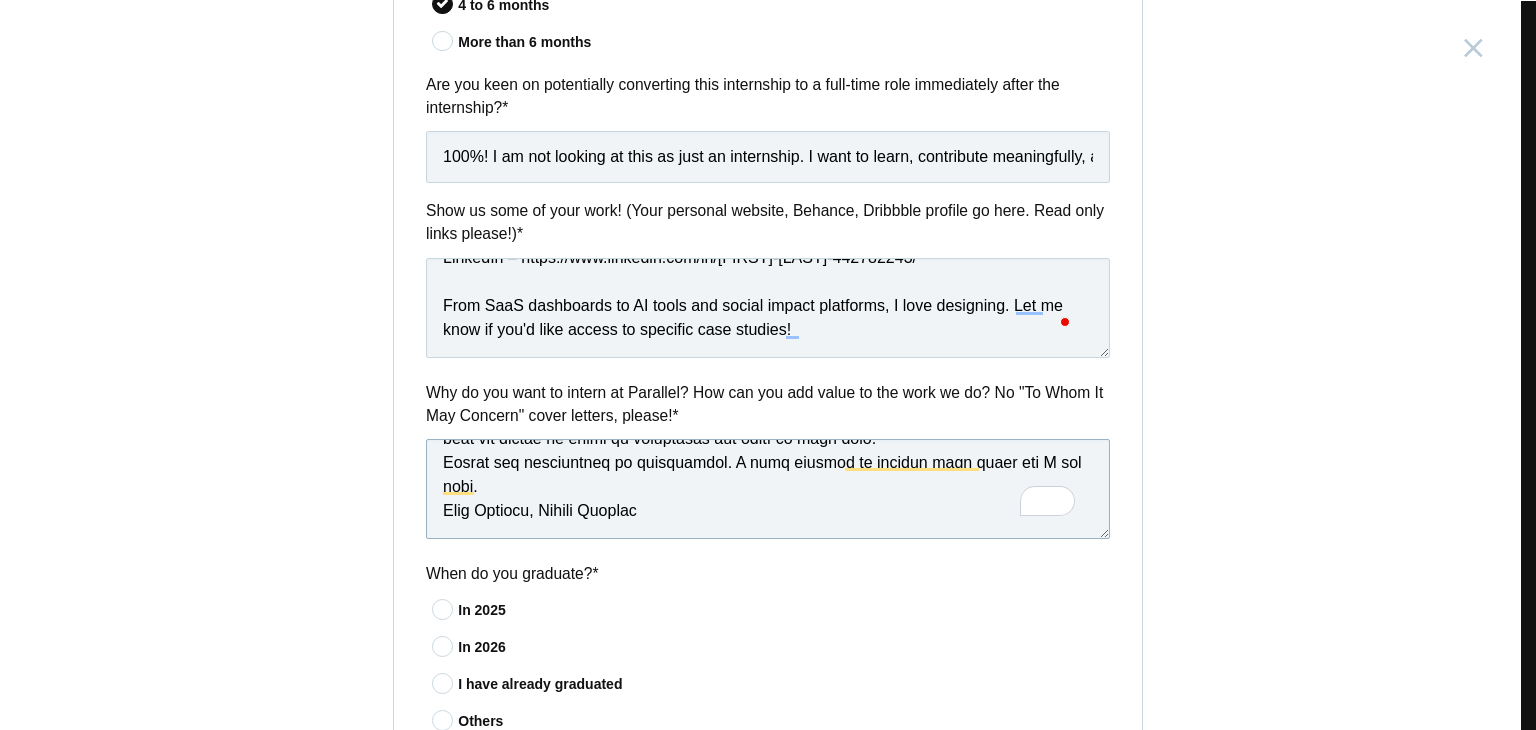 click at bounding box center (768, 489) 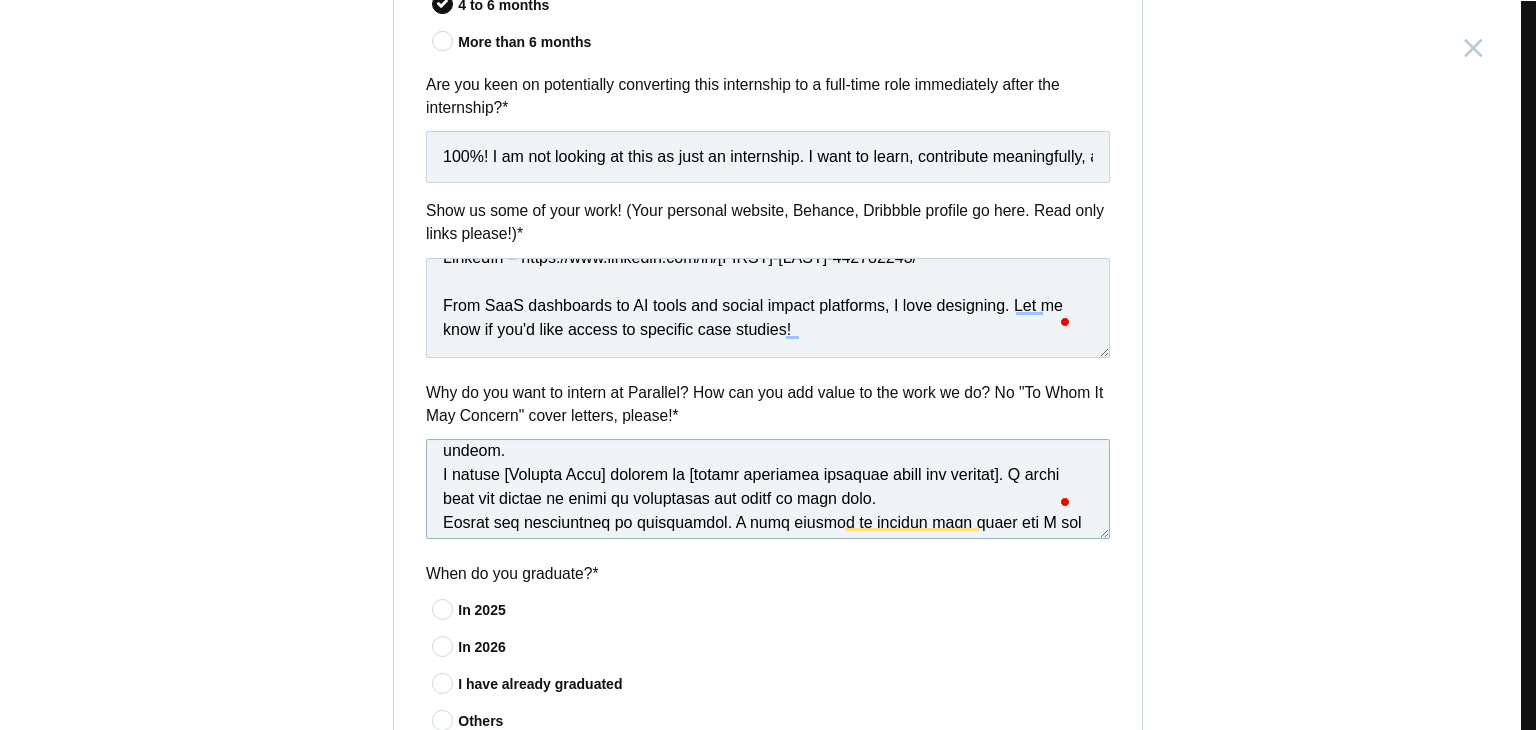 click at bounding box center [768, 489] 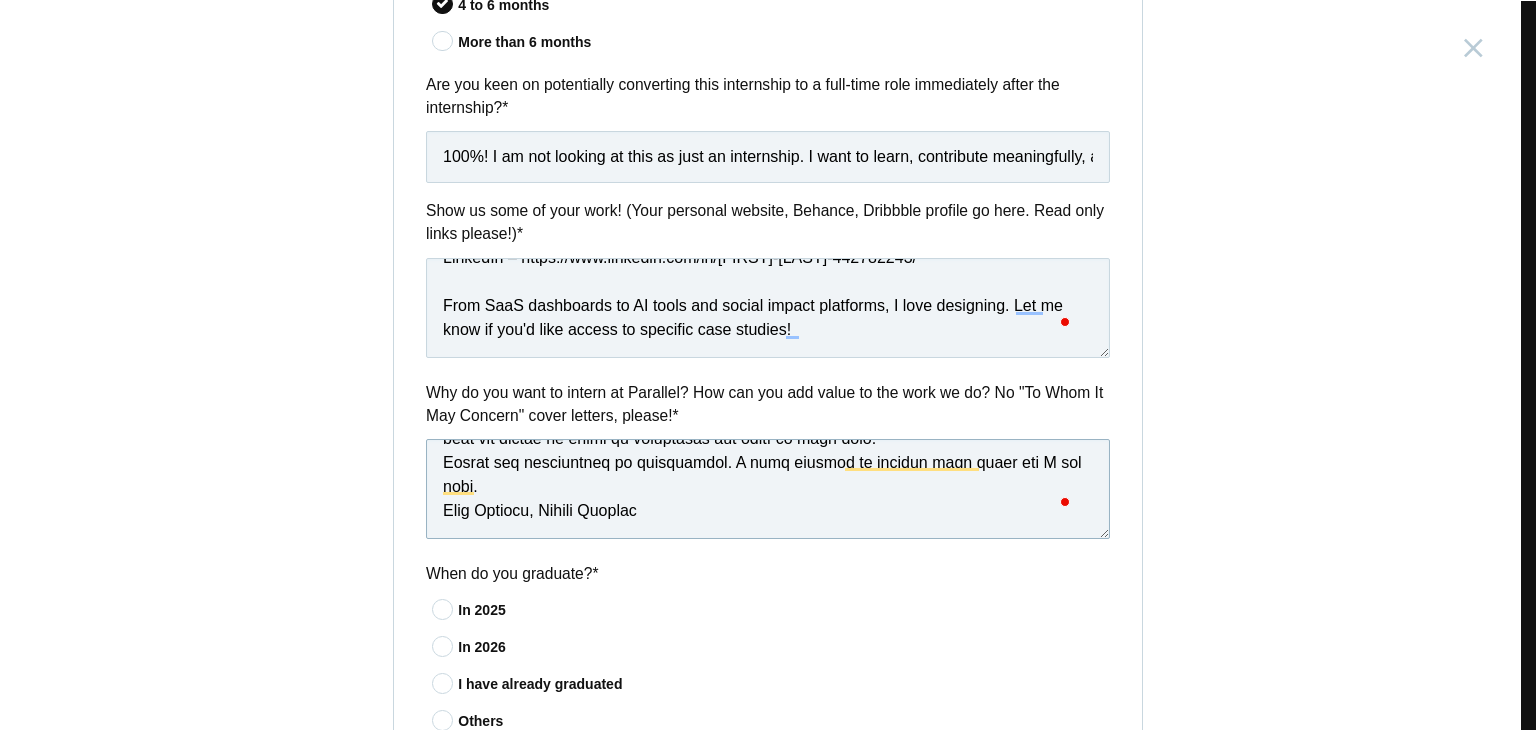 drag, startPoint x: 435, startPoint y: 470, endPoint x: 527, endPoint y: 554, distance: 124.57929 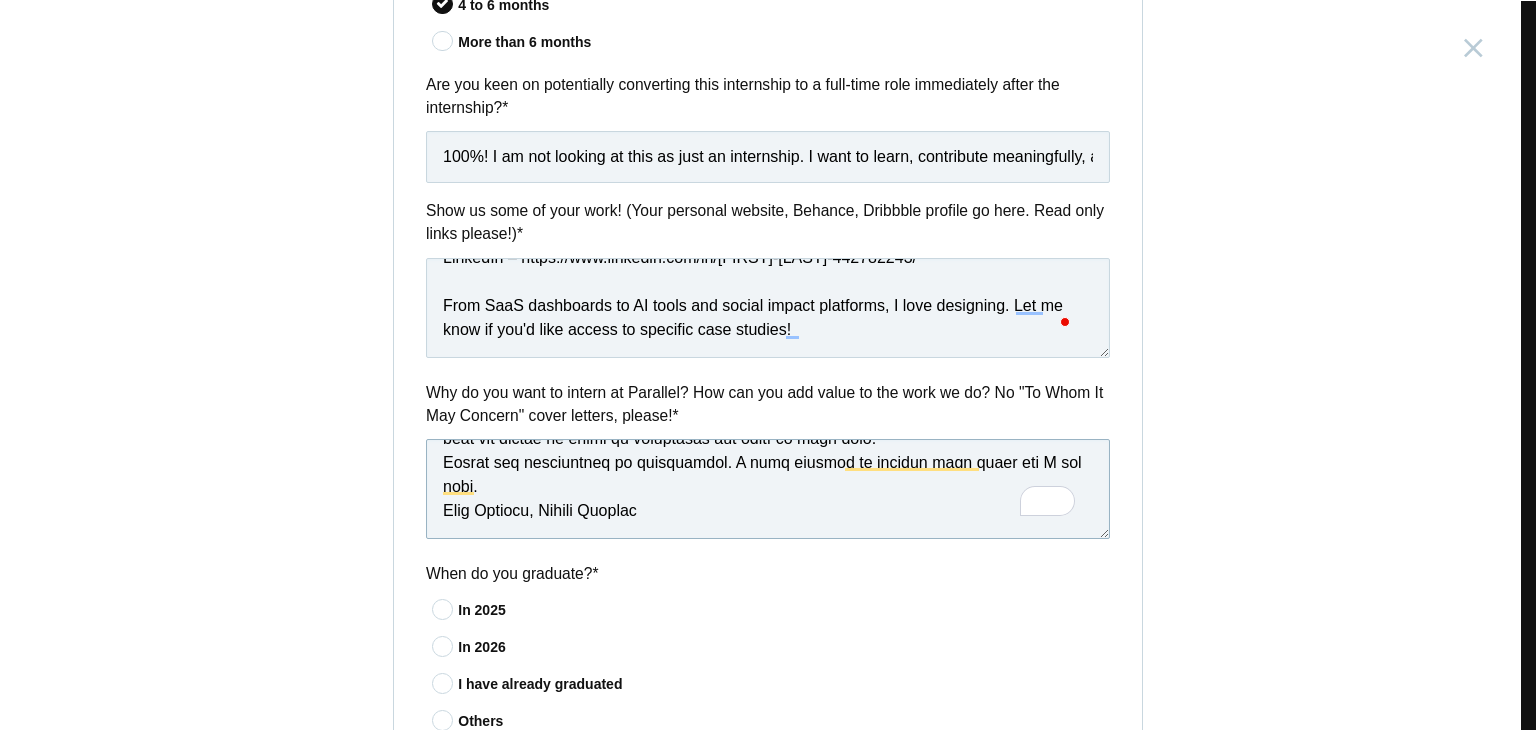 click at bounding box center [768, 489] 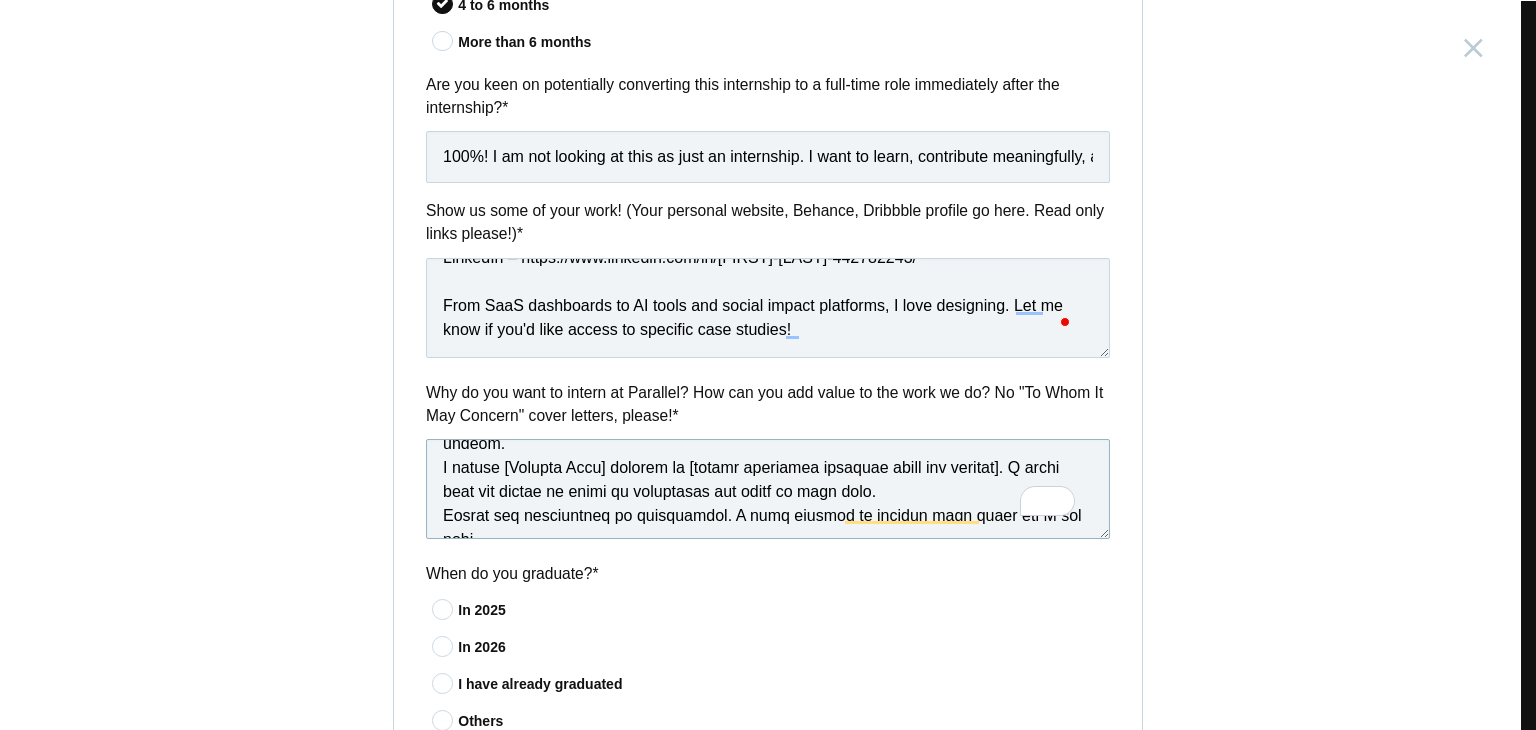 scroll, scrollTop: 389, scrollLeft: 0, axis: vertical 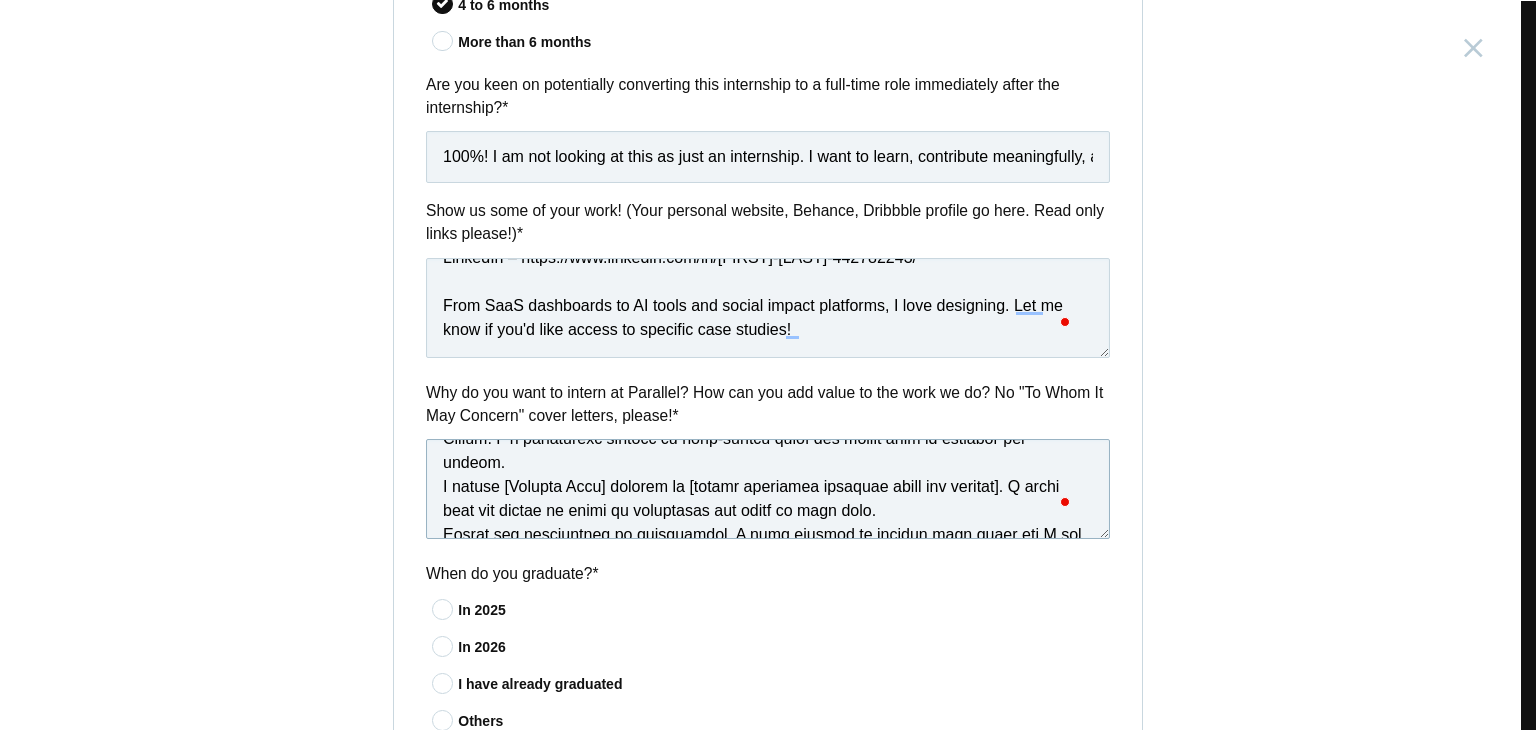 drag, startPoint x: 623, startPoint y: 485, endPoint x: 495, endPoint y: 491, distance: 128.14055 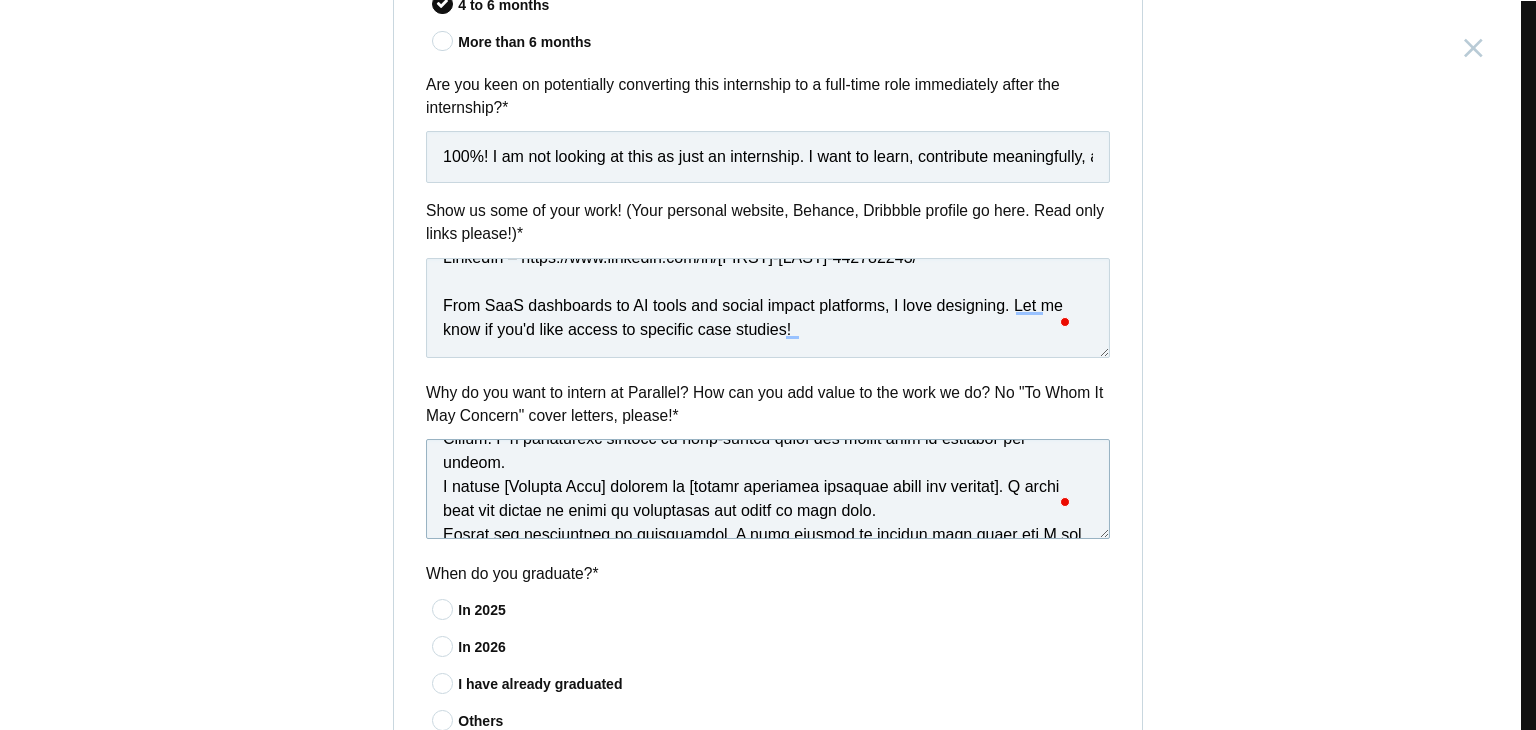 click at bounding box center (768, 489) 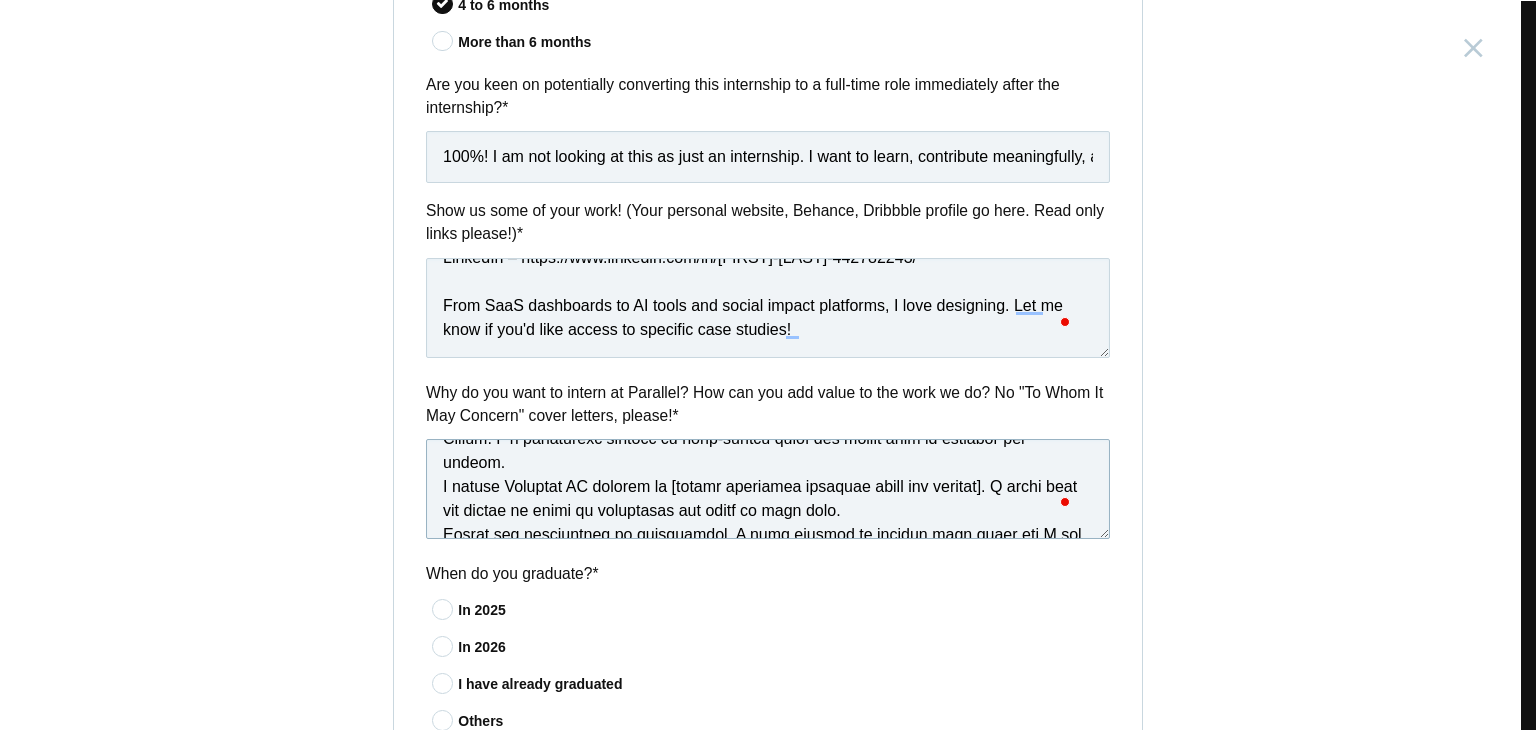 drag, startPoint x: 996, startPoint y: 476, endPoint x: 665, endPoint y: 476, distance: 331 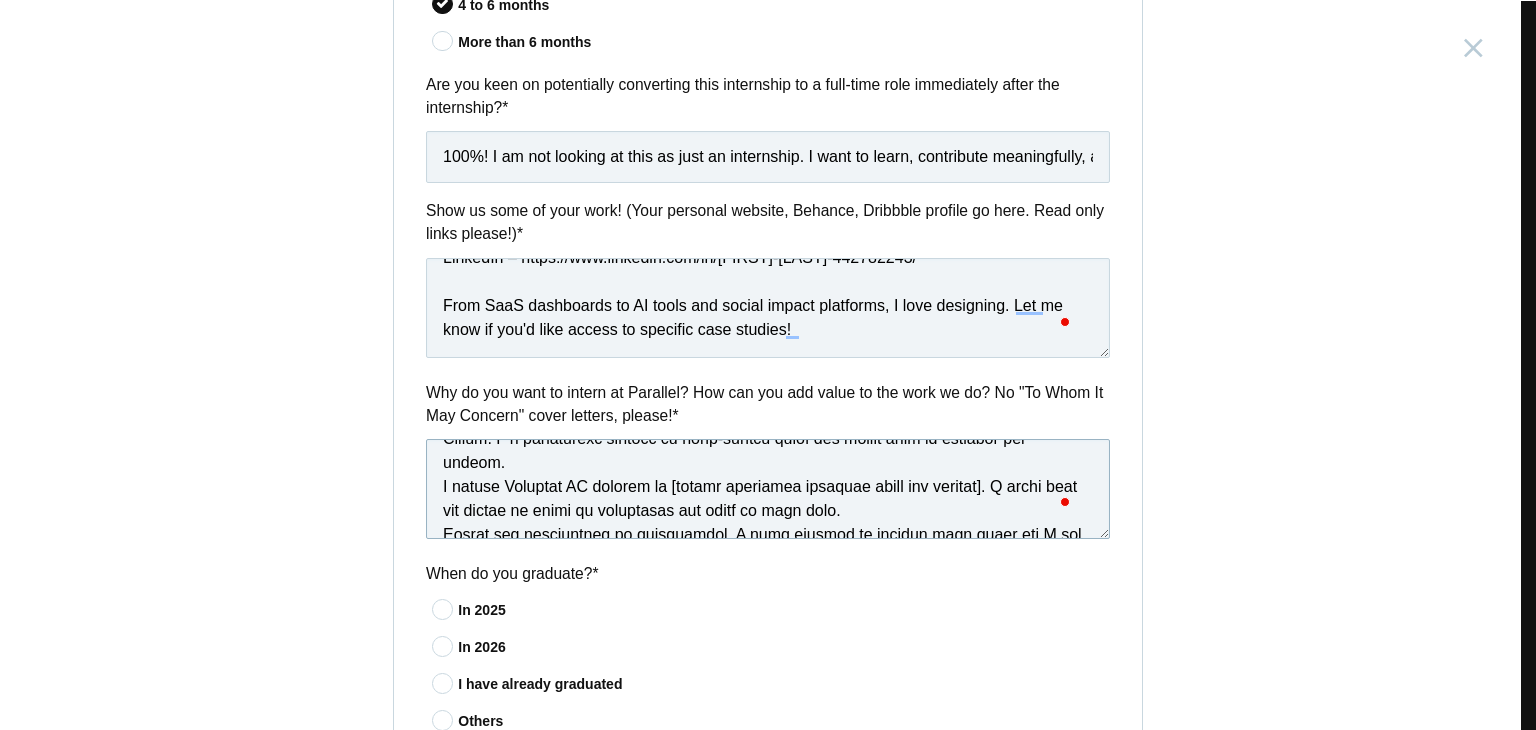 click at bounding box center [768, 489] 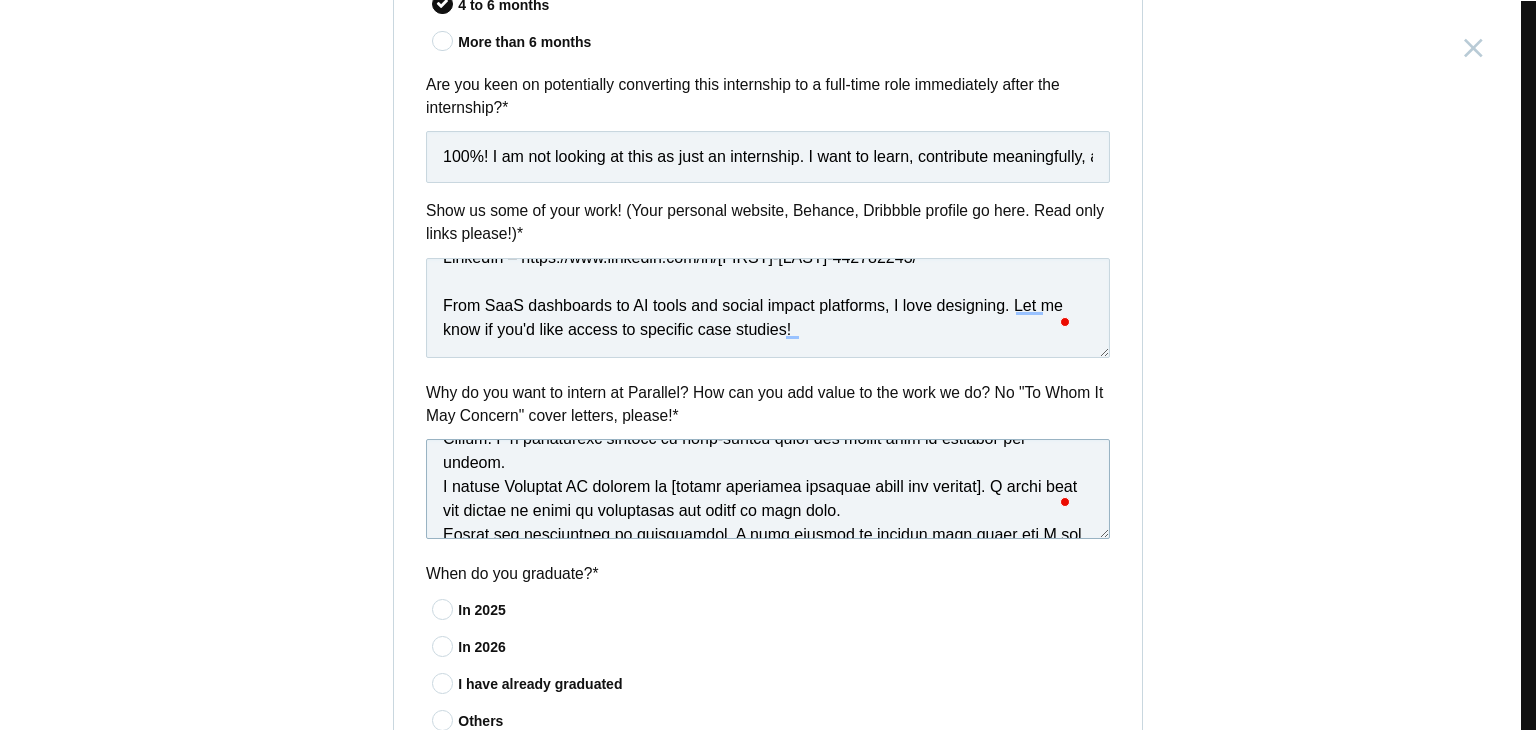 paste on "I admire Parallel HQ because they’ve consistently built digital products that actually make a difference—like DigiLocker and CoWin." 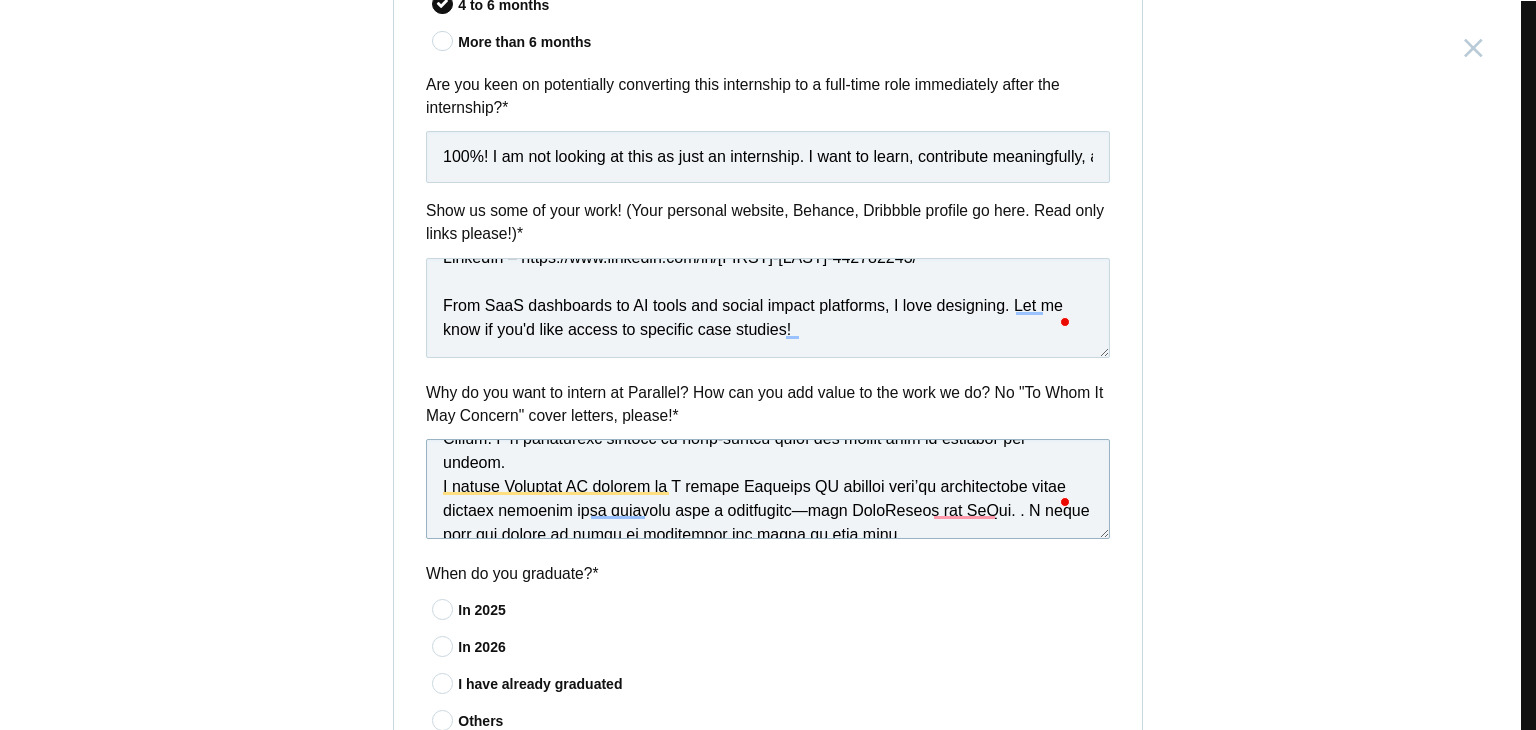 click at bounding box center [768, 489] 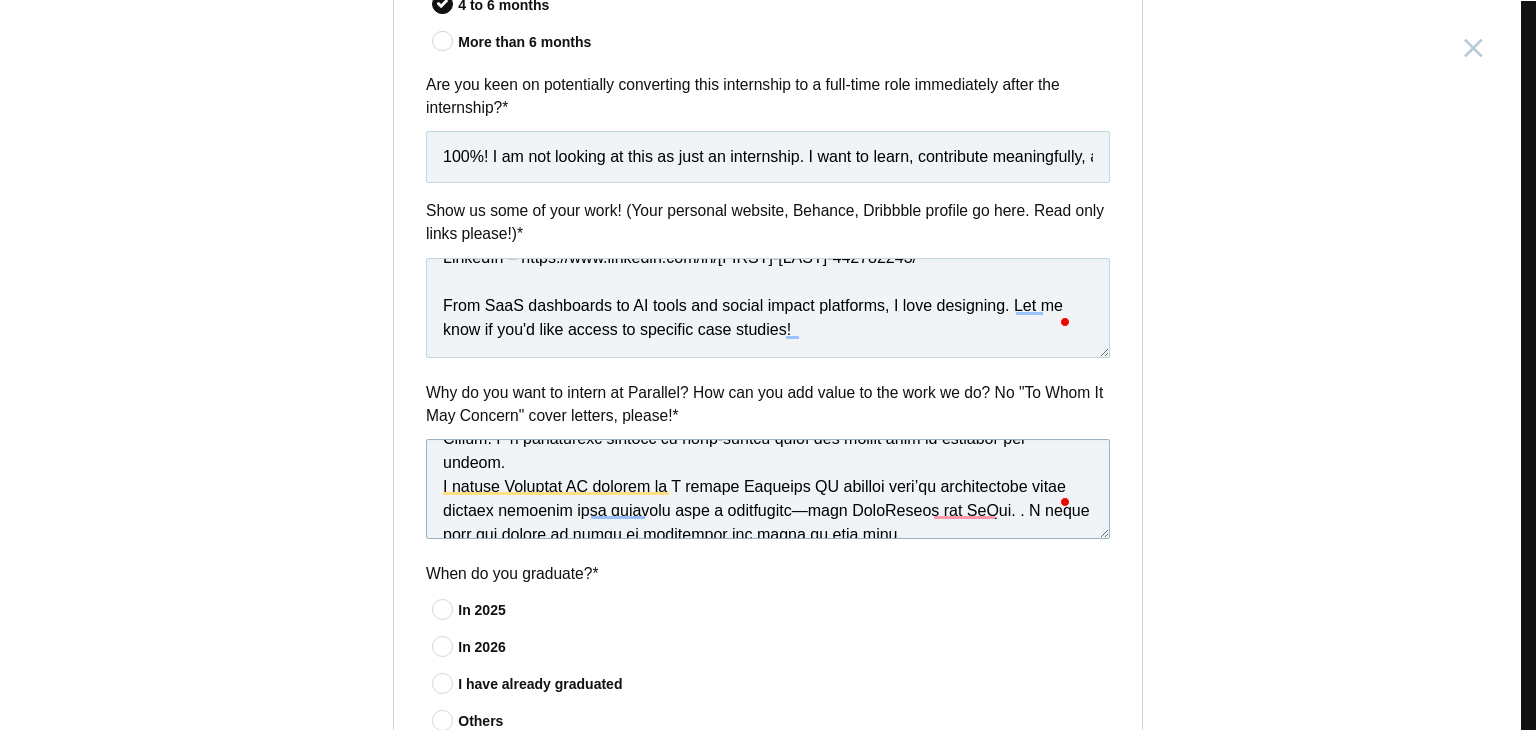 drag, startPoint x: 664, startPoint y: 484, endPoint x: 875, endPoint y: 489, distance: 211.05923 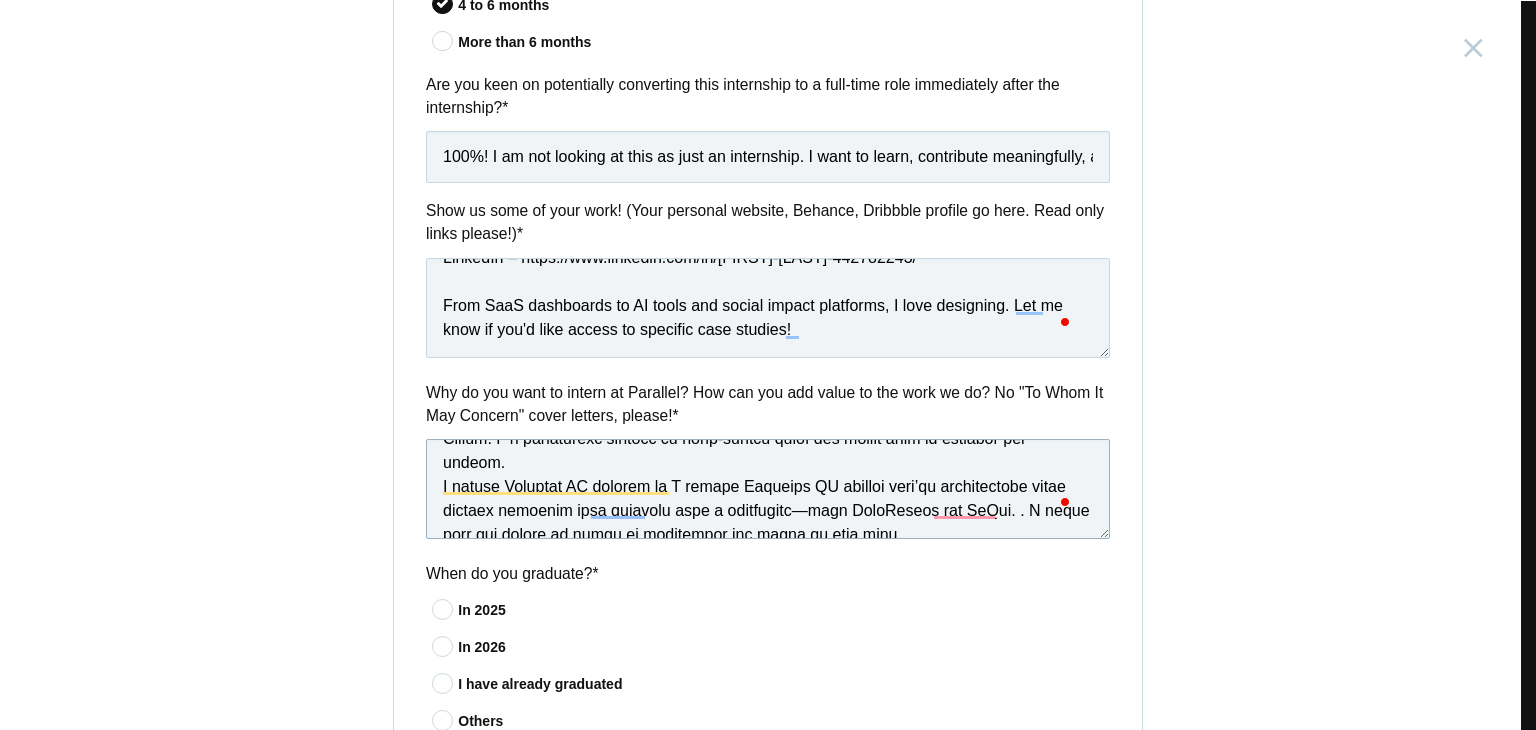 click at bounding box center (768, 489) 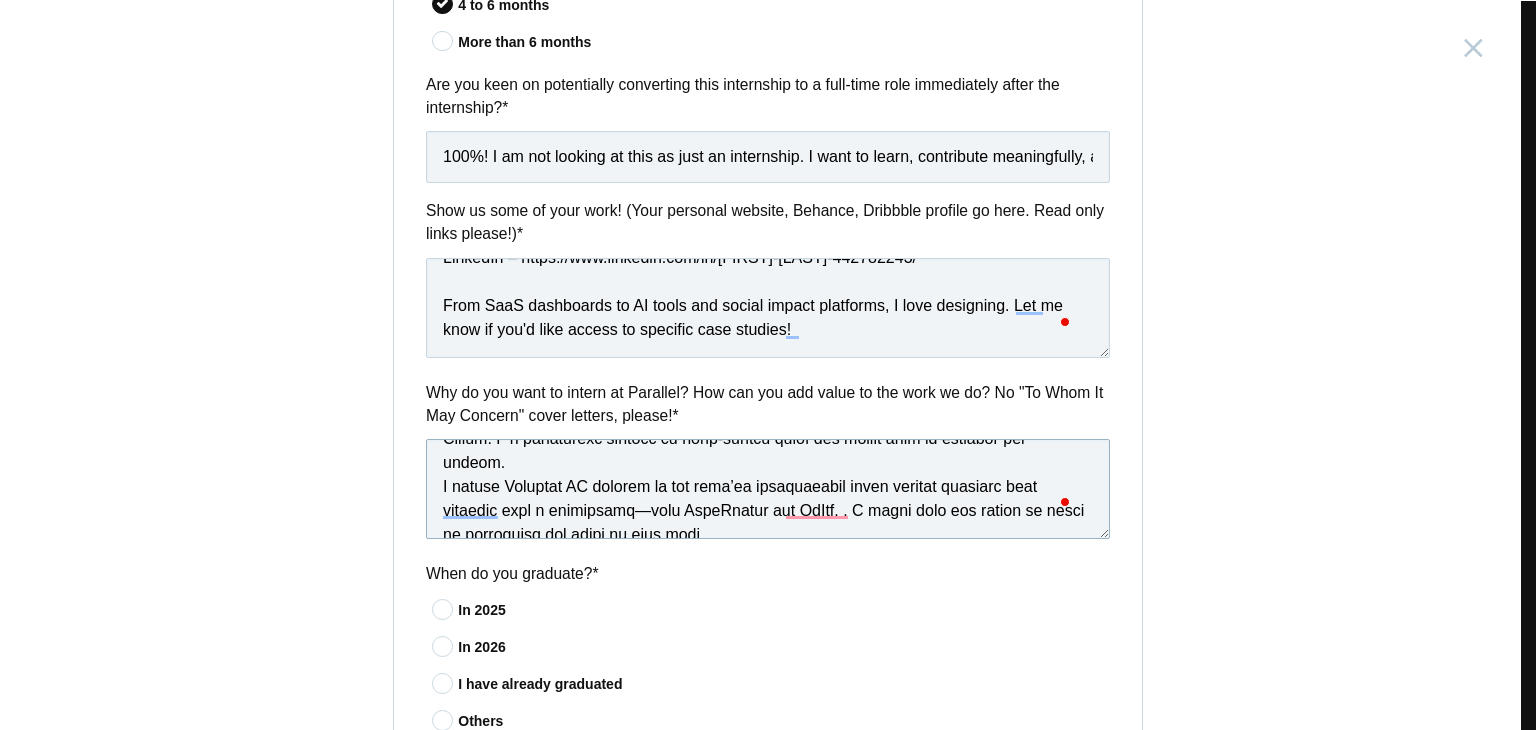scroll, scrollTop: 396, scrollLeft: 0, axis: vertical 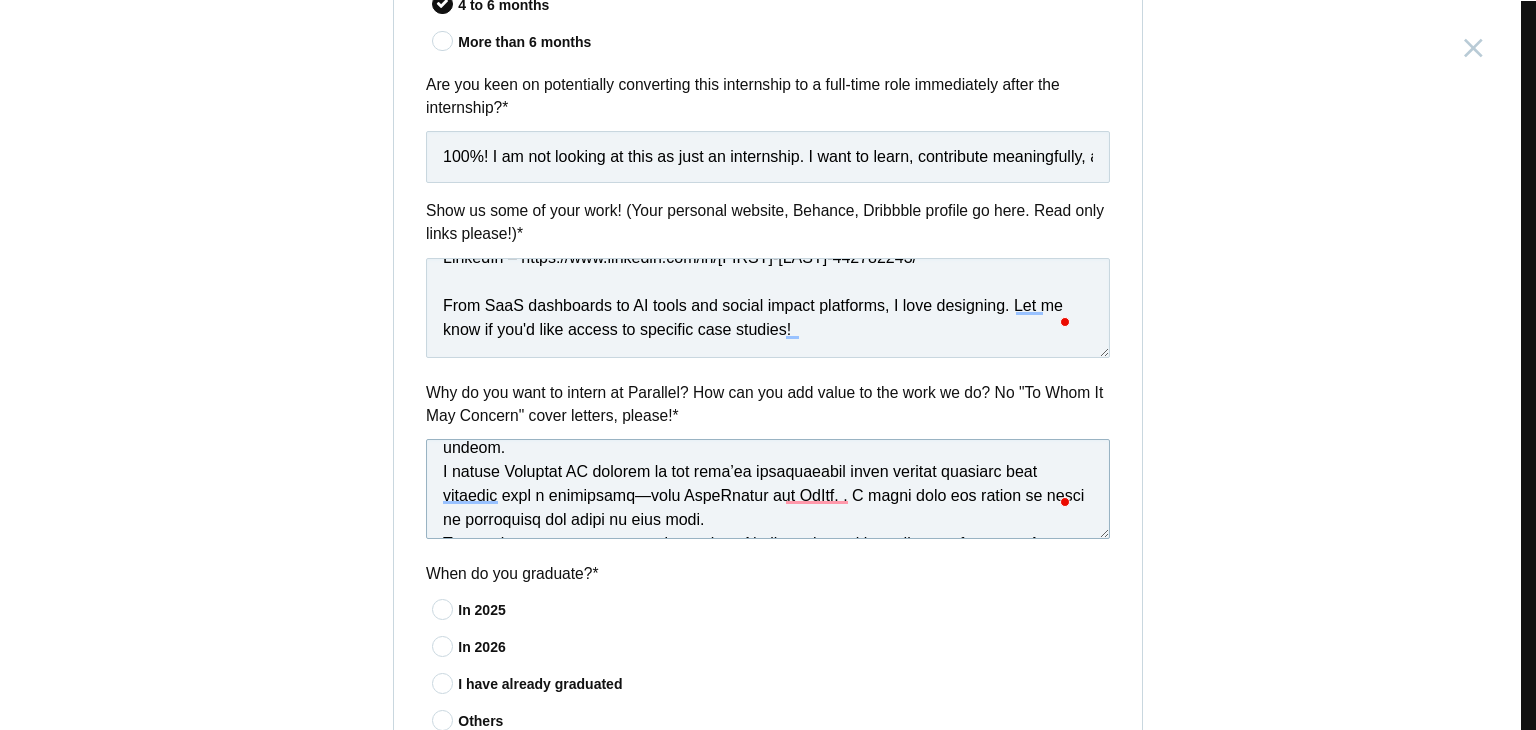 click at bounding box center [768, 489] 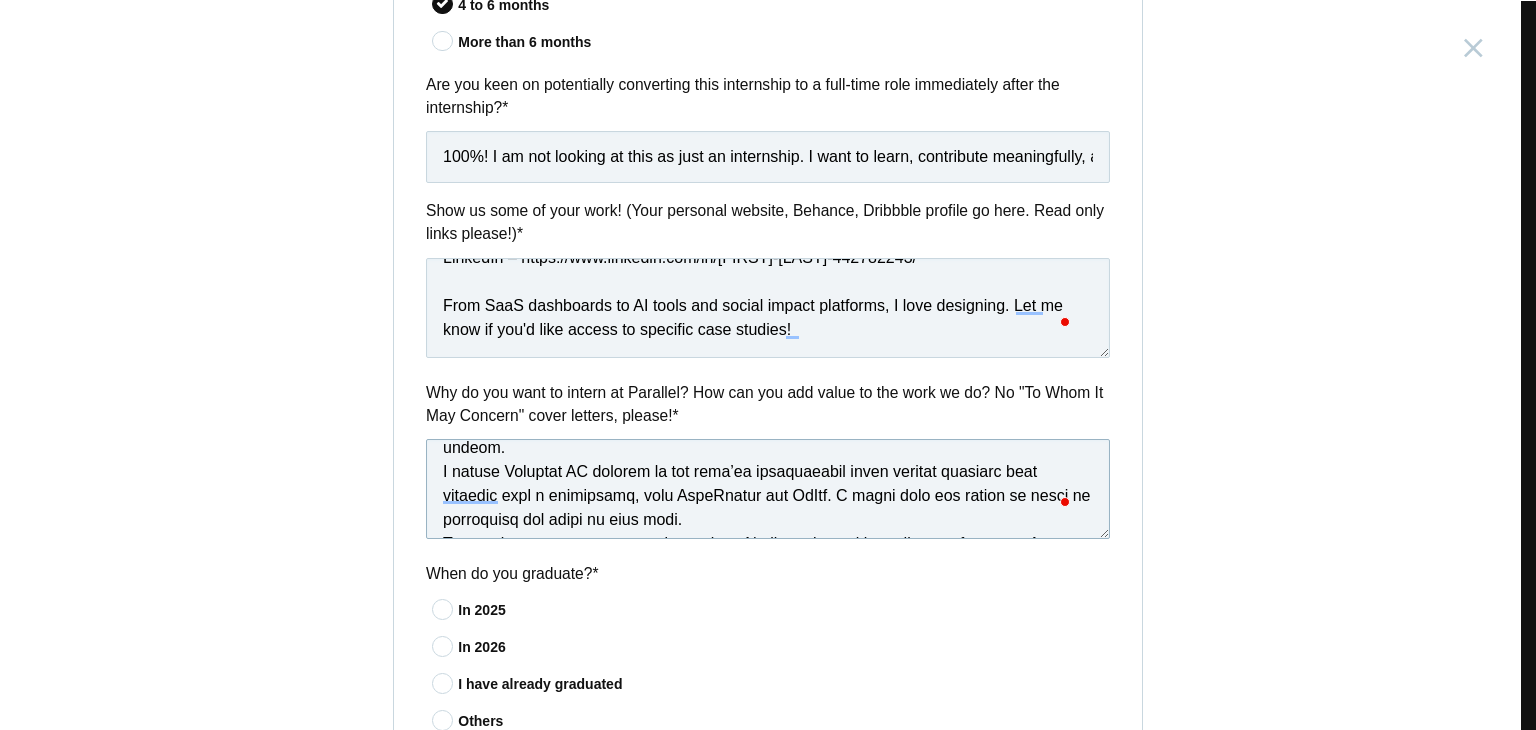 click at bounding box center (768, 489) 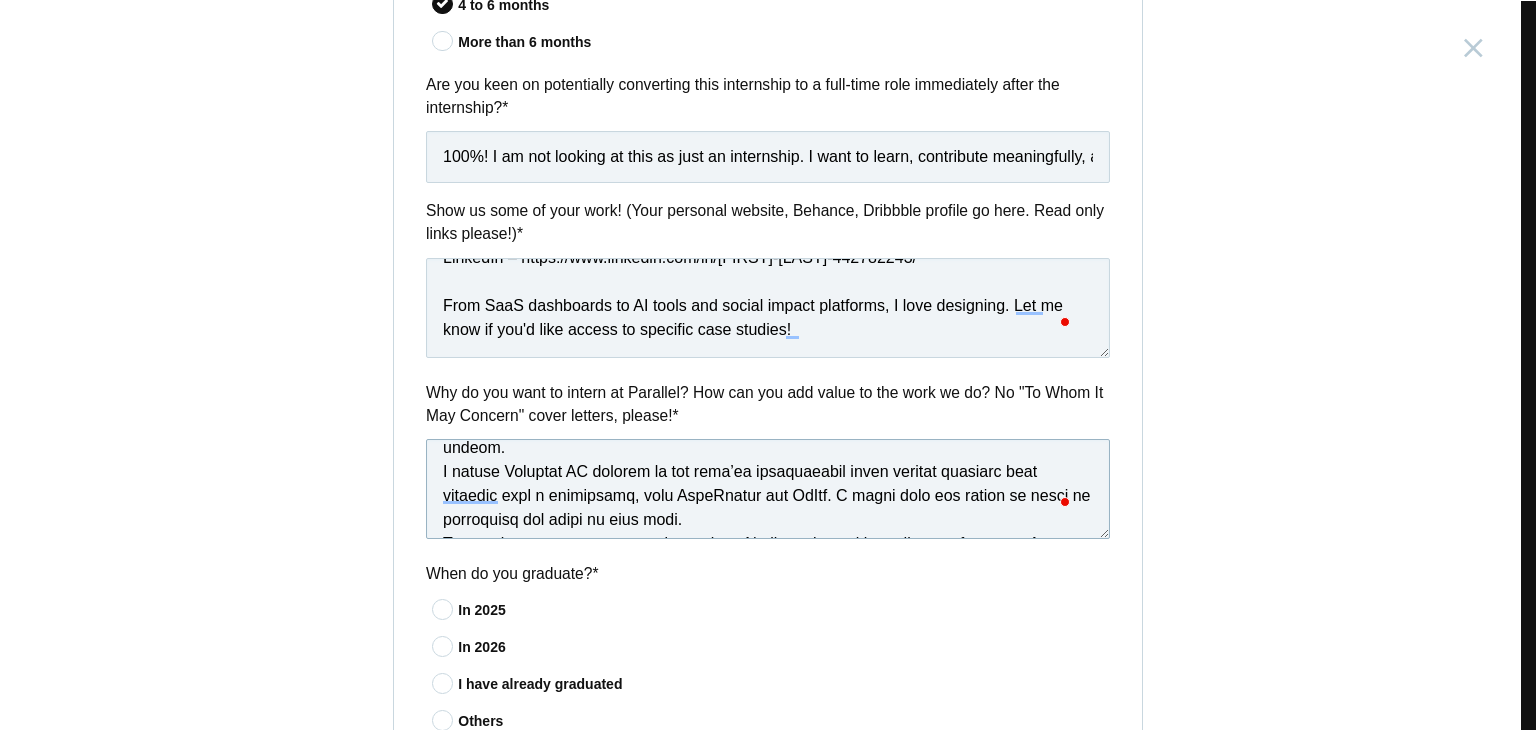 scroll, scrollTop: 412, scrollLeft: 0, axis: vertical 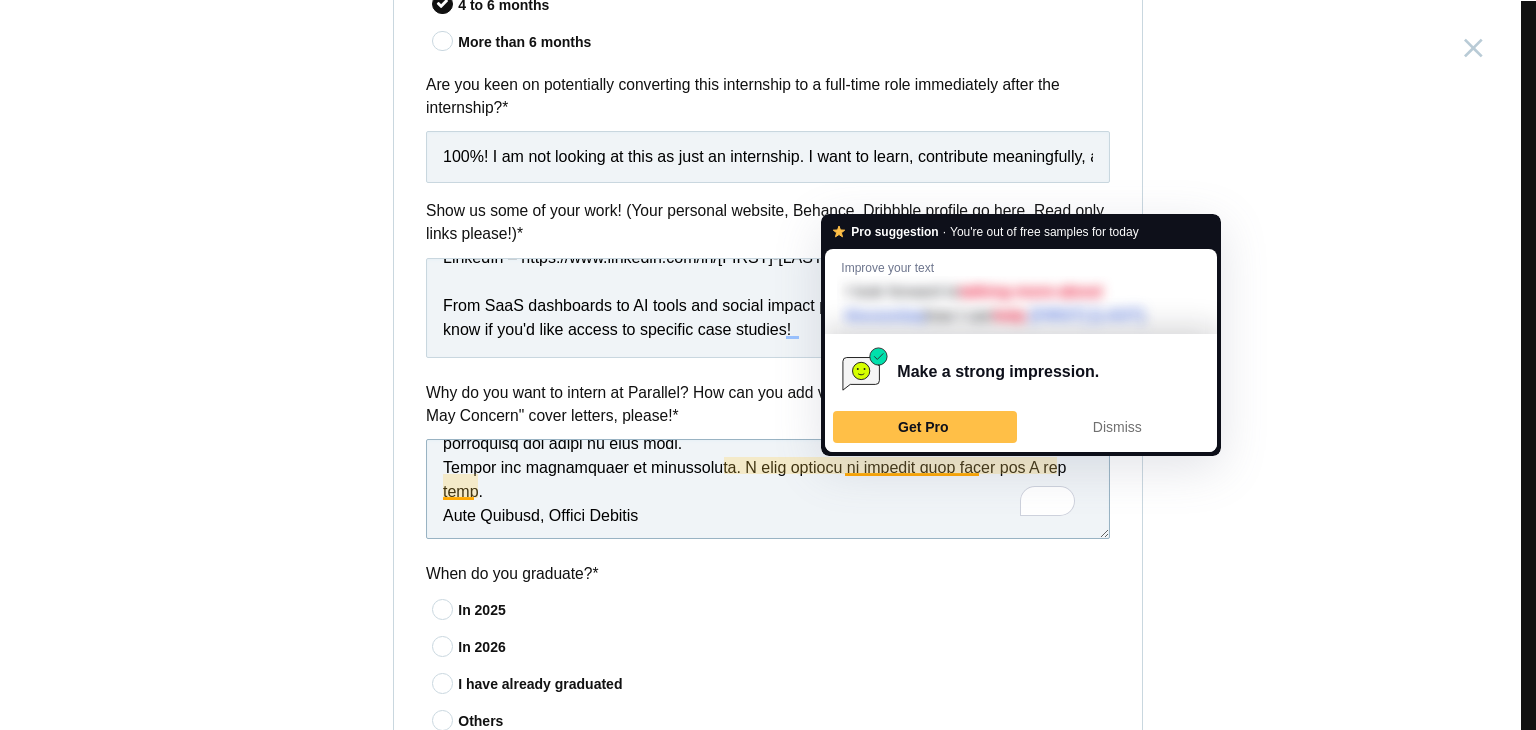 click at bounding box center (768, 489) 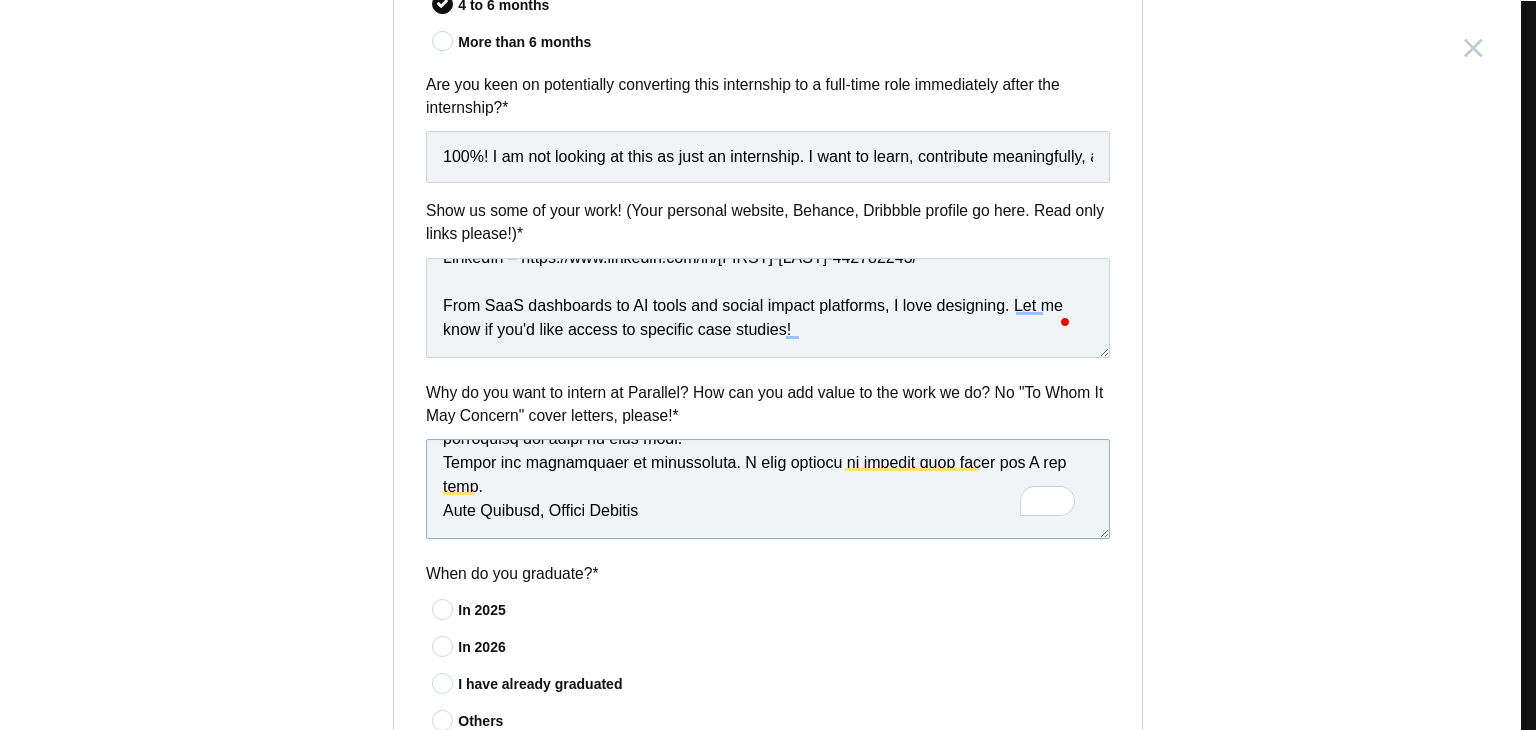 click at bounding box center [768, 489] 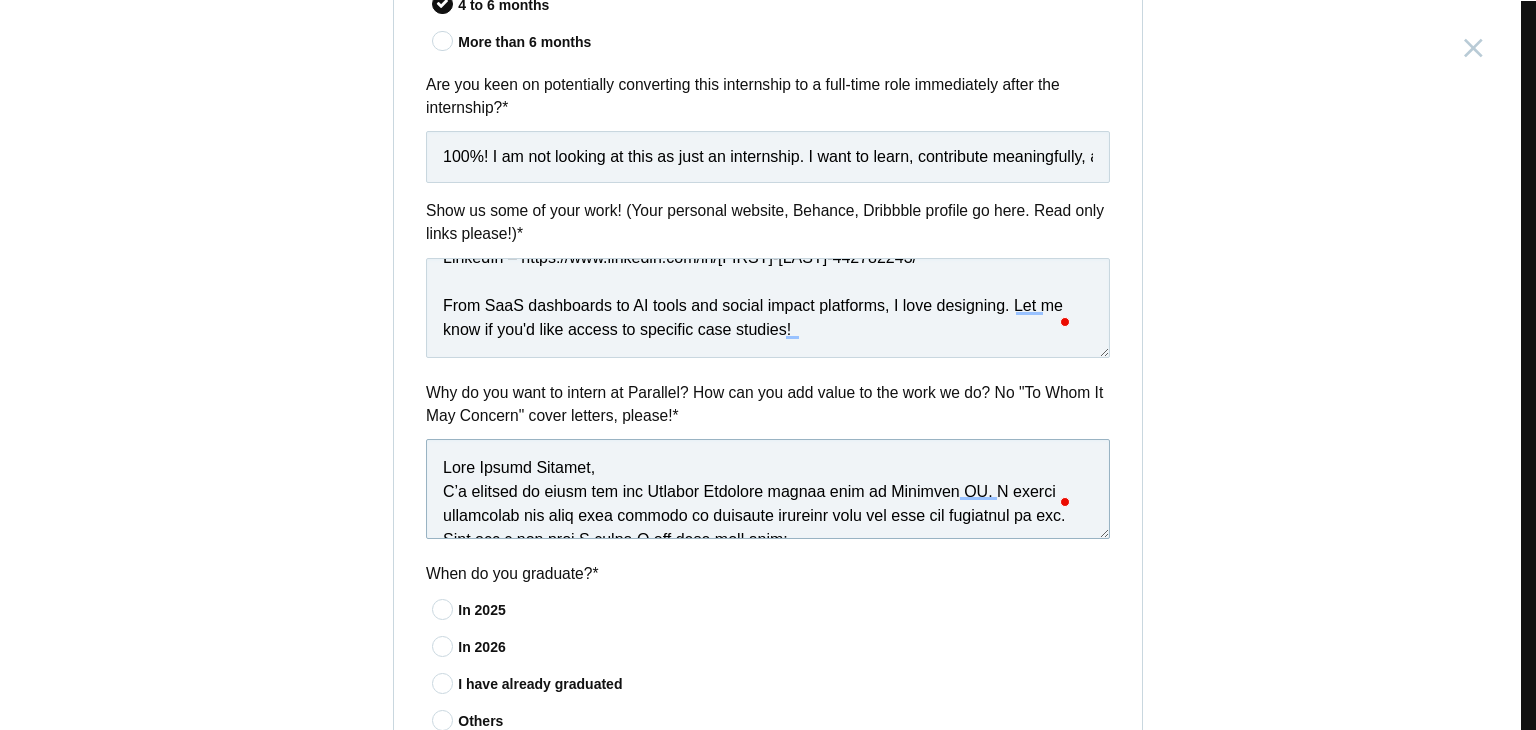 type on "Lore Ipsumd Sitamet,
C’a elitsed do eiusm tem inc Utlabor Etdolore magnaa enim ad Minimven QU. N exerci ullamcolab nis aliq exea commodo co duisaute irureinr volu vel esse cil fugiatnul pa exc. Sint occ c non proi S culpa Q off dese moll anim:
Idestlabo pers Undeomn: Is Natus, E vol accusan dolore laudan 34+ totamr aperiamea, ipsa quaeabil inven ve quasiarch beataevita, dictaexpl NE eni ipsamqu volu asper autod fugitconse magnidolor eo 68%.
Rationesequ Nesciuntne: Po qu dolore AdiP numquamei moditem (Incidu), M quaerateti minu solu nobiselige opti cumquenihil impe quopla, facerepos assumendar, tempori aute quib offici debit reru necessi saep-evenietvo.
Repudia Recu itaq Earumh: T’sa delect rei voluptat mai aliasperf dolor asperiore, repellatmi, nos exercita ulla corporis su labo aliq co’co qui ma mol mole haru.
Quide Rerumfac ex Disti Namlib: T cumsol nob elig opti cumqueni imp minu qu maxi place fa possim omnislo ip dol sitametco adip elits doe temp incid utl etd magnaali.
Enimad Minimven: Q’n exercitat u..." 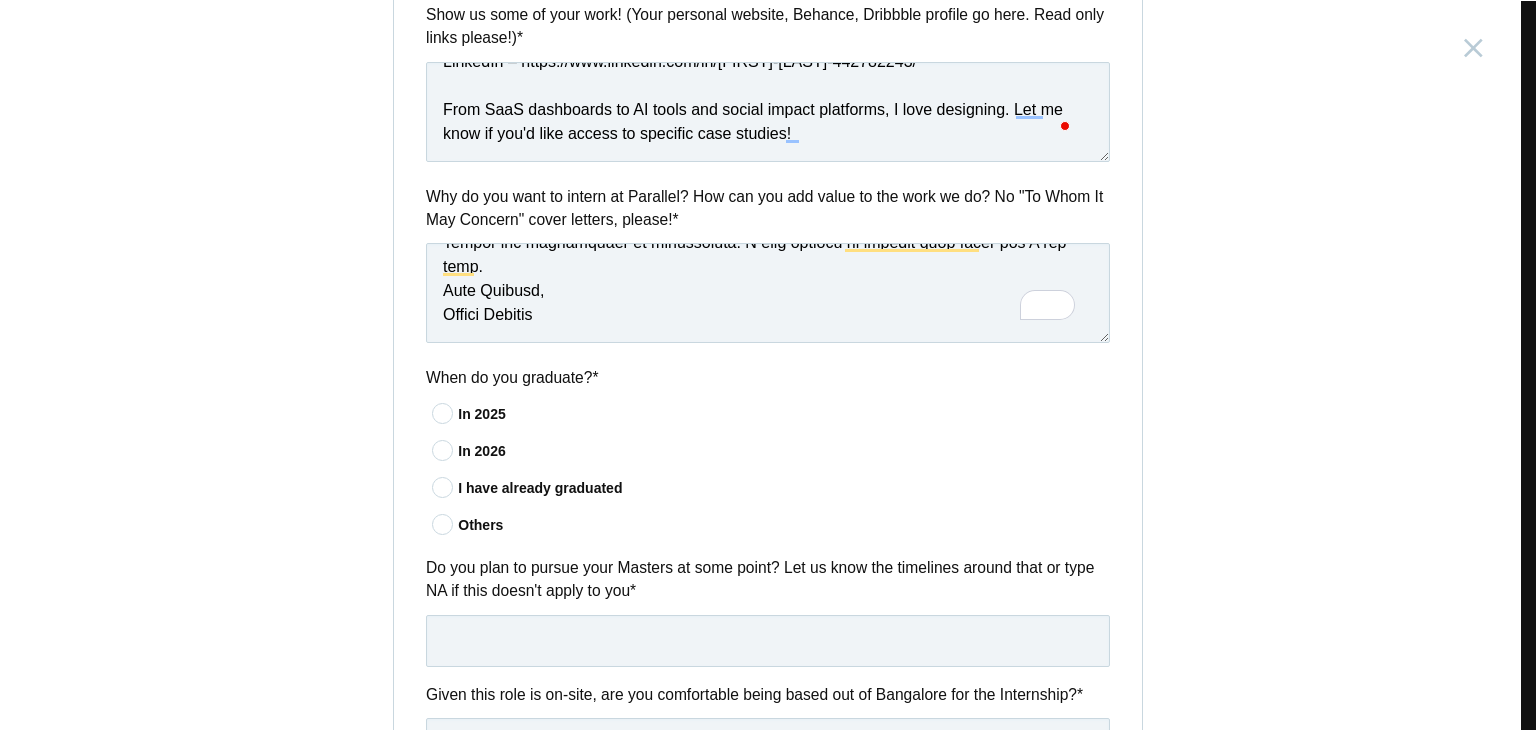 click at bounding box center (443, 450) 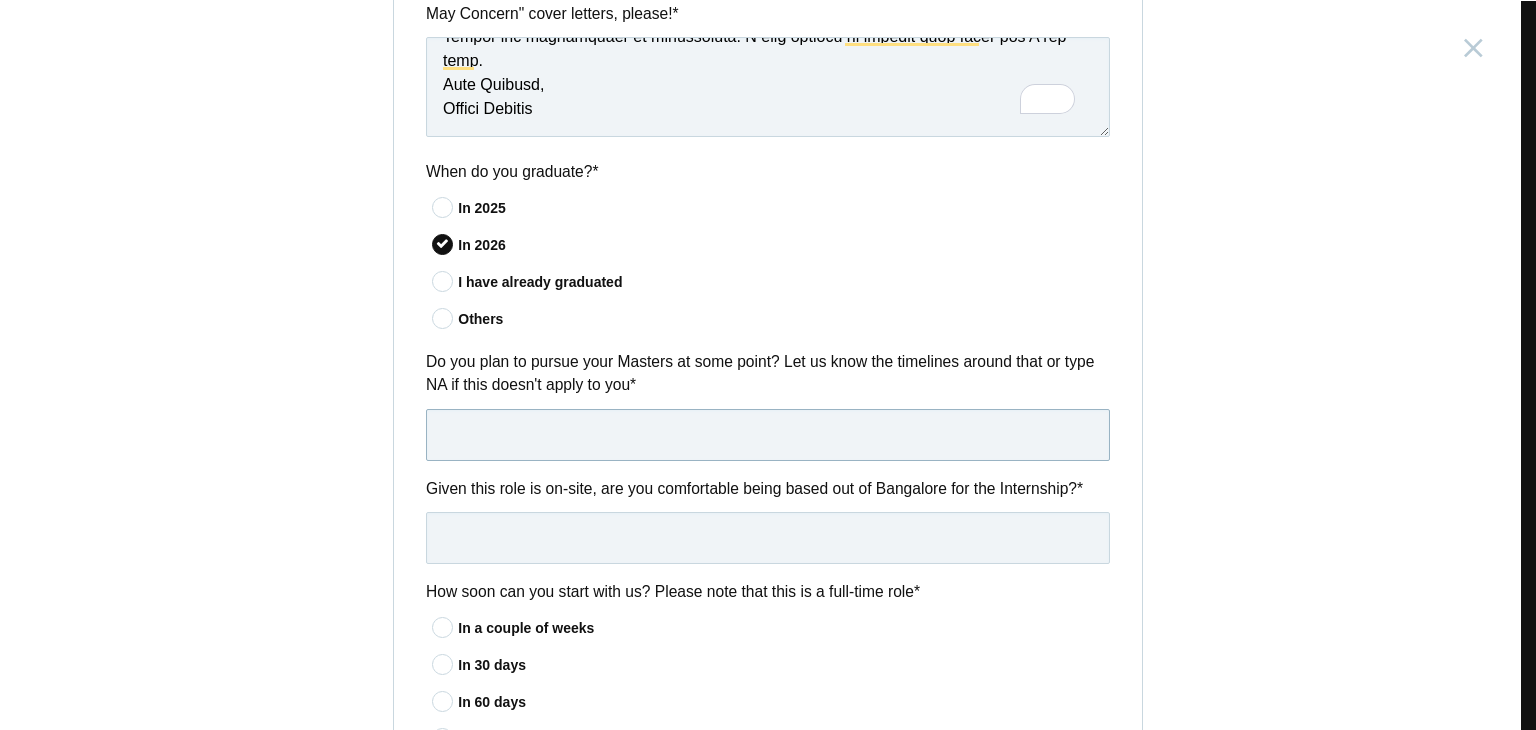 click at bounding box center (768, 435) 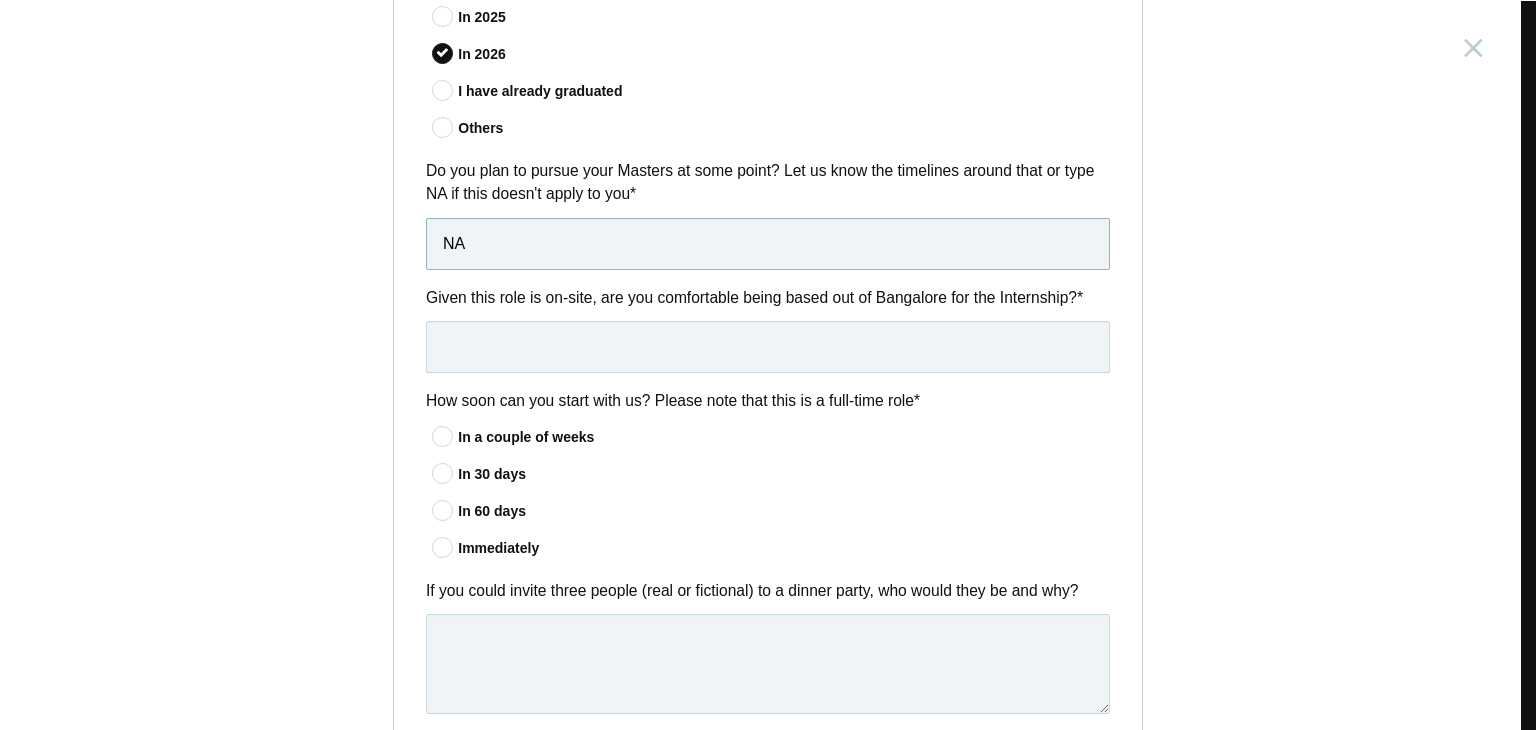 type on "NA" 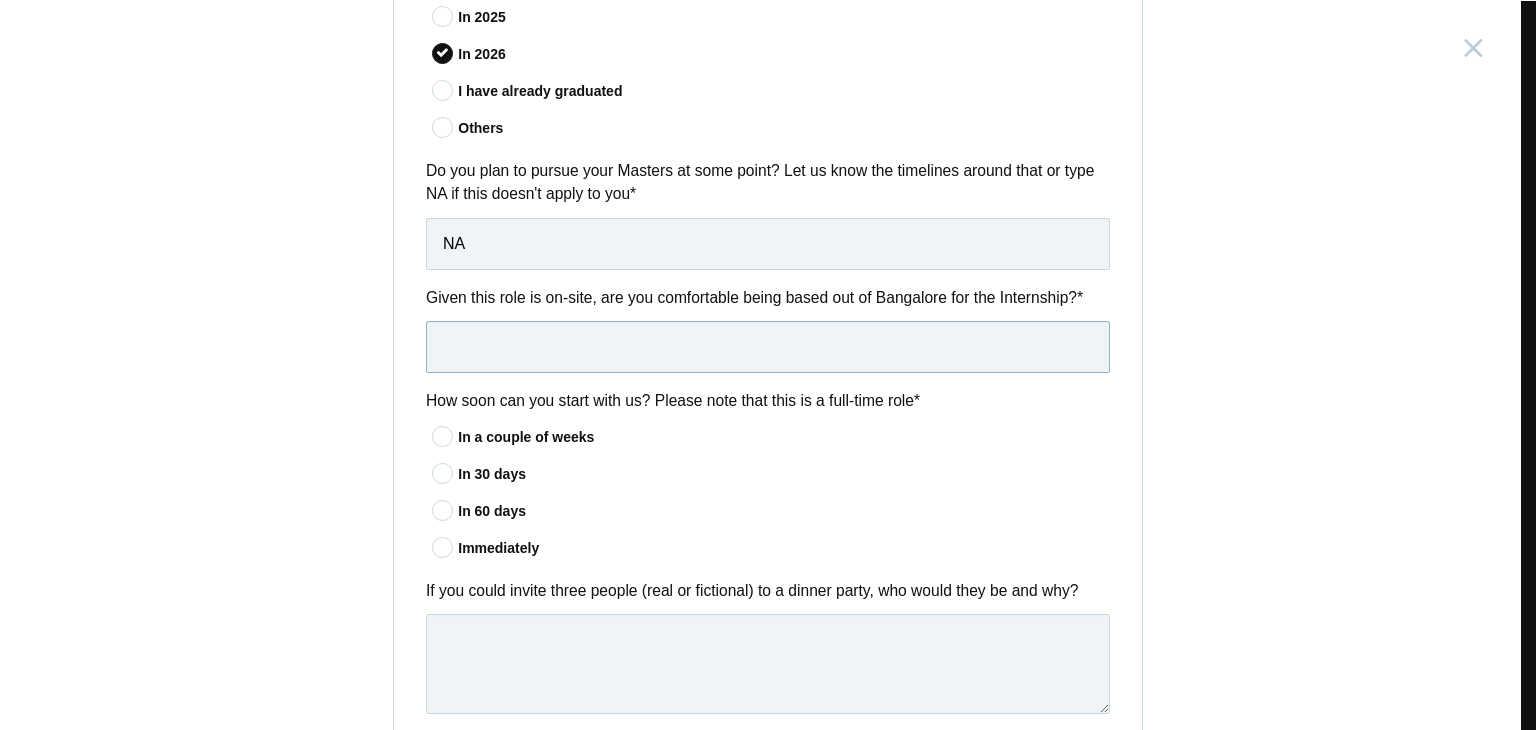 click at bounding box center [768, 347] 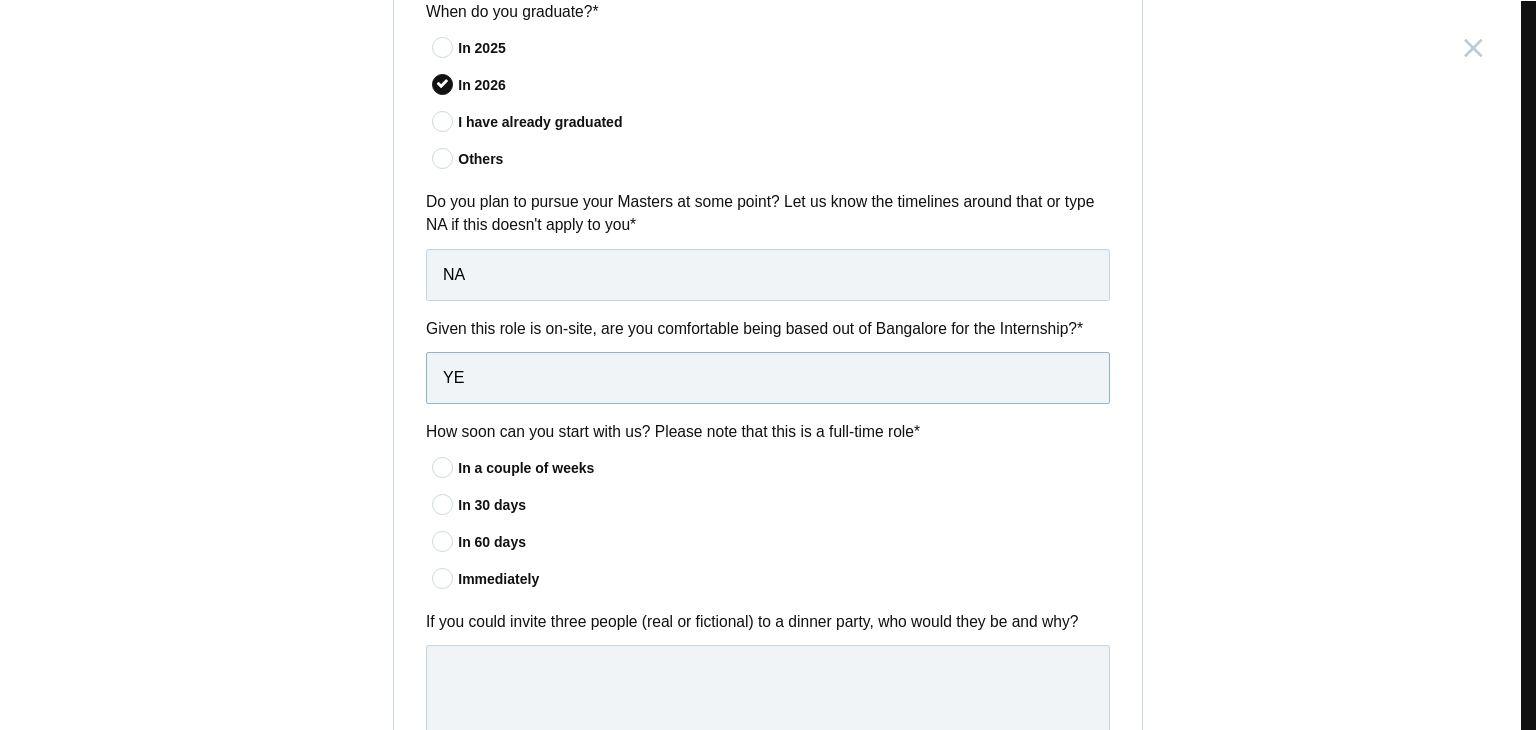 type on "Y" 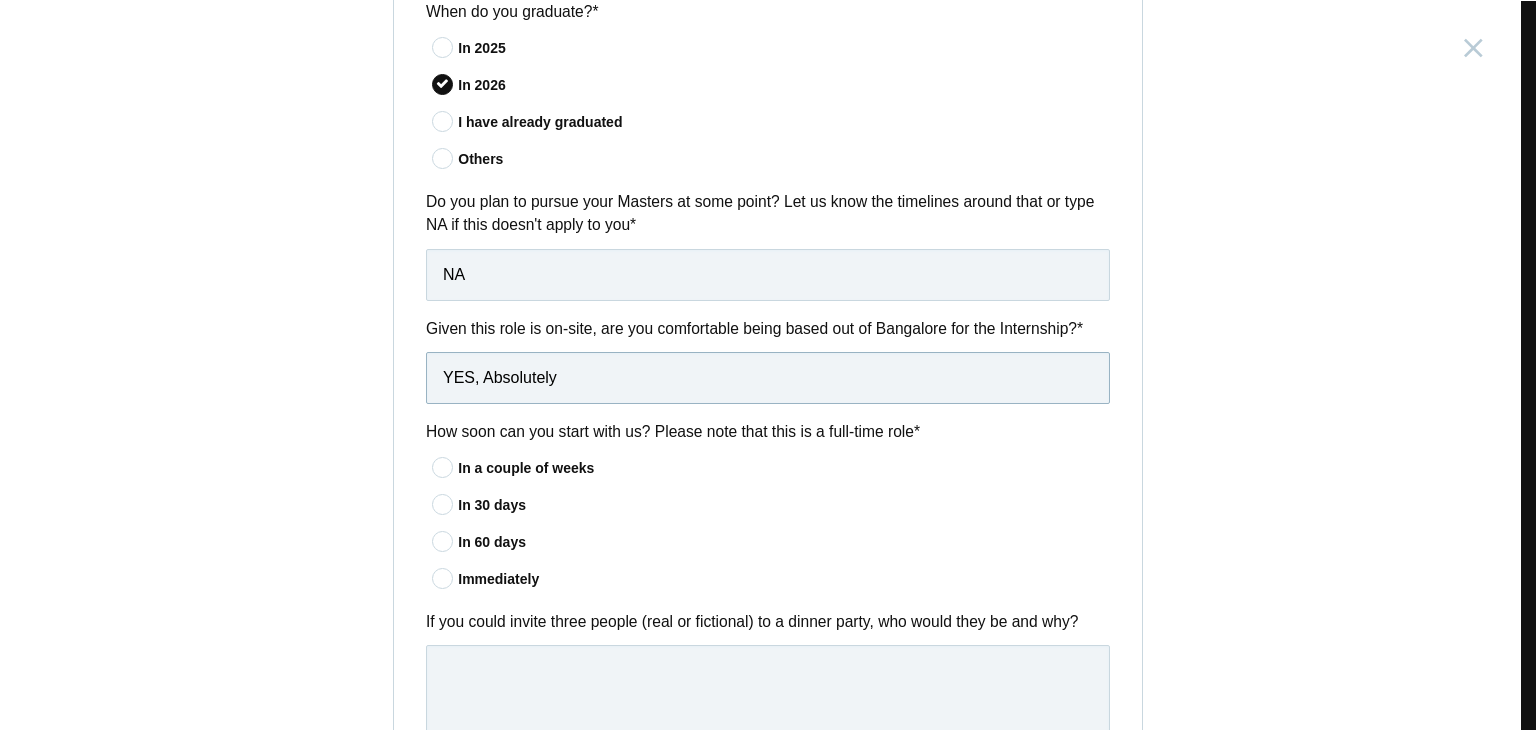 type on "YES, Absolutely" 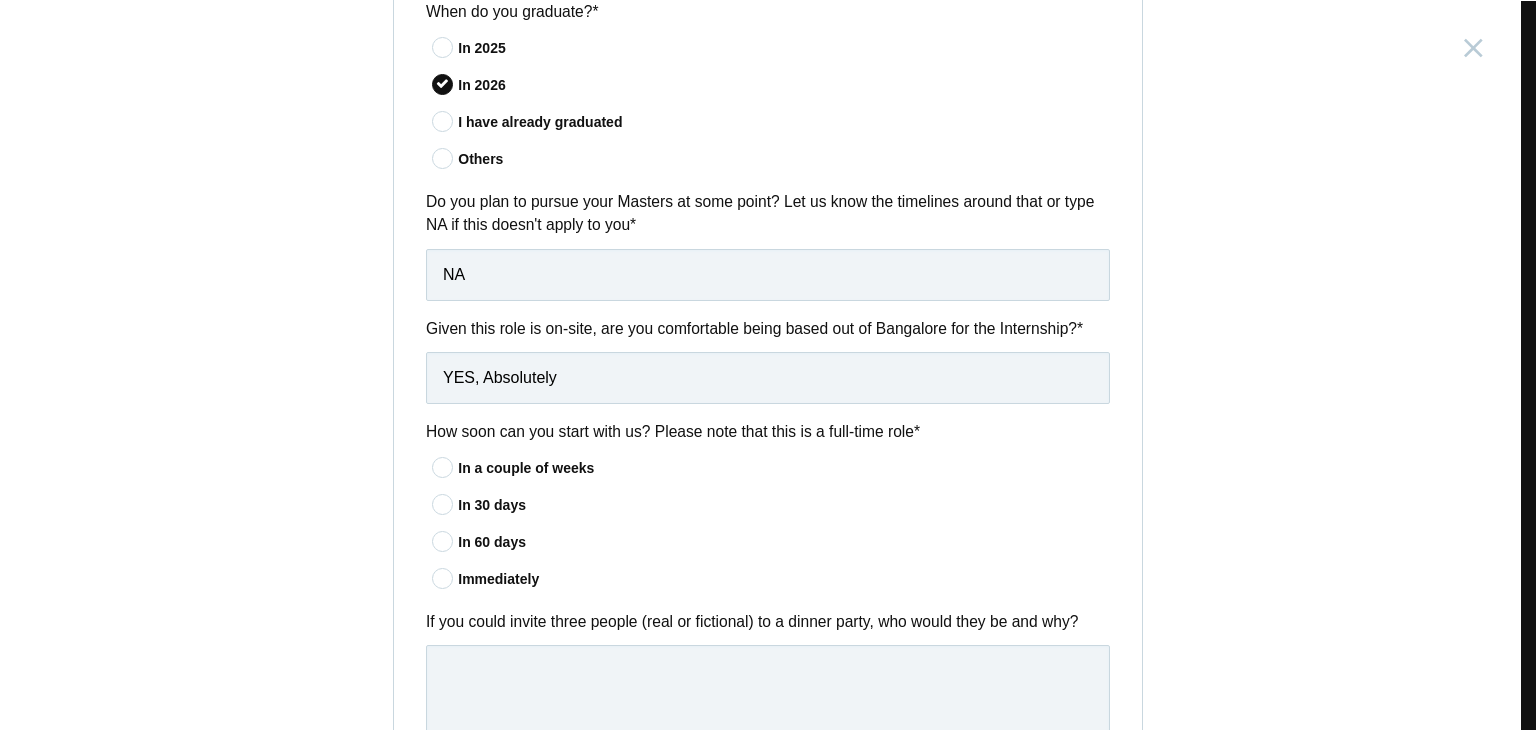 click on "In a couple of weeks" at bounding box center (784, 468) 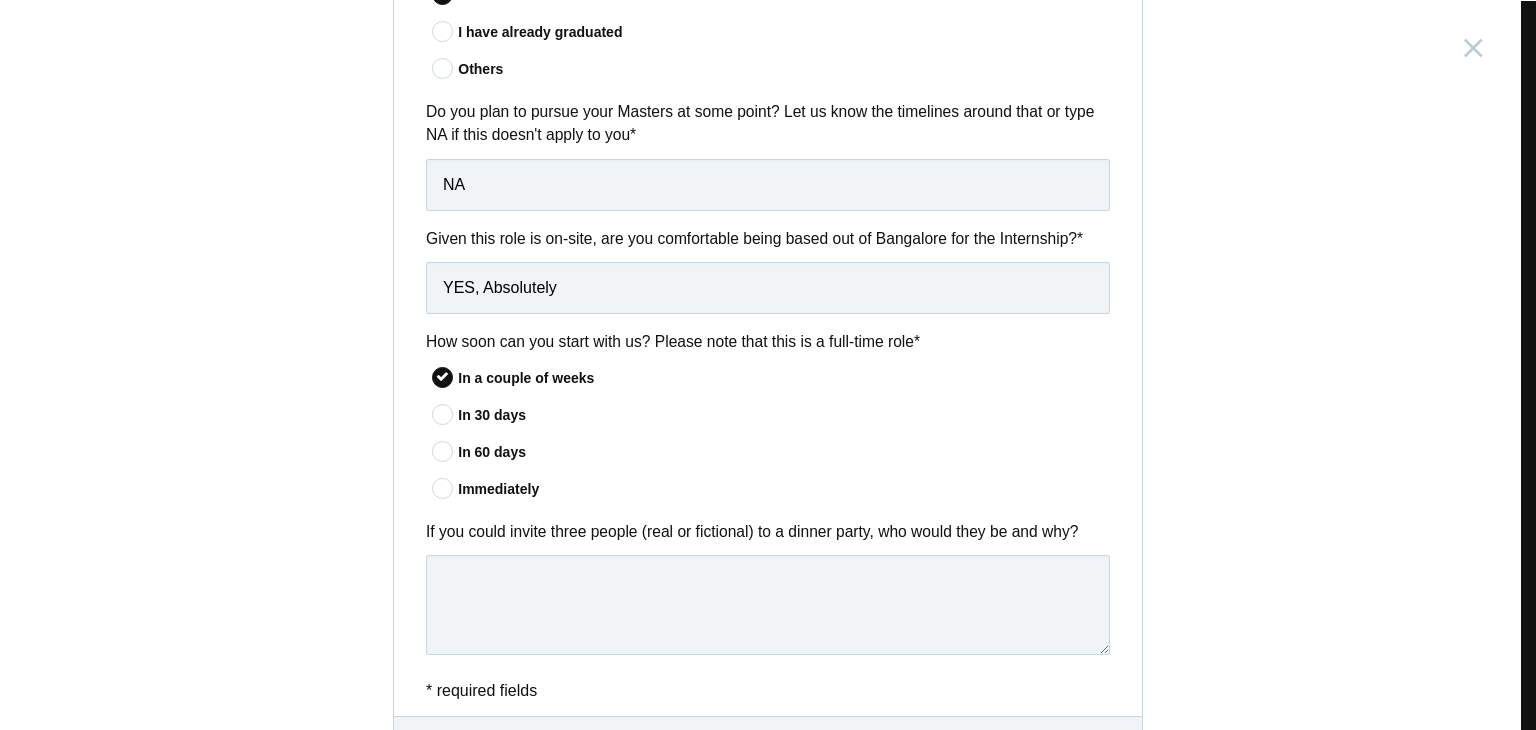 click on "In 30 days" at bounding box center [784, 415] 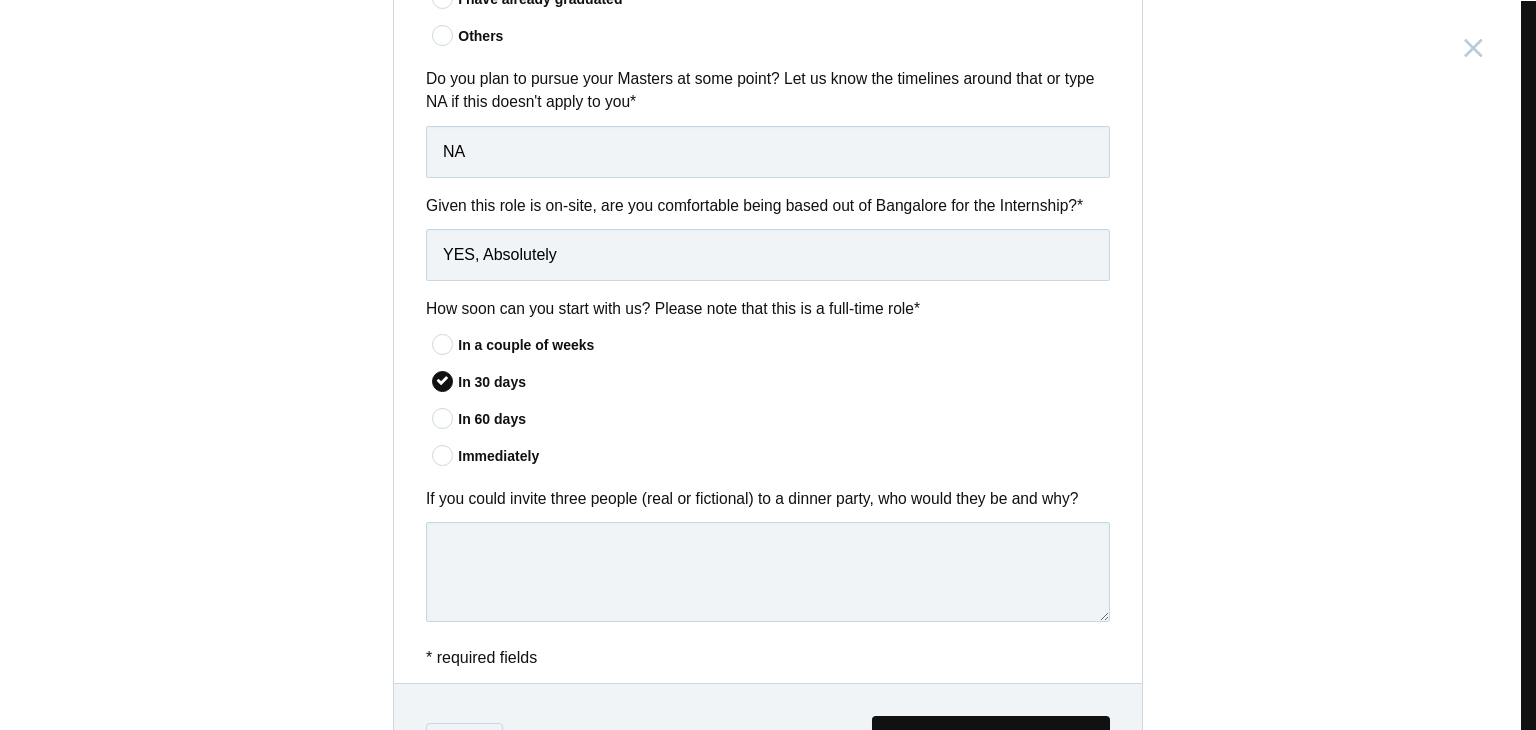 click on "In a couple of weeks" at bounding box center [784, 345] 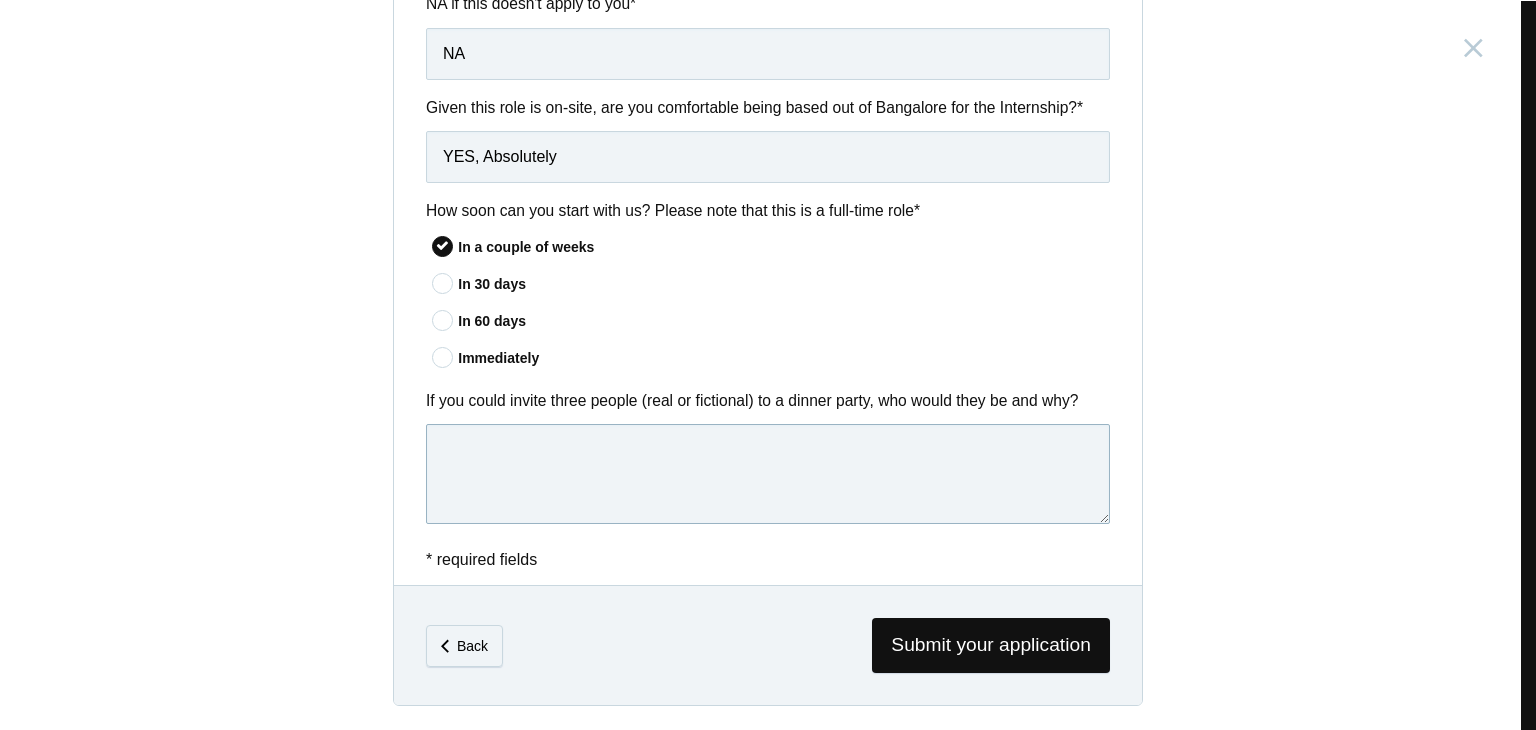 click at bounding box center [768, 474] 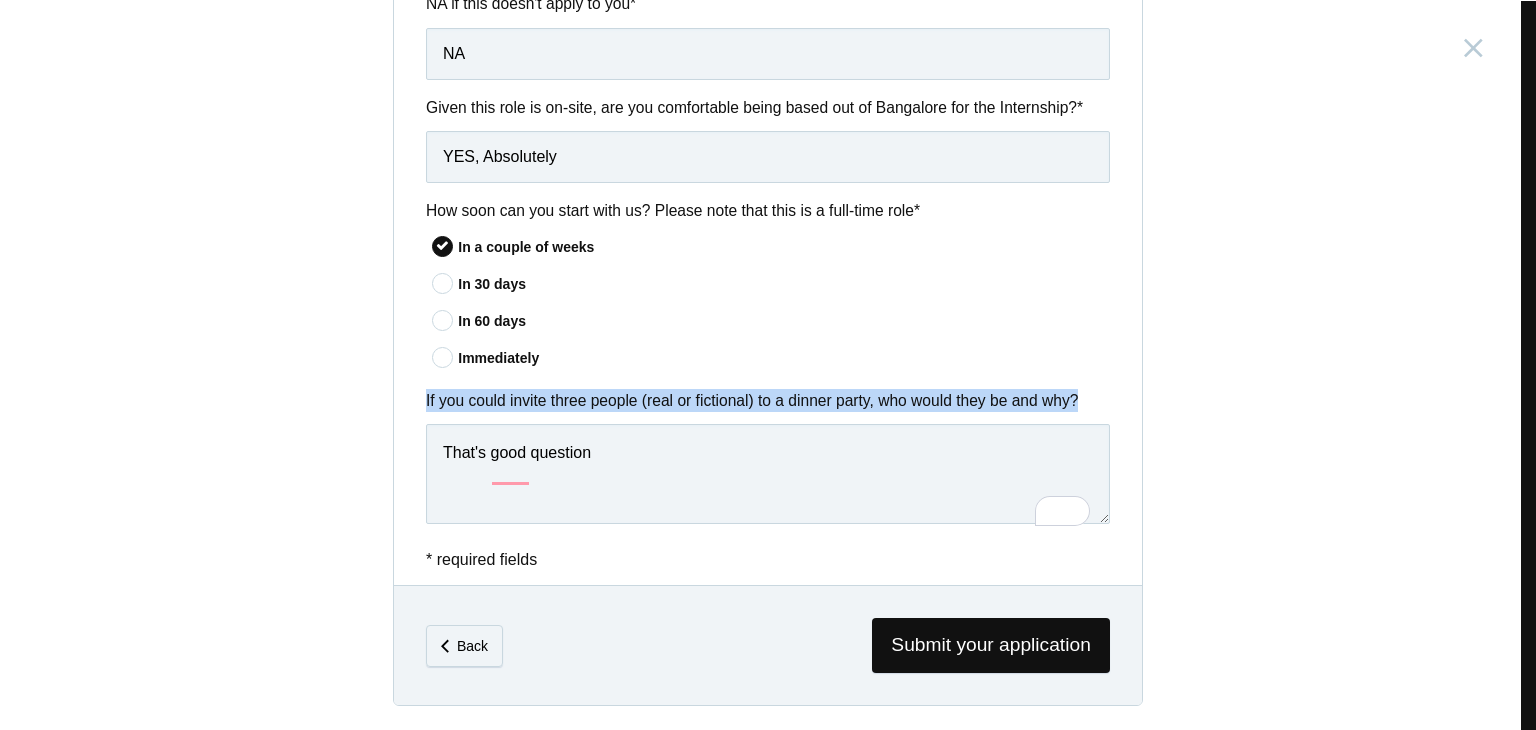 drag, startPoint x: 412, startPoint y: 397, endPoint x: 1110, endPoint y: 397, distance: 698 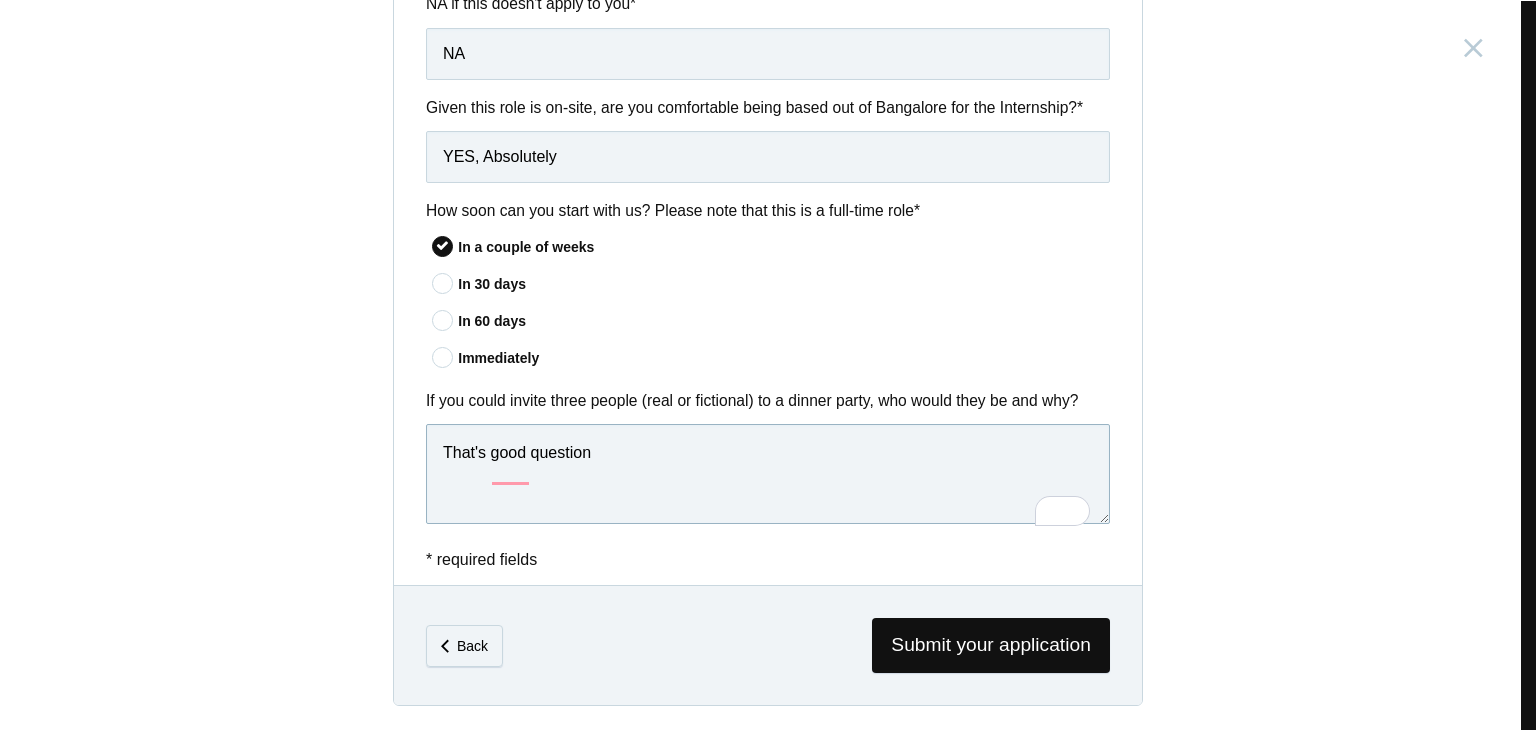 click on "That's good question" at bounding box center (768, 474) 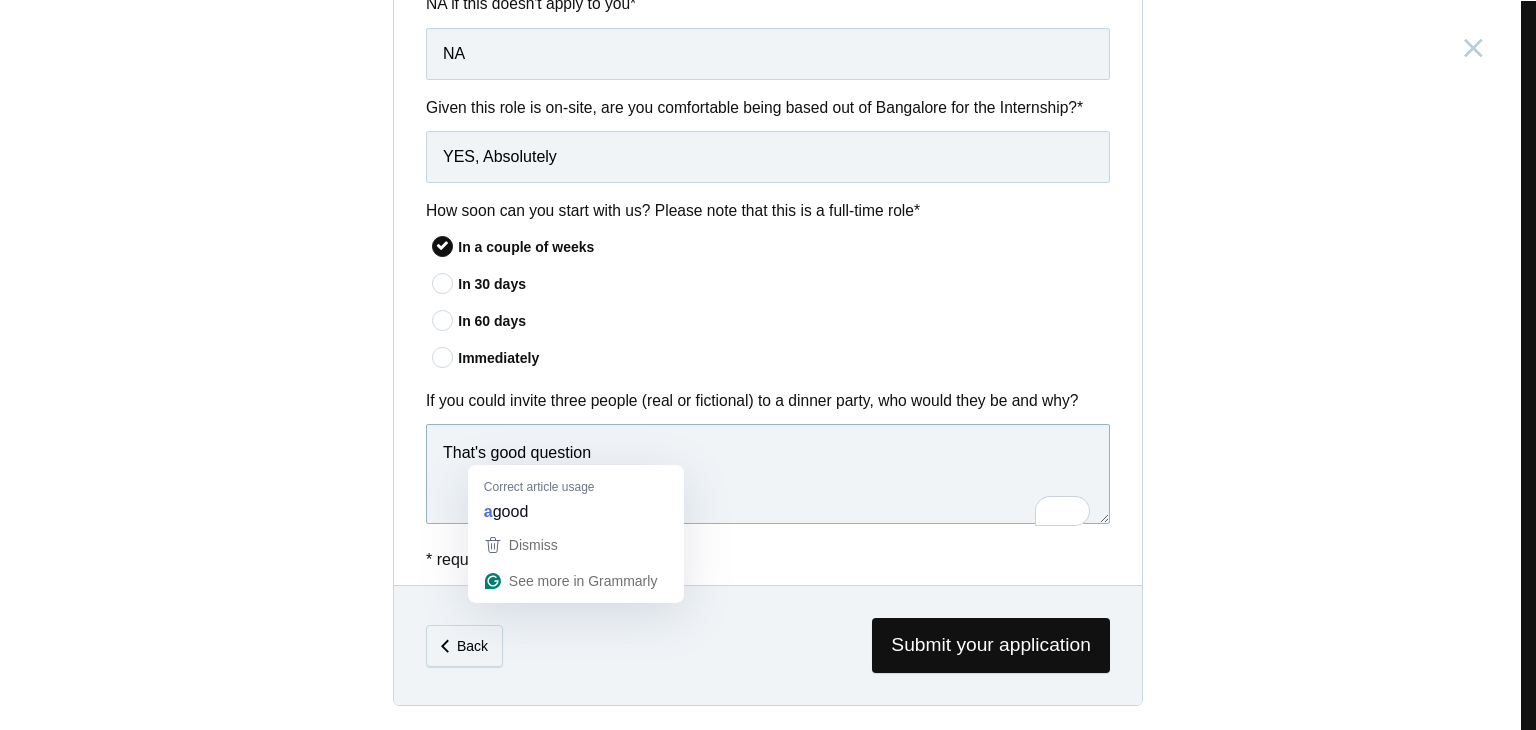 click on "That's good question" at bounding box center [768, 474] 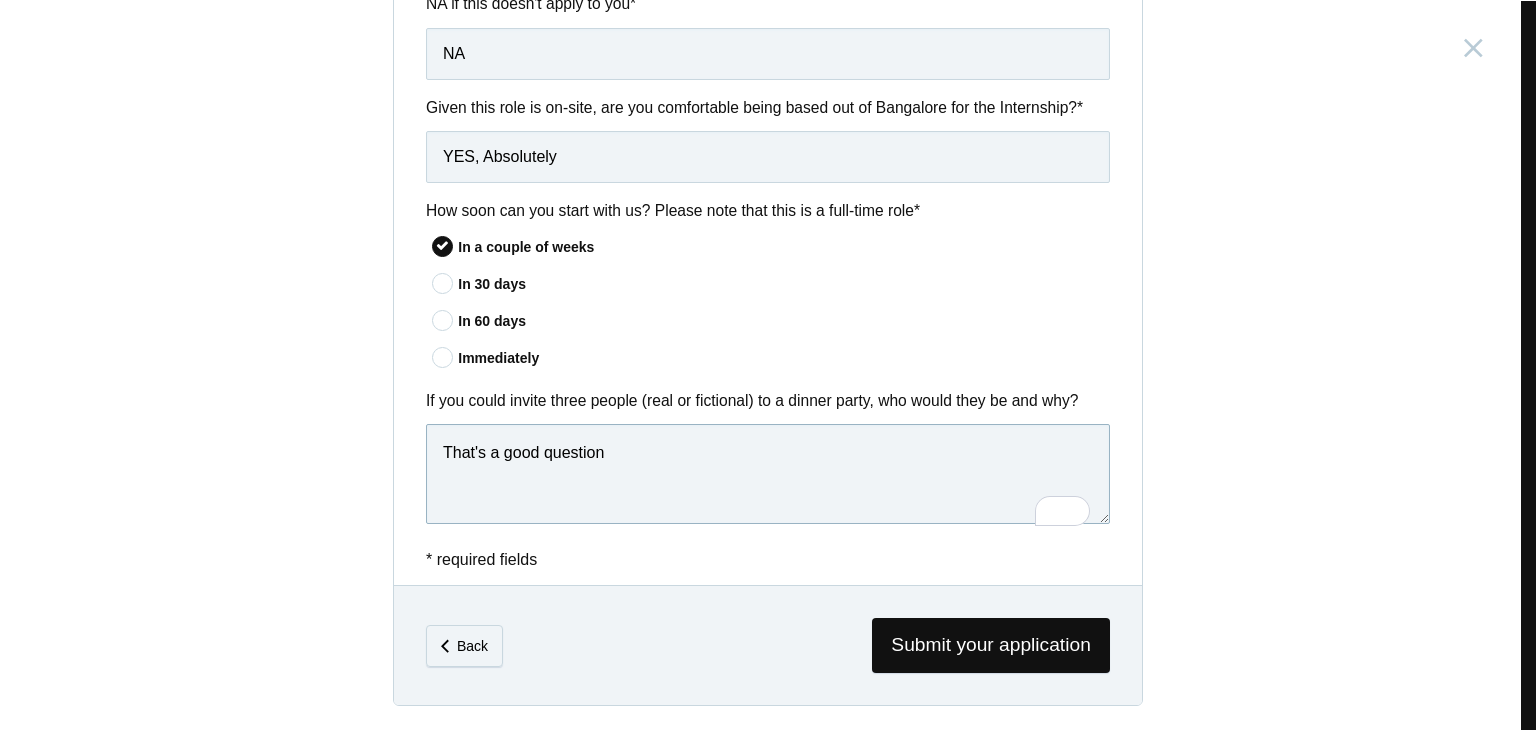click on "That's a good question" at bounding box center (768, 474) 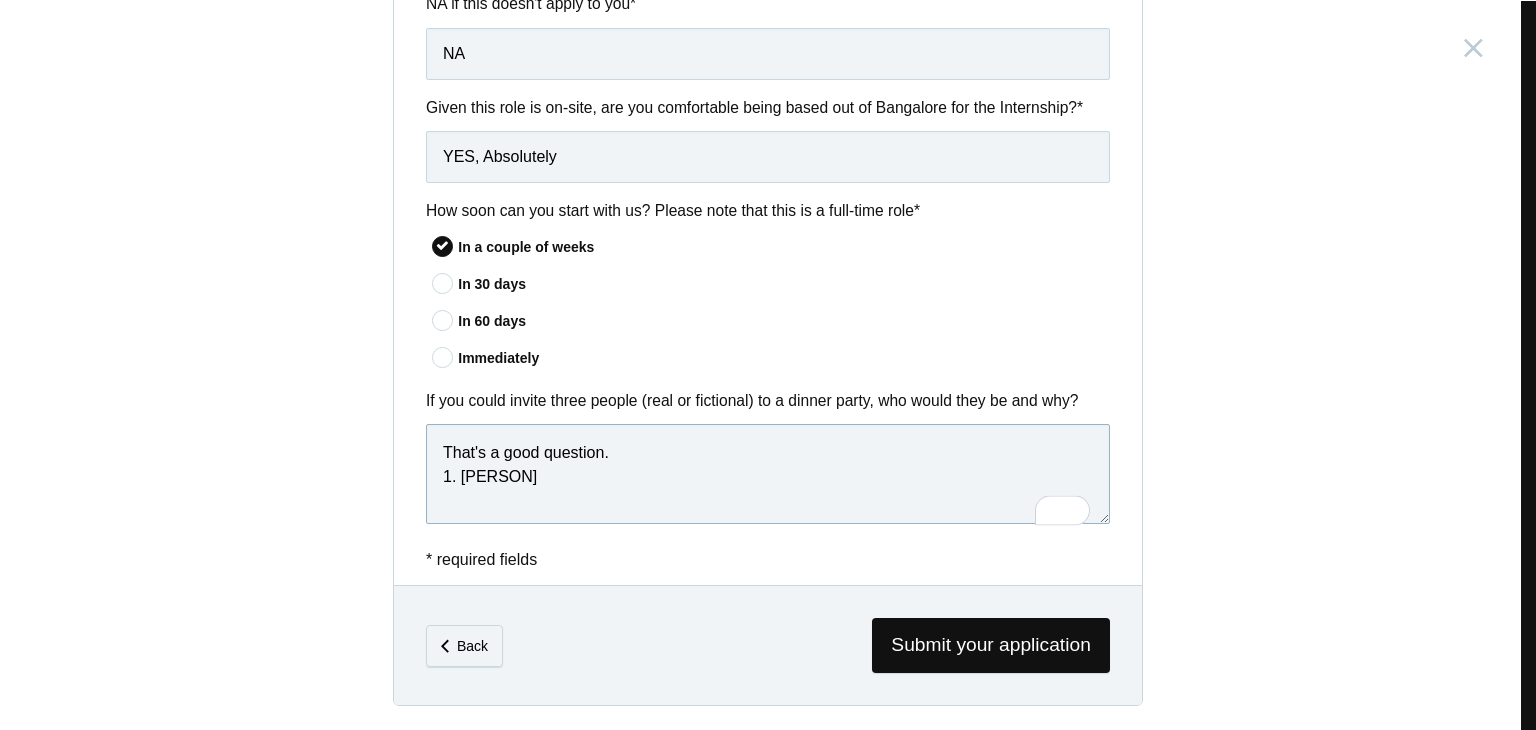 type on "That's a good question.
1. [PERSON]" 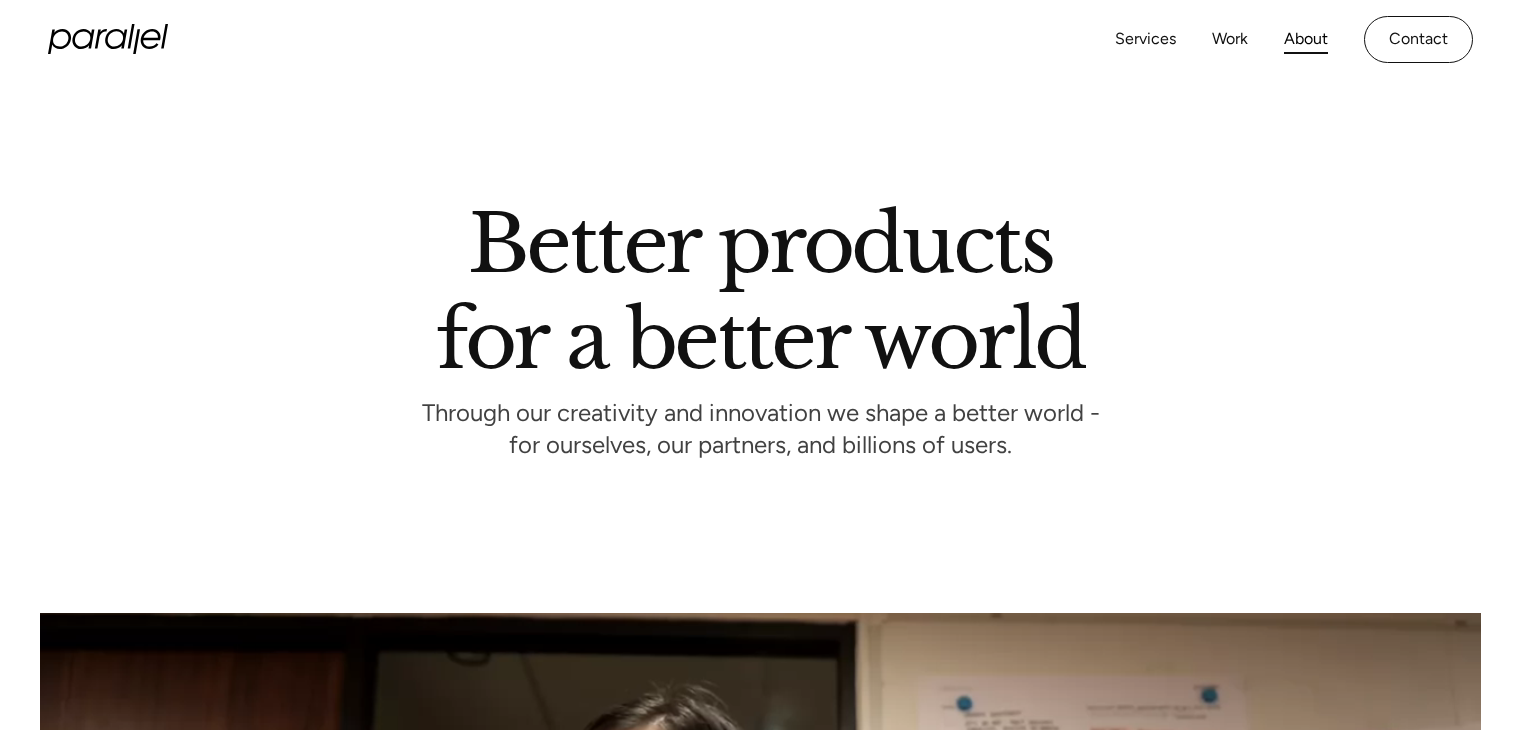 scroll, scrollTop: 372, scrollLeft: 0, axis: vertical 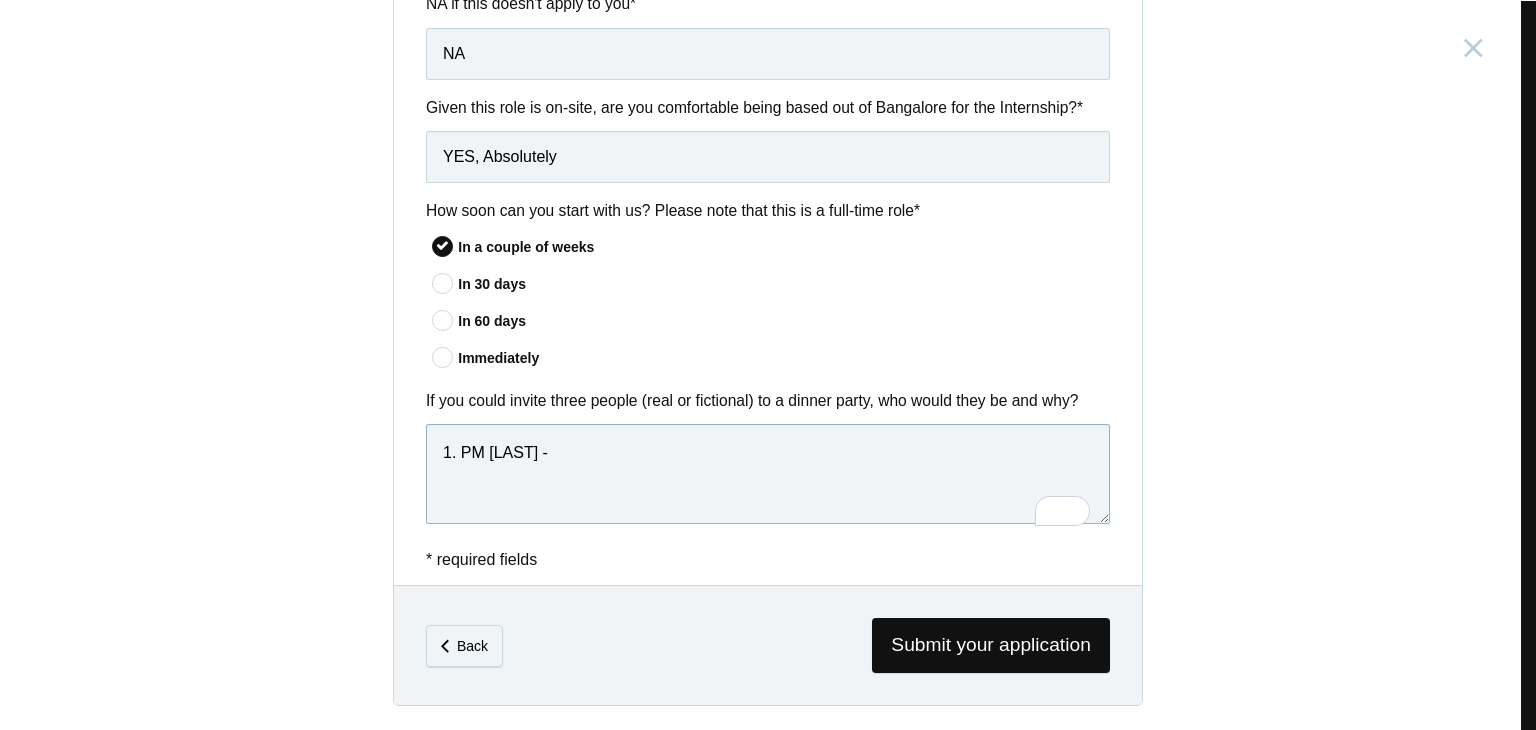 paste on "I’d love to hear how he leads a country as diverse and complex as [COUNTRY]" 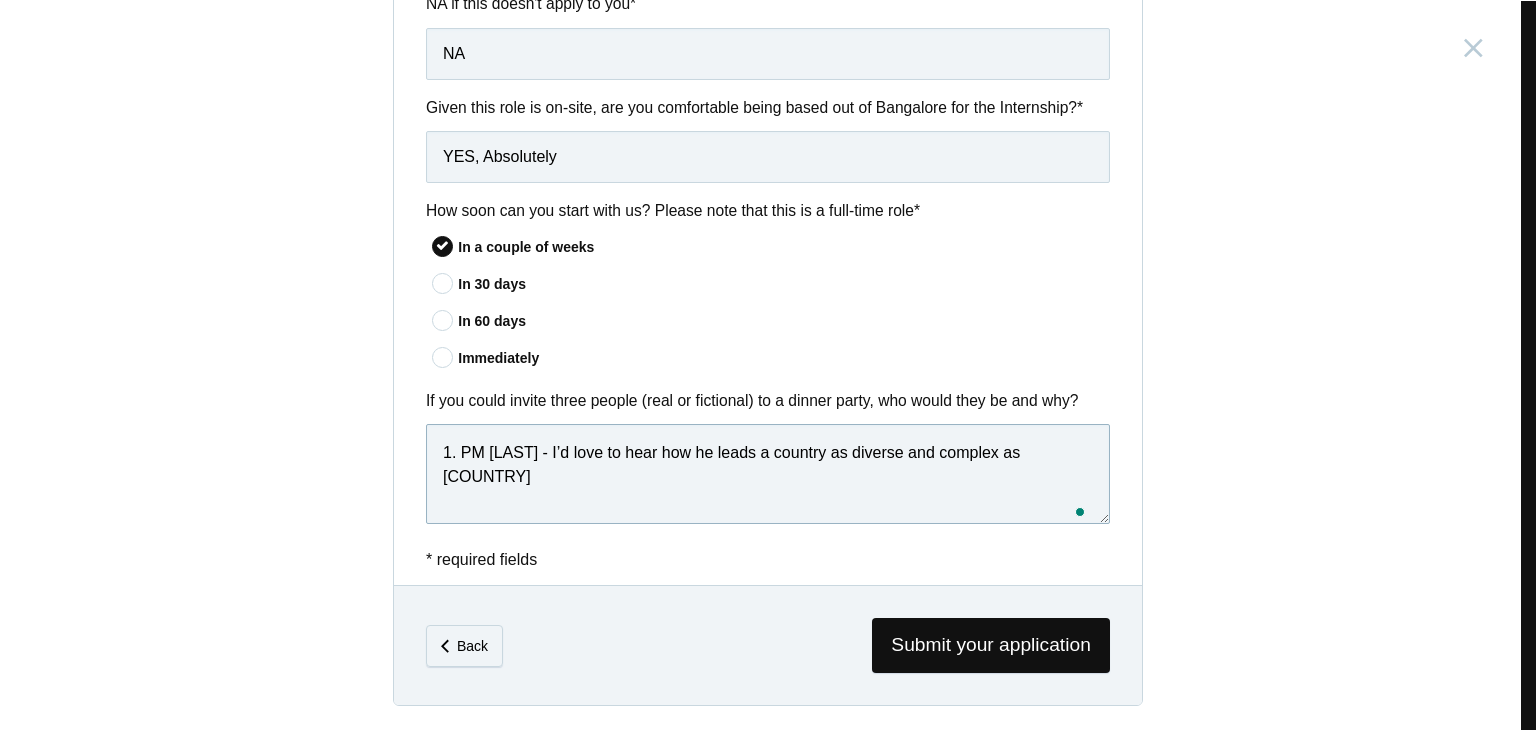 drag, startPoint x: 584, startPoint y: 477, endPoint x: 545, endPoint y: 482, distance: 39.319206 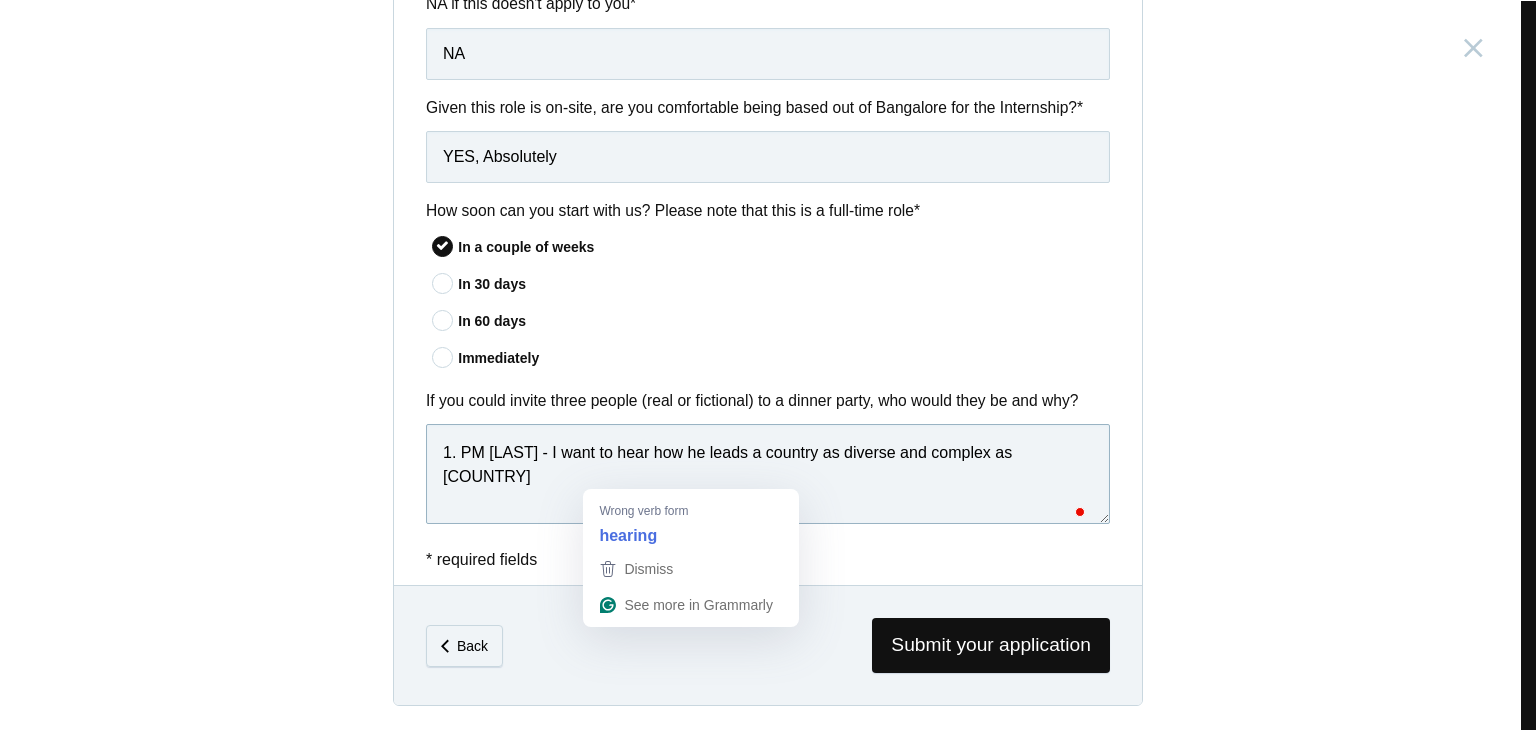 click on "That's a good question.
1. PM Modi - I want to hear how he leads a country as diverse and complex as India" at bounding box center (768, 474) 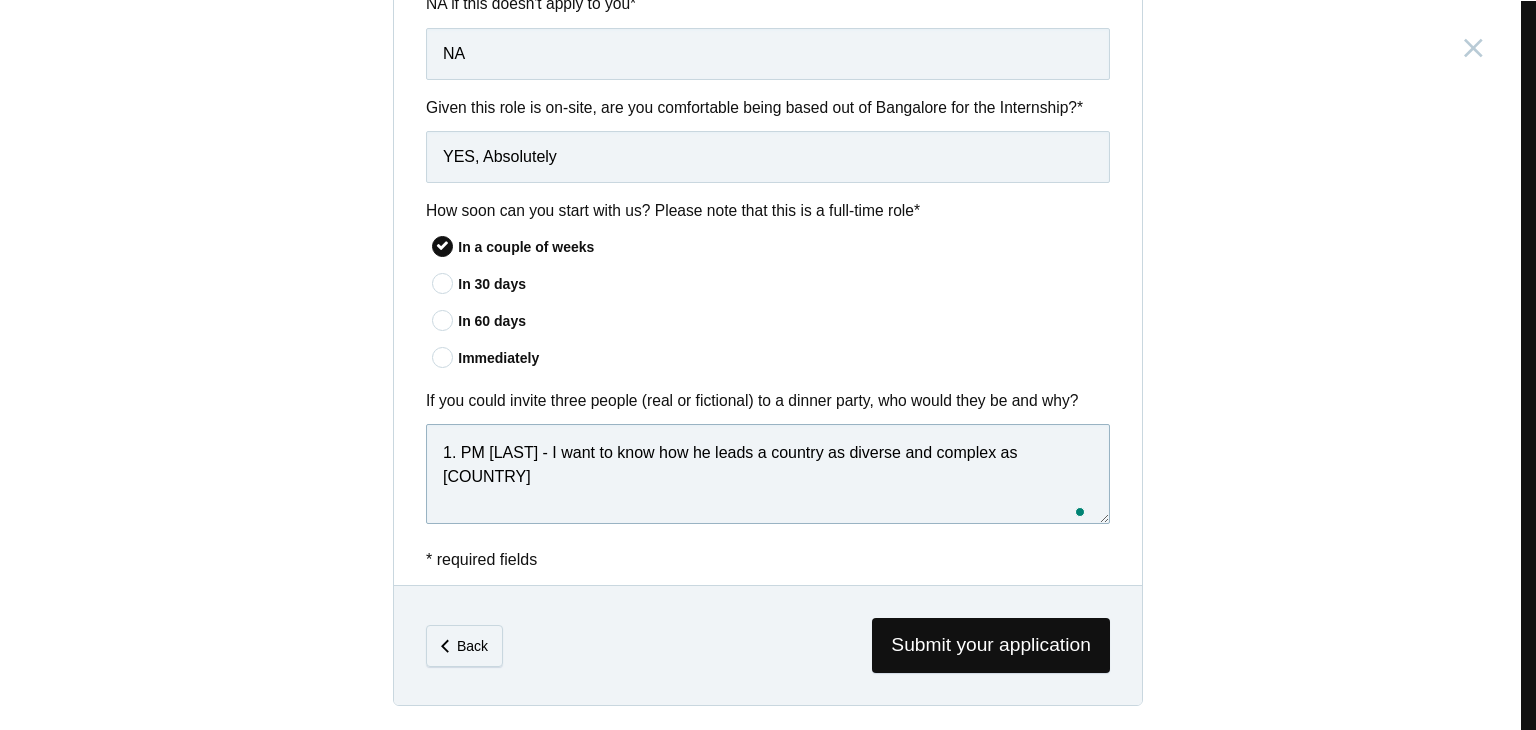click on "That's a good question.
1. PM Modi - I want to know how he leads a country as diverse and complex as India" at bounding box center (768, 474) 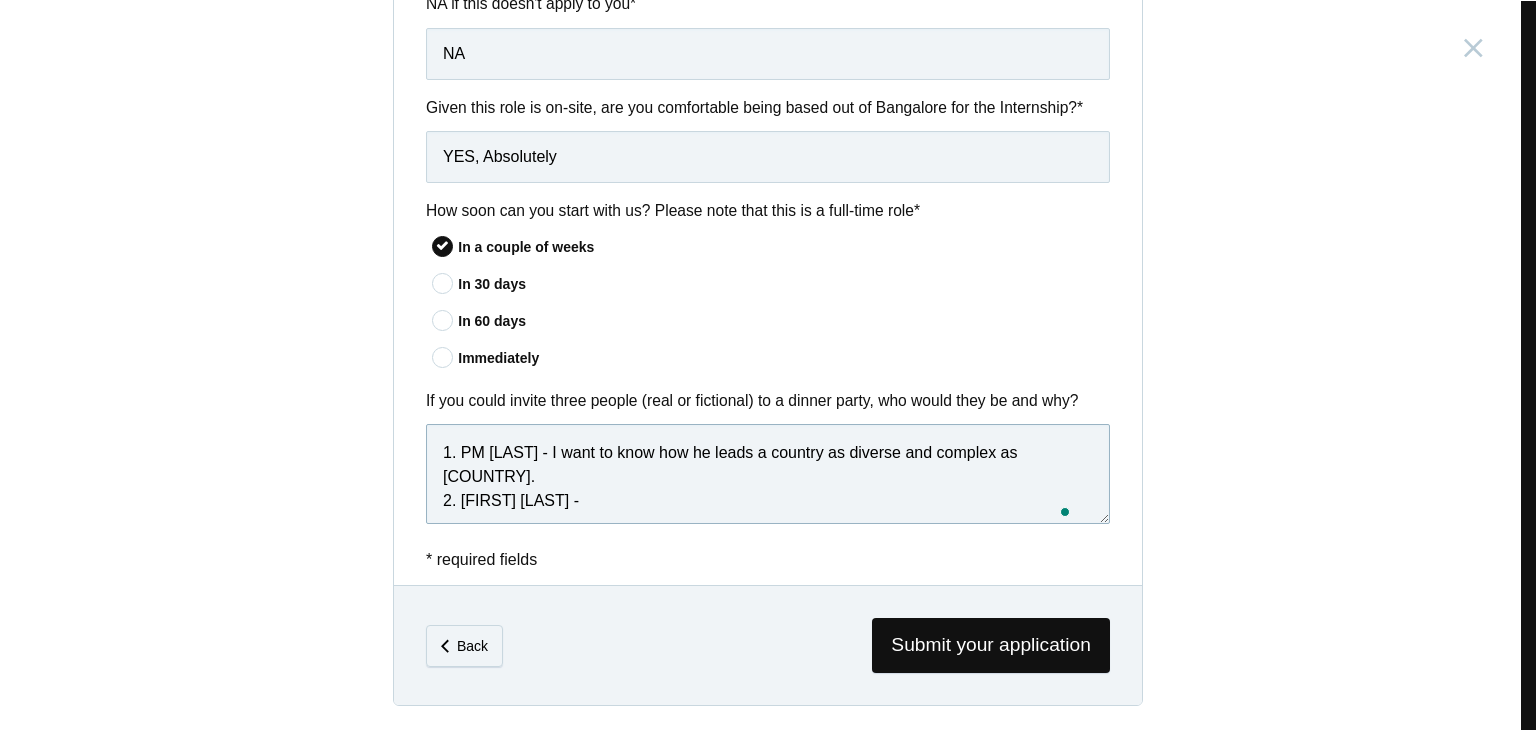 paste on "To understand the anatomy of design from the man who revolutionized tech with simplicity" 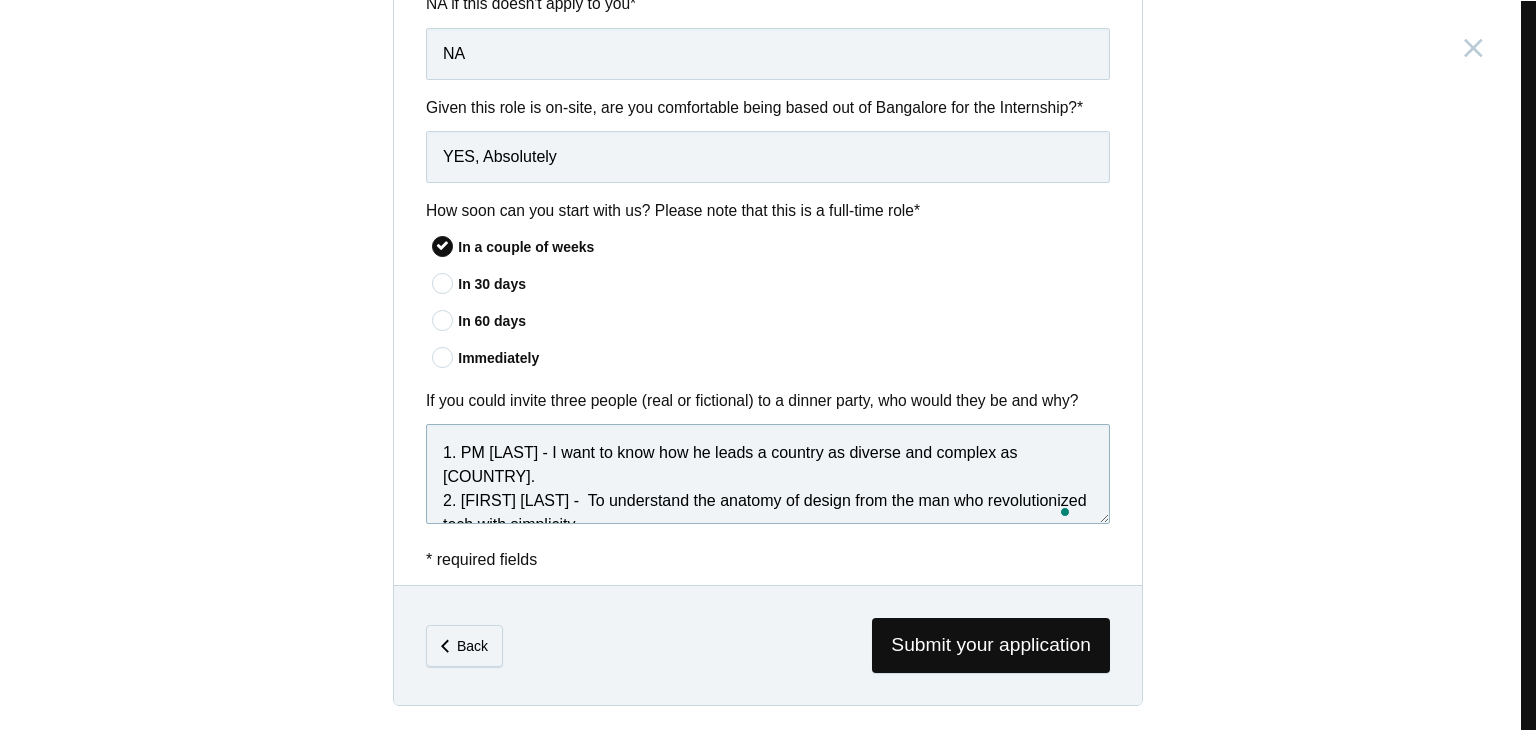 scroll, scrollTop: 11, scrollLeft: 0, axis: vertical 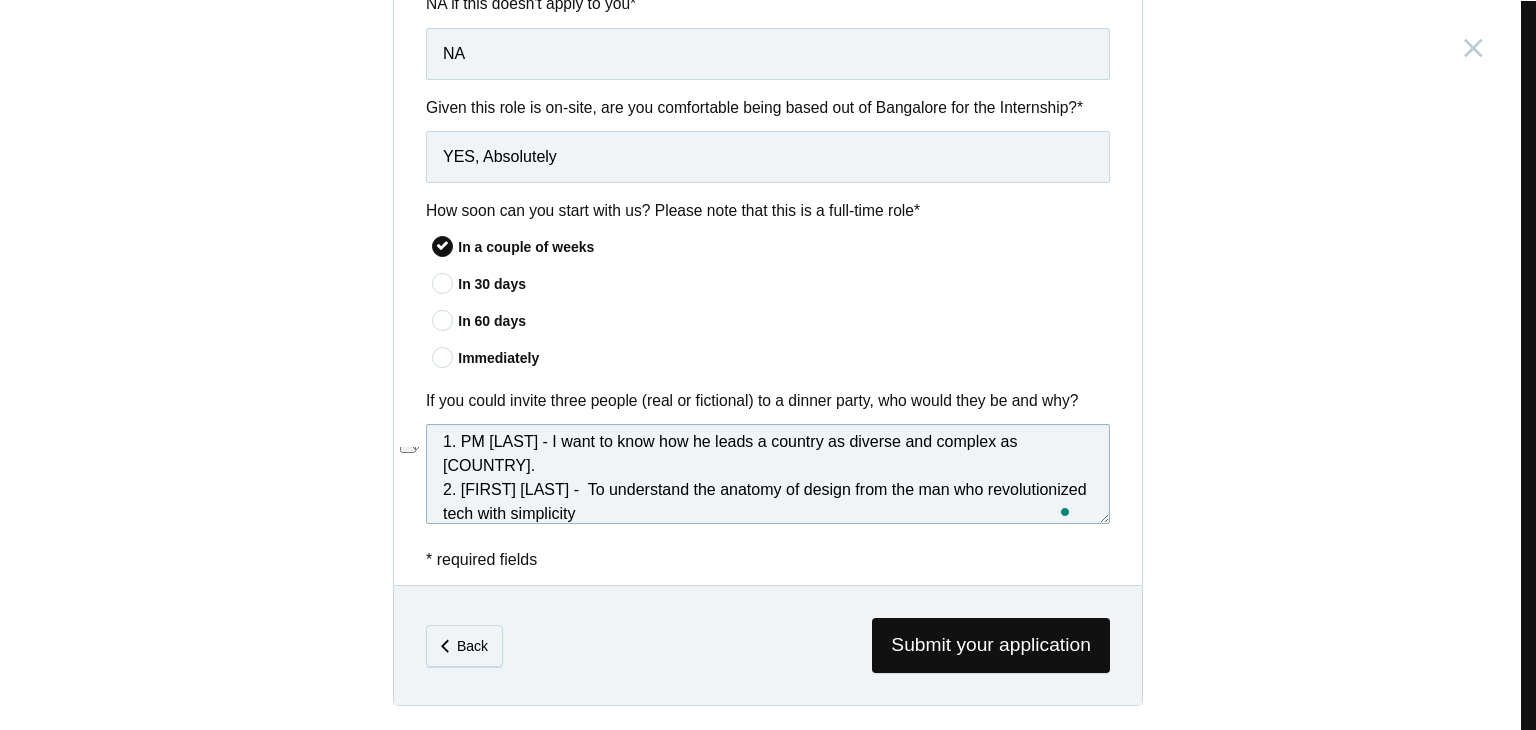 drag, startPoint x: 823, startPoint y: 485, endPoint x: 920, endPoint y: 489, distance: 97.082436 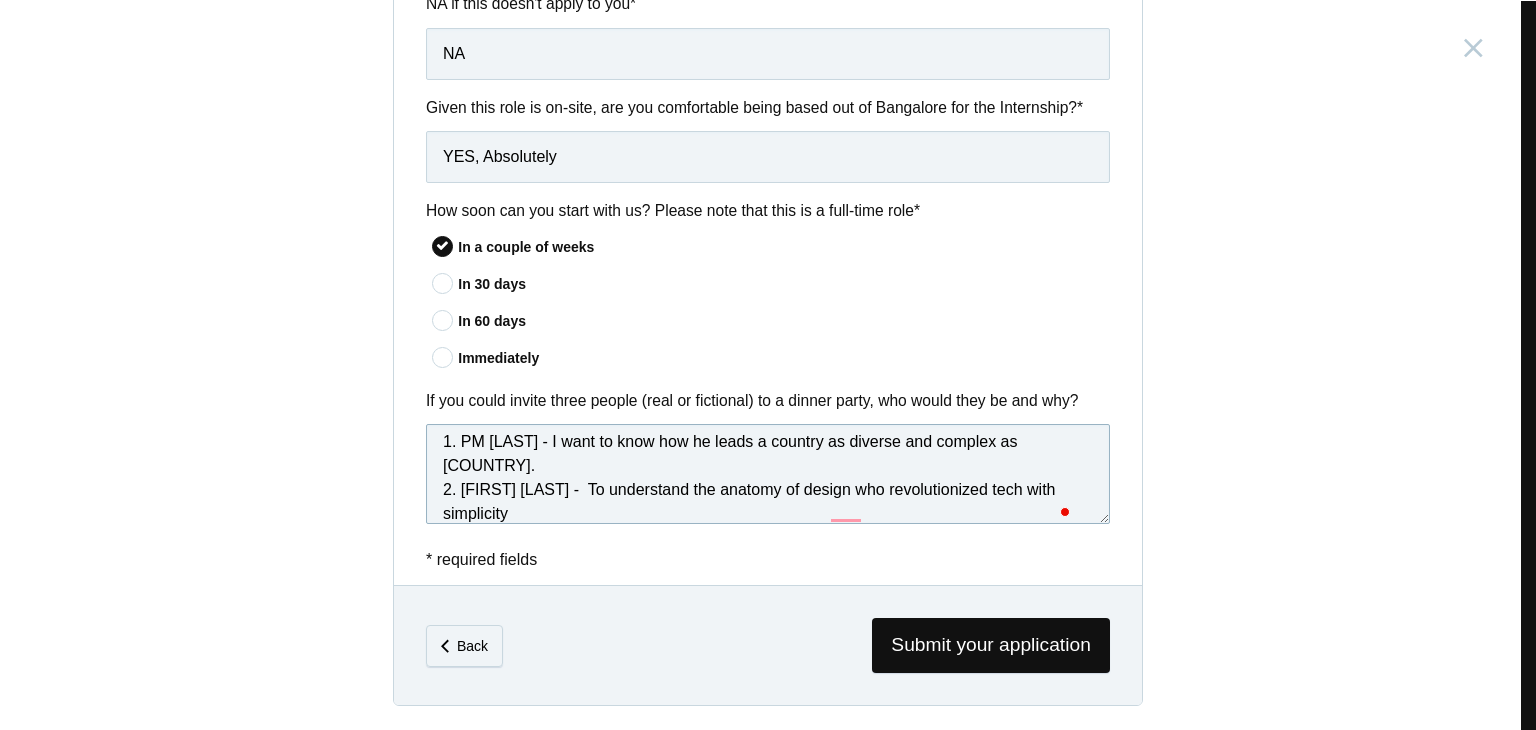 click on "That's a good question.
1. PM Modi - I want to know how he leads a country as diverse and complex as India.
2. Steve Jobs -  To understand the anatomy of design who revolutionized tech with simplicity" at bounding box center (768, 474) 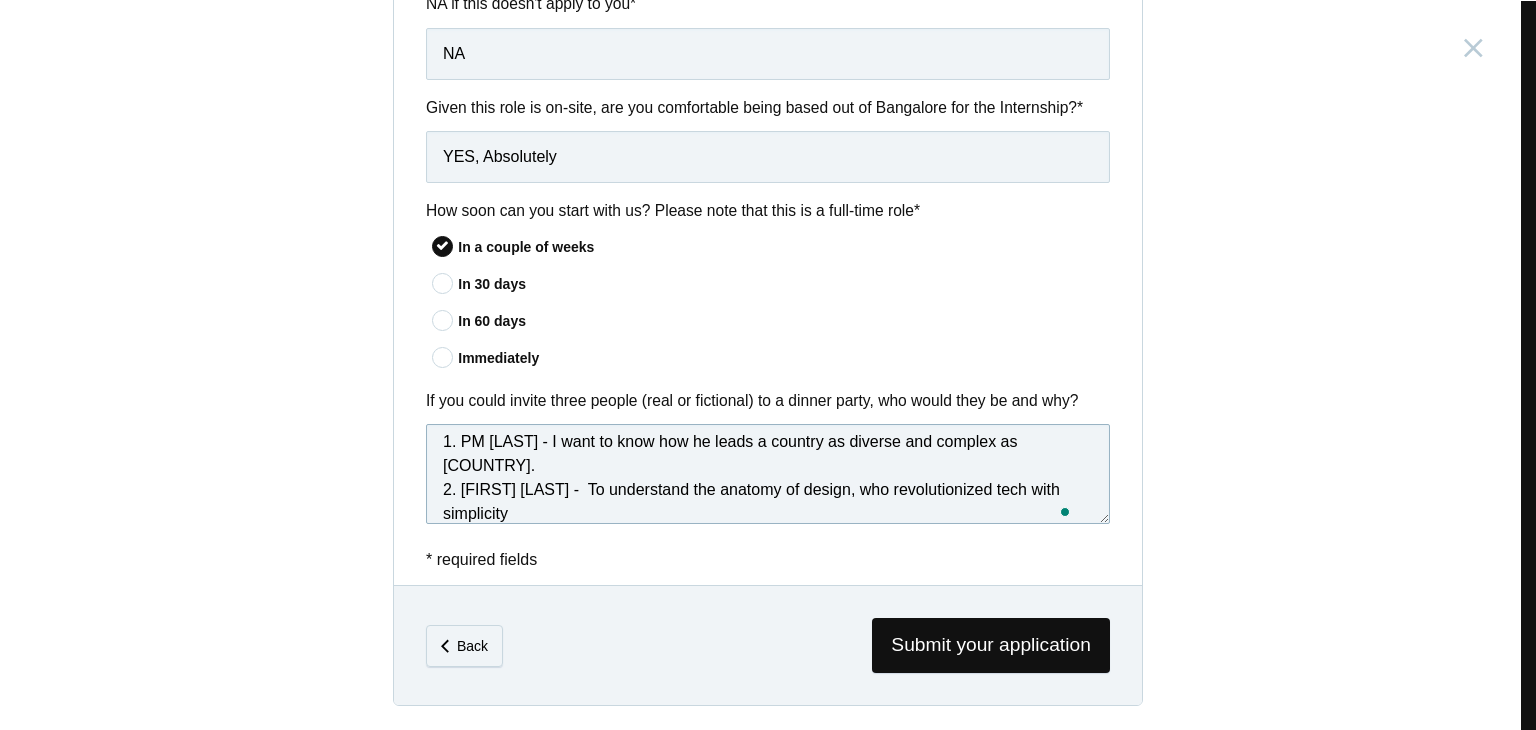 click on "That's a good question.
1. PM Modi - I want to know how he leads a country as diverse and complex as India.
2. Steve Jobs -  To understand the anatomy of design, who revolutionized tech with simplicity" at bounding box center [768, 474] 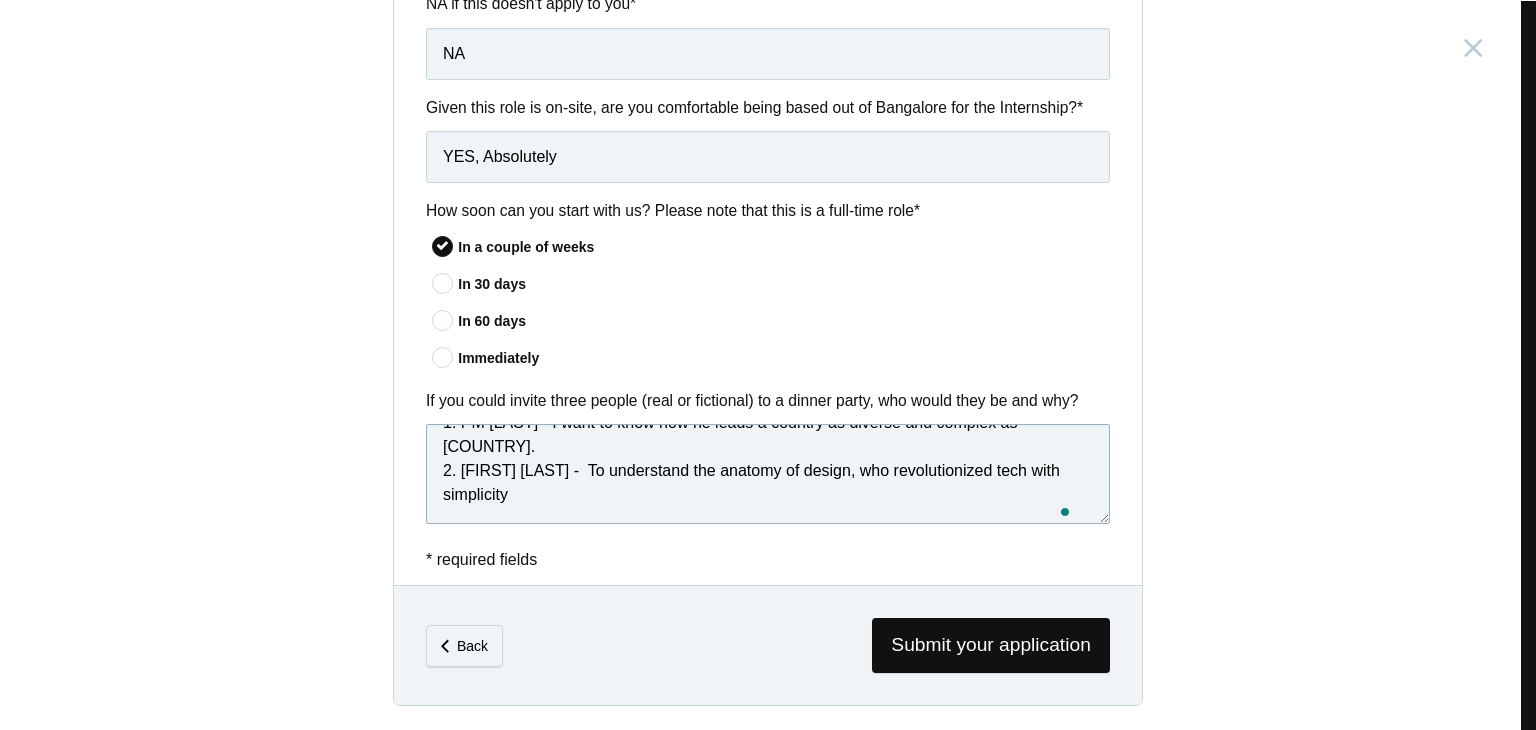 scroll, scrollTop: 35, scrollLeft: 0, axis: vertical 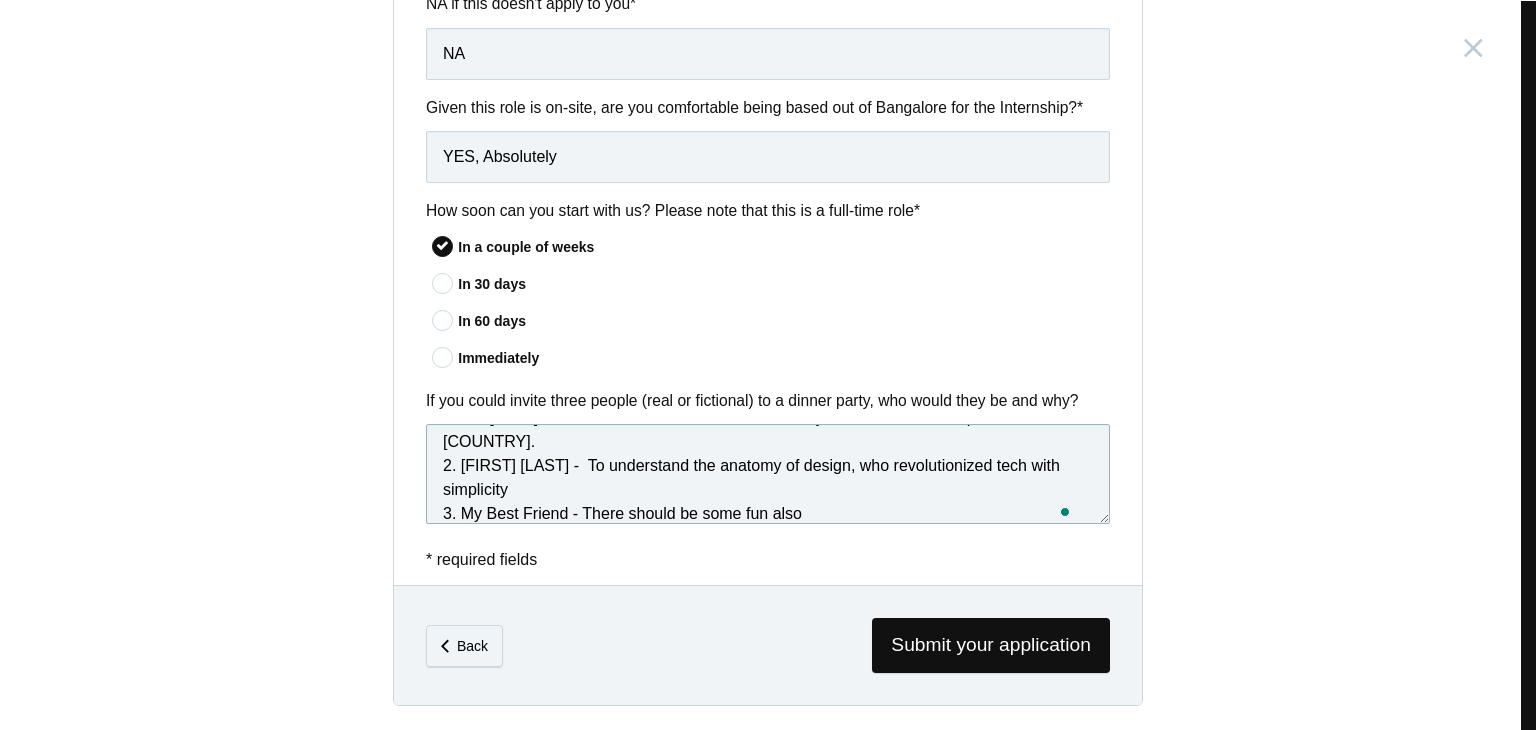 type on "That's a good question.
1. PM Modi - I want to know how he leads a country as diverse and complex as India.
2. Steve Jobs -  To understand the anatomy of design, who revolutionized tech with simplicity
3. My Best Friend - There should be some fun also" 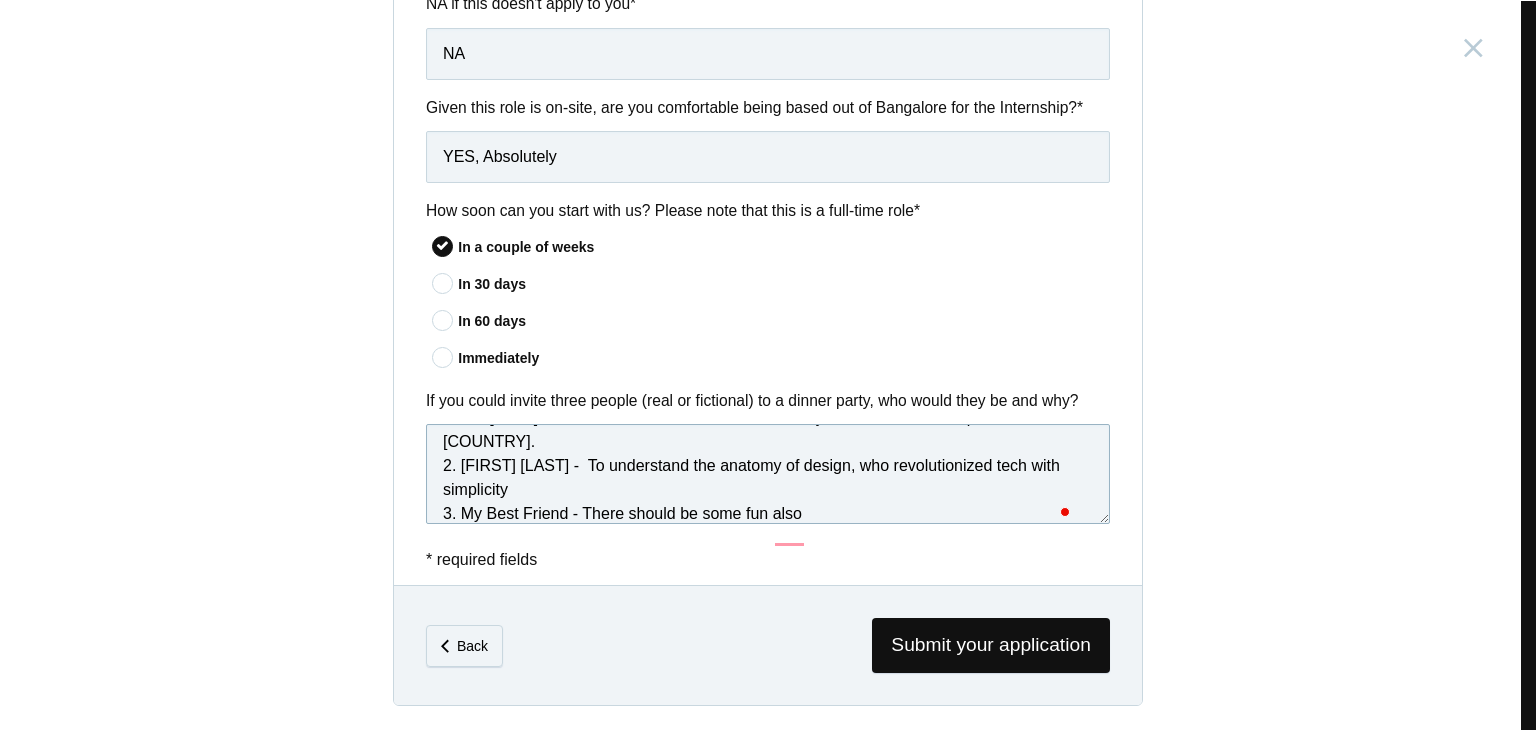 scroll, scrollTop: 53, scrollLeft: 0, axis: vertical 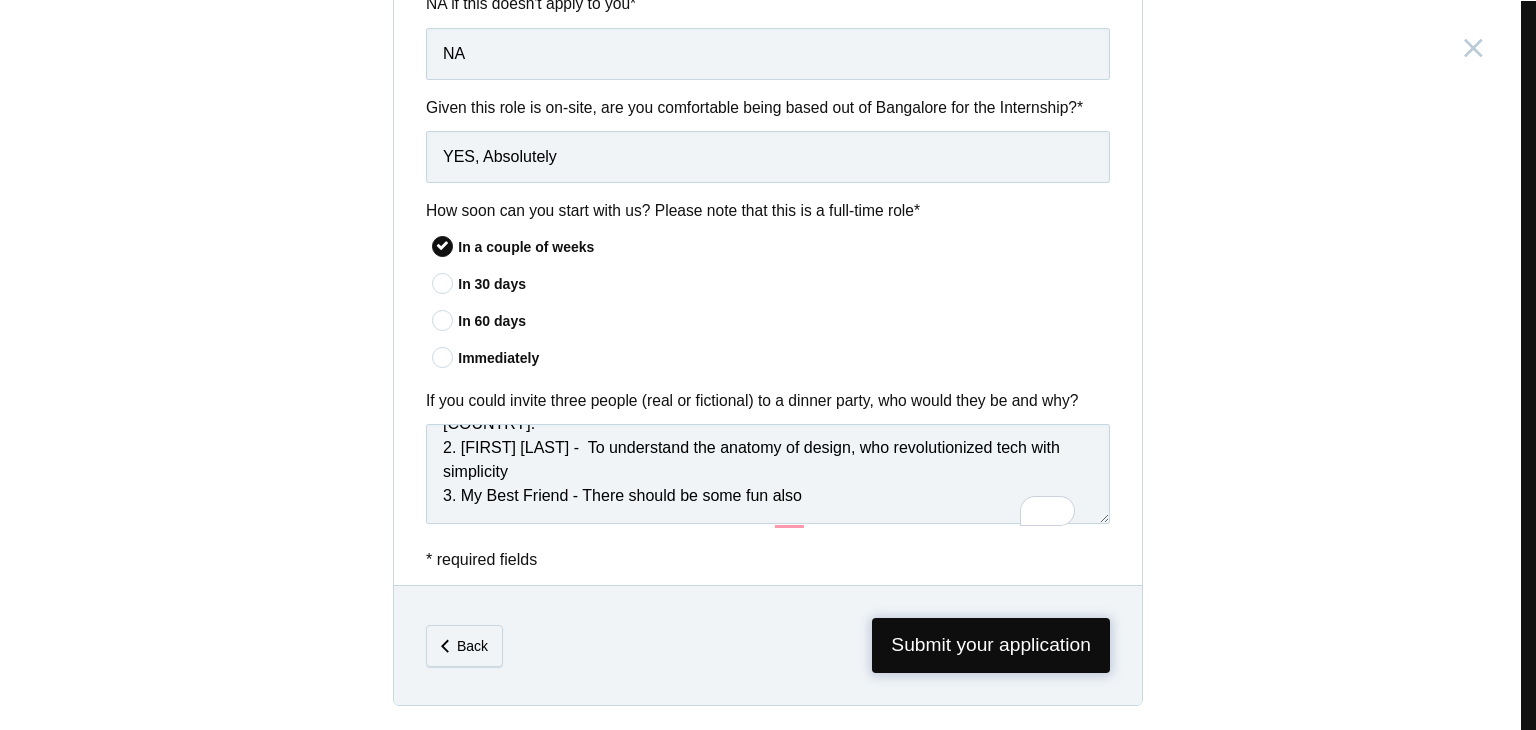 click on "Submit your application" at bounding box center [991, 645] 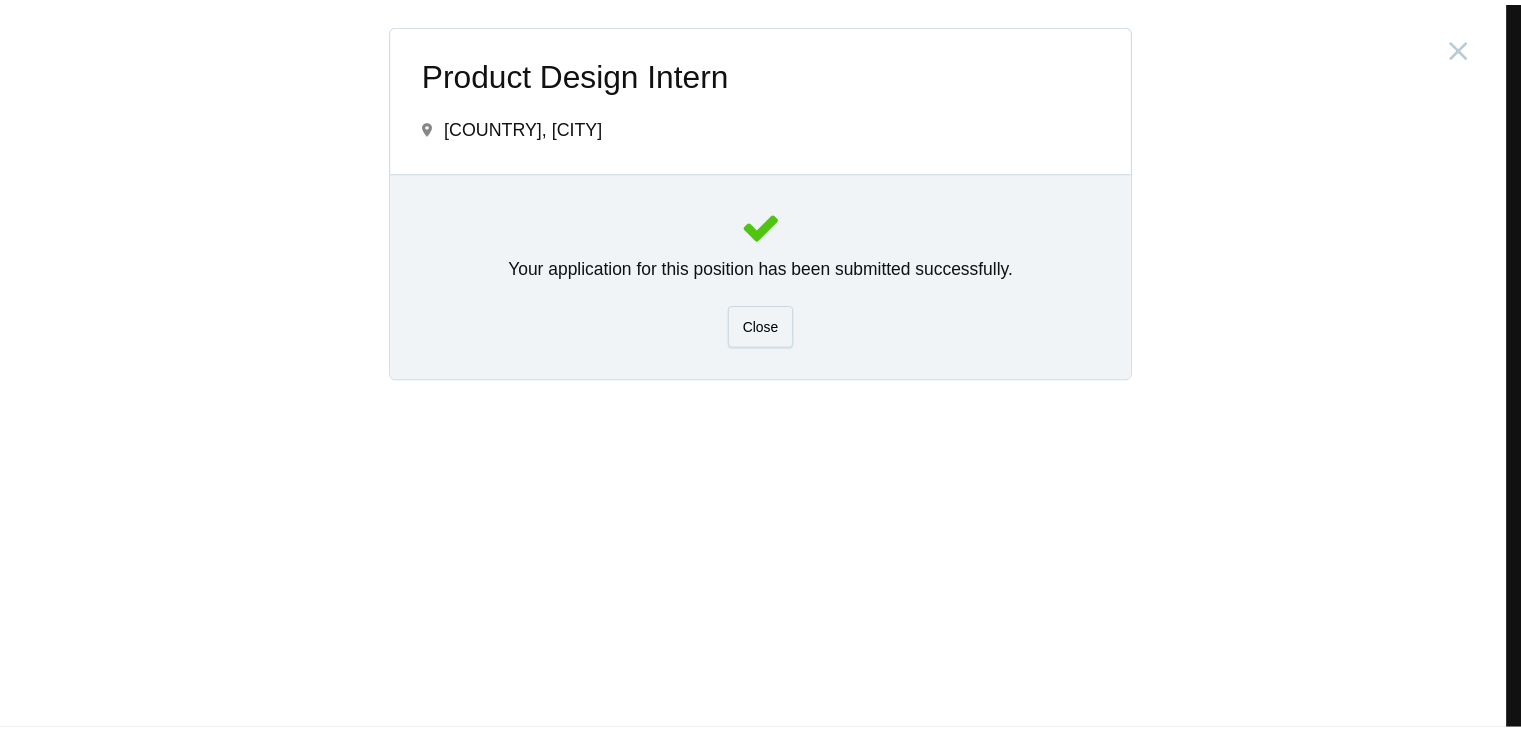 scroll, scrollTop: 0, scrollLeft: 0, axis: both 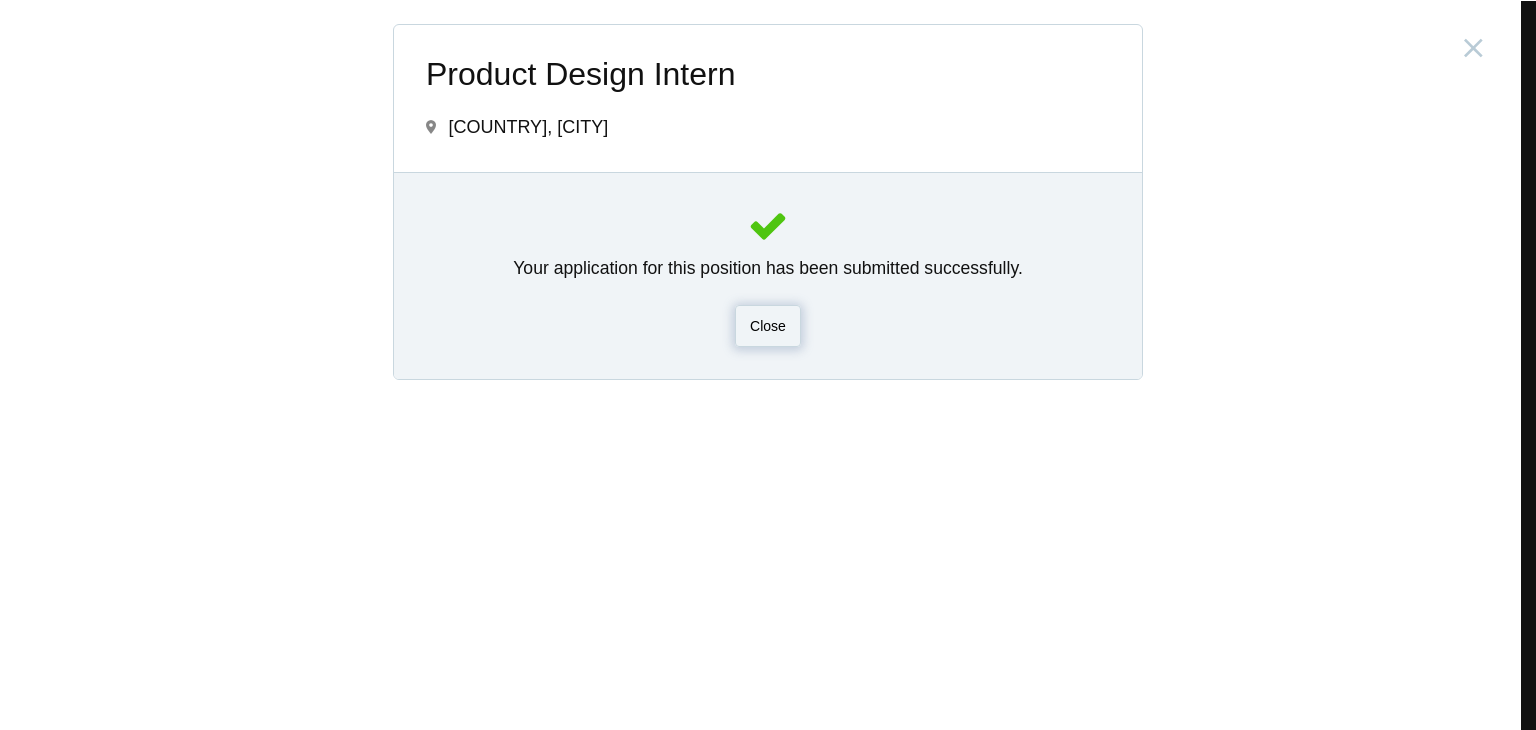 click on "Close" at bounding box center [768, 326] 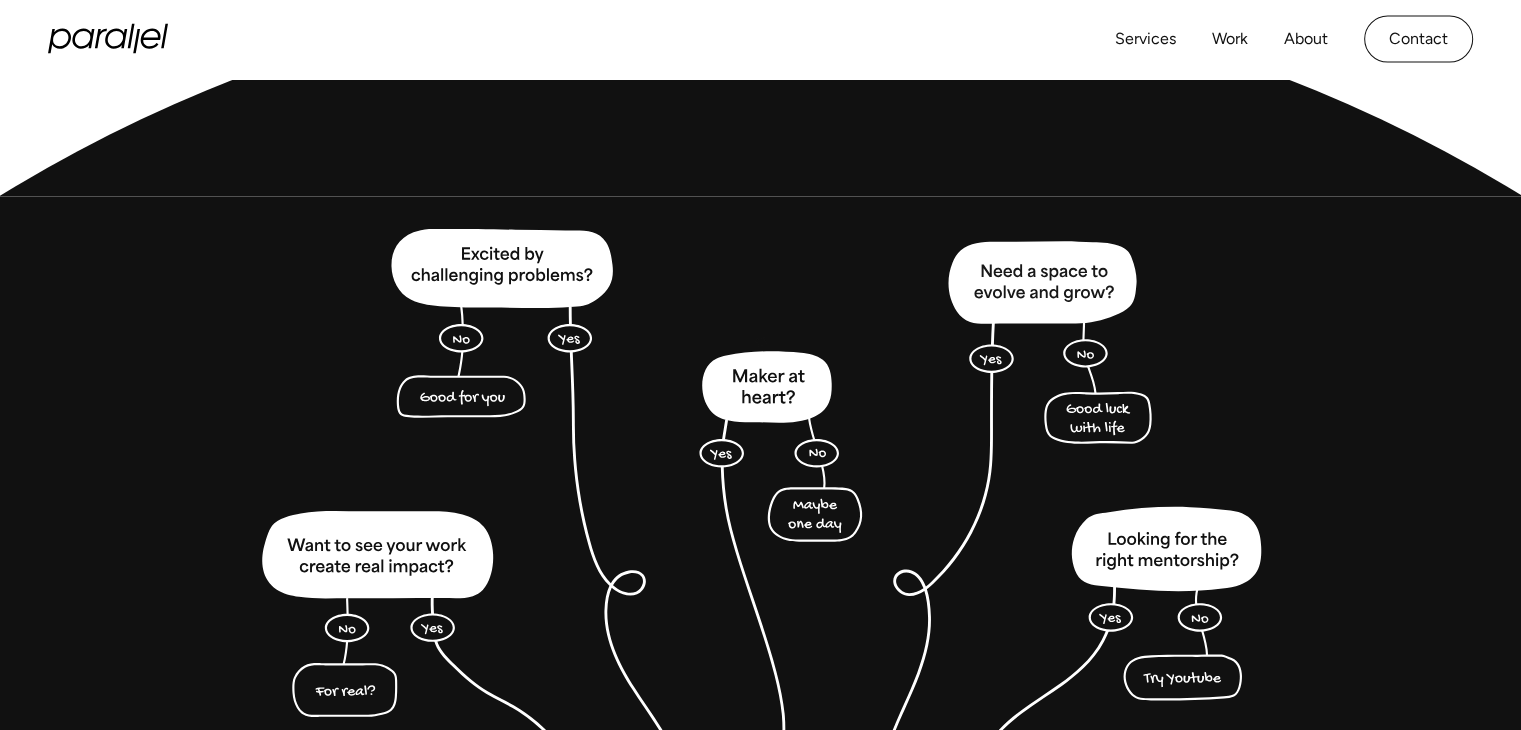 scroll, scrollTop: 4406, scrollLeft: 0, axis: vertical 